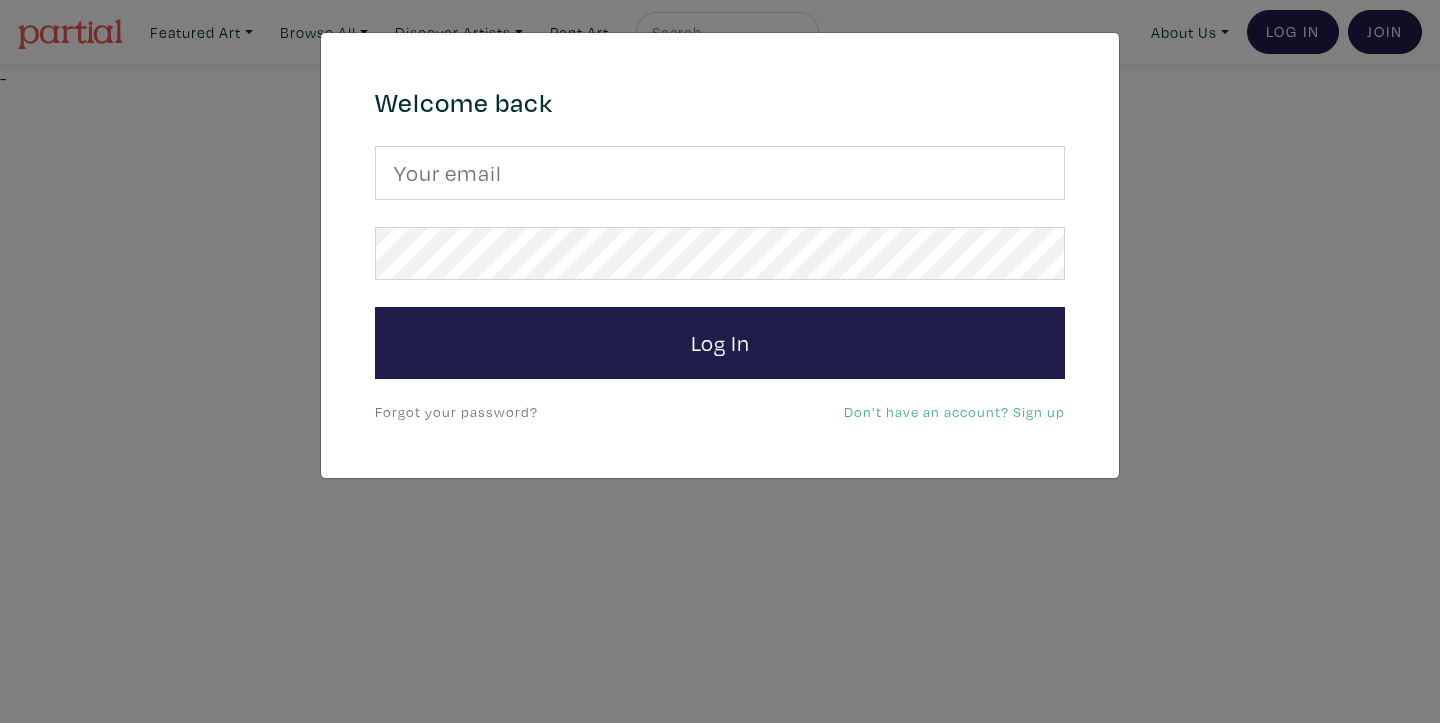 scroll, scrollTop: 0, scrollLeft: 0, axis: both 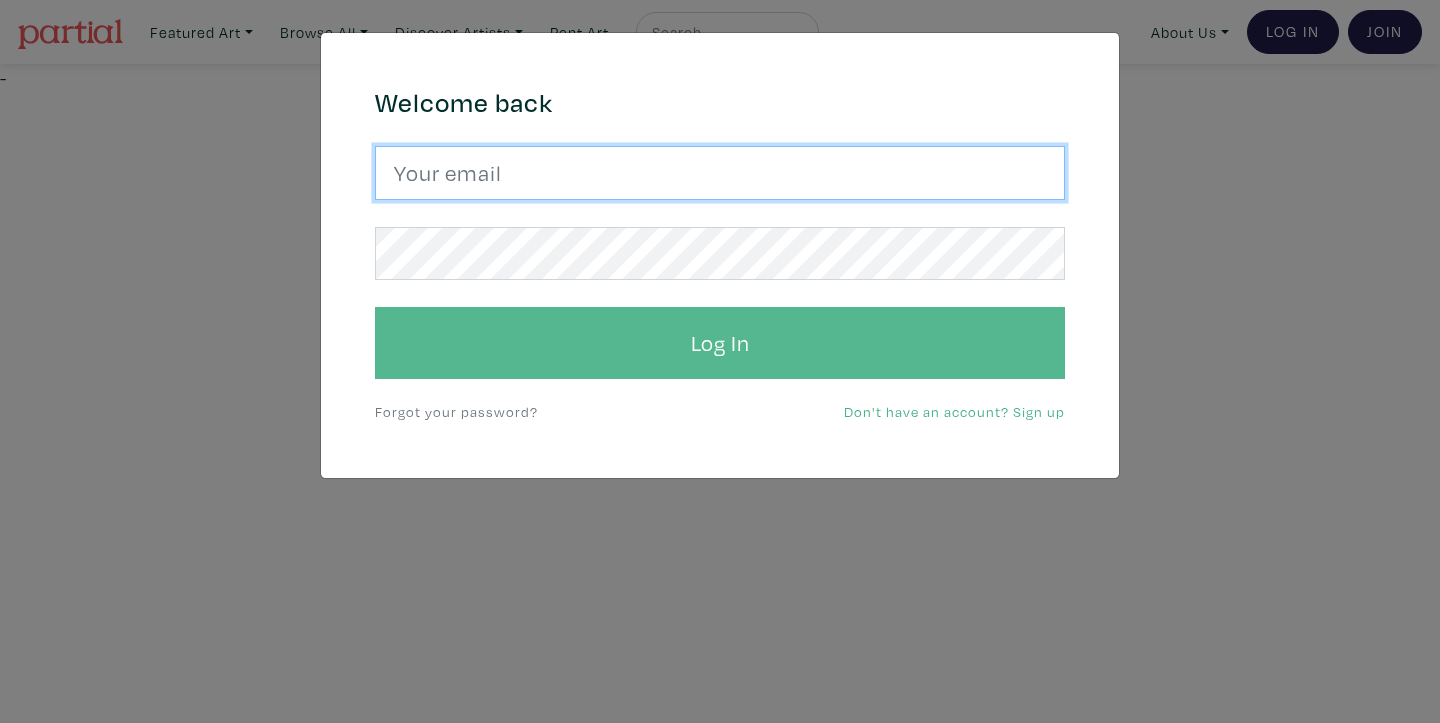 type on "isabellanicastro@ocadu.ca" 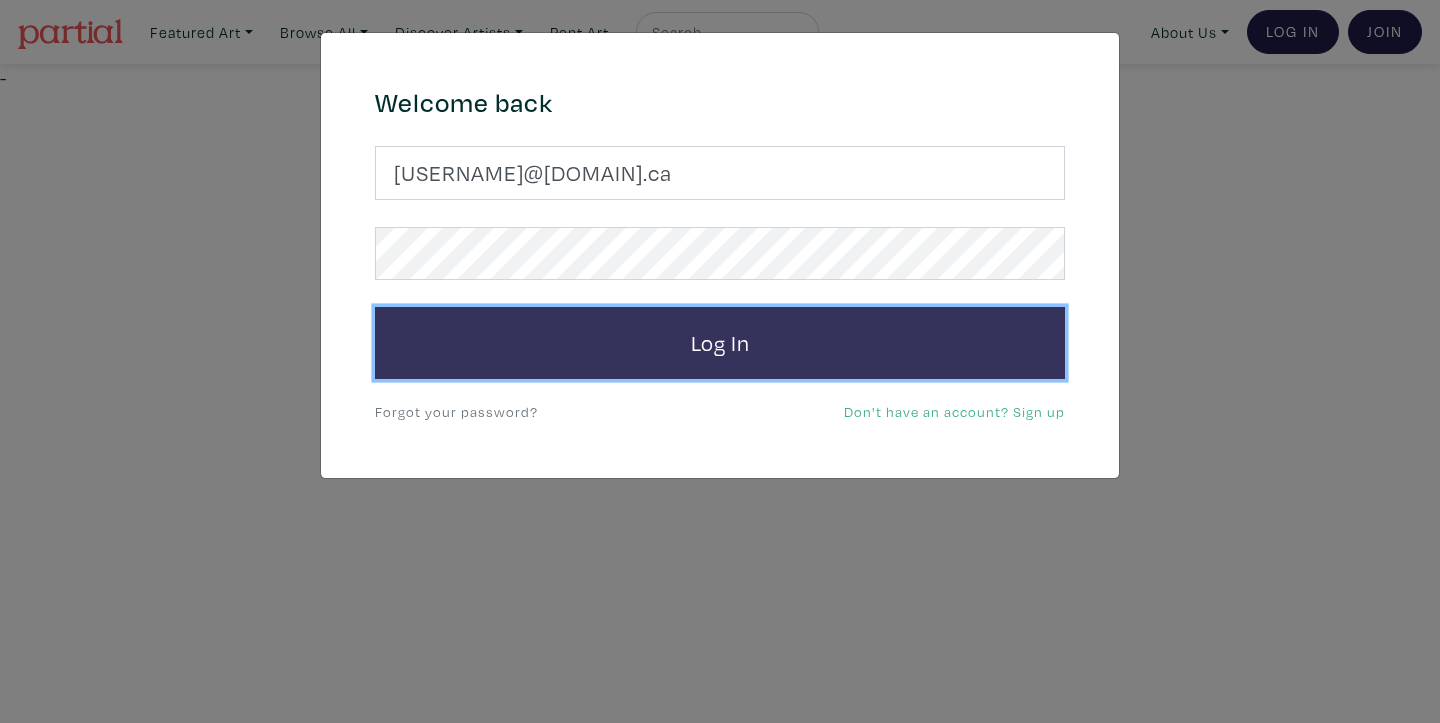 click on "Log In" at bounding box center (720, 343) 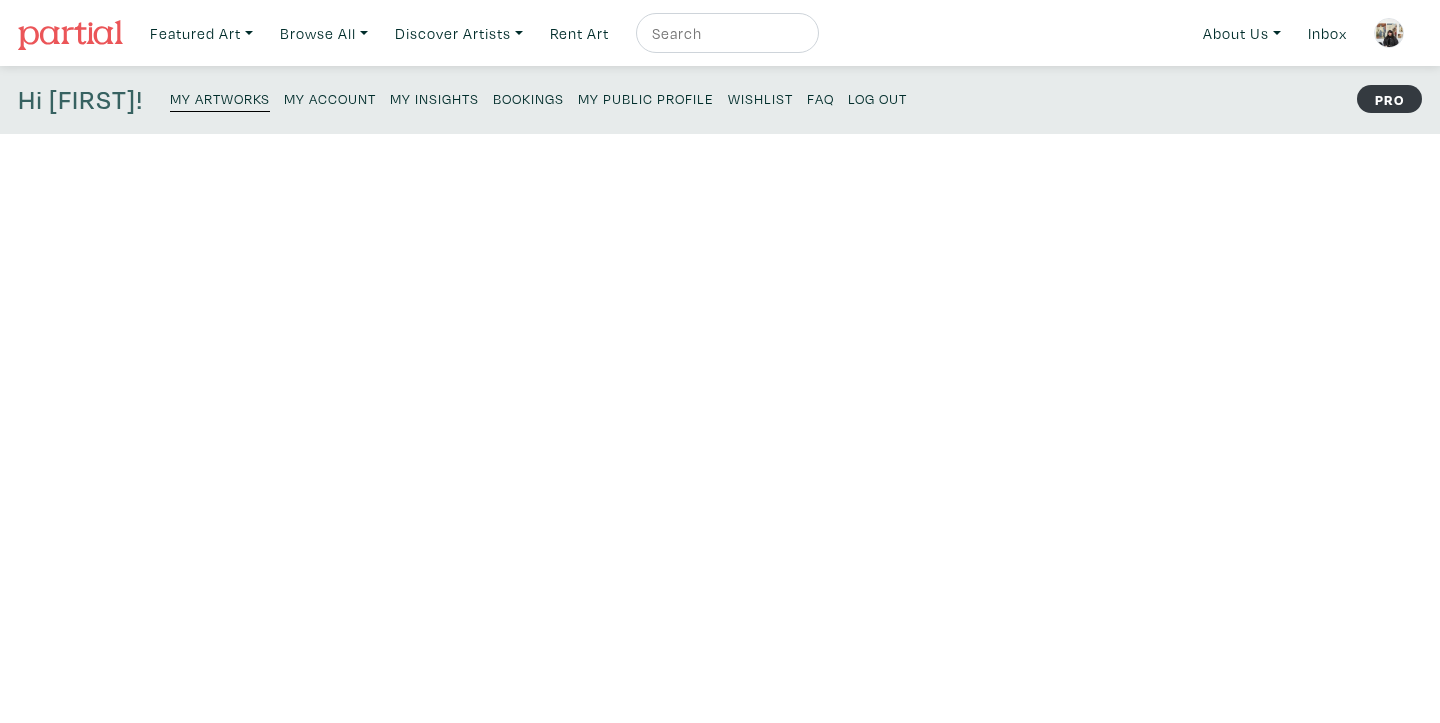 scroll, scrollTop: 0, scrollLeft: 0, axis: both 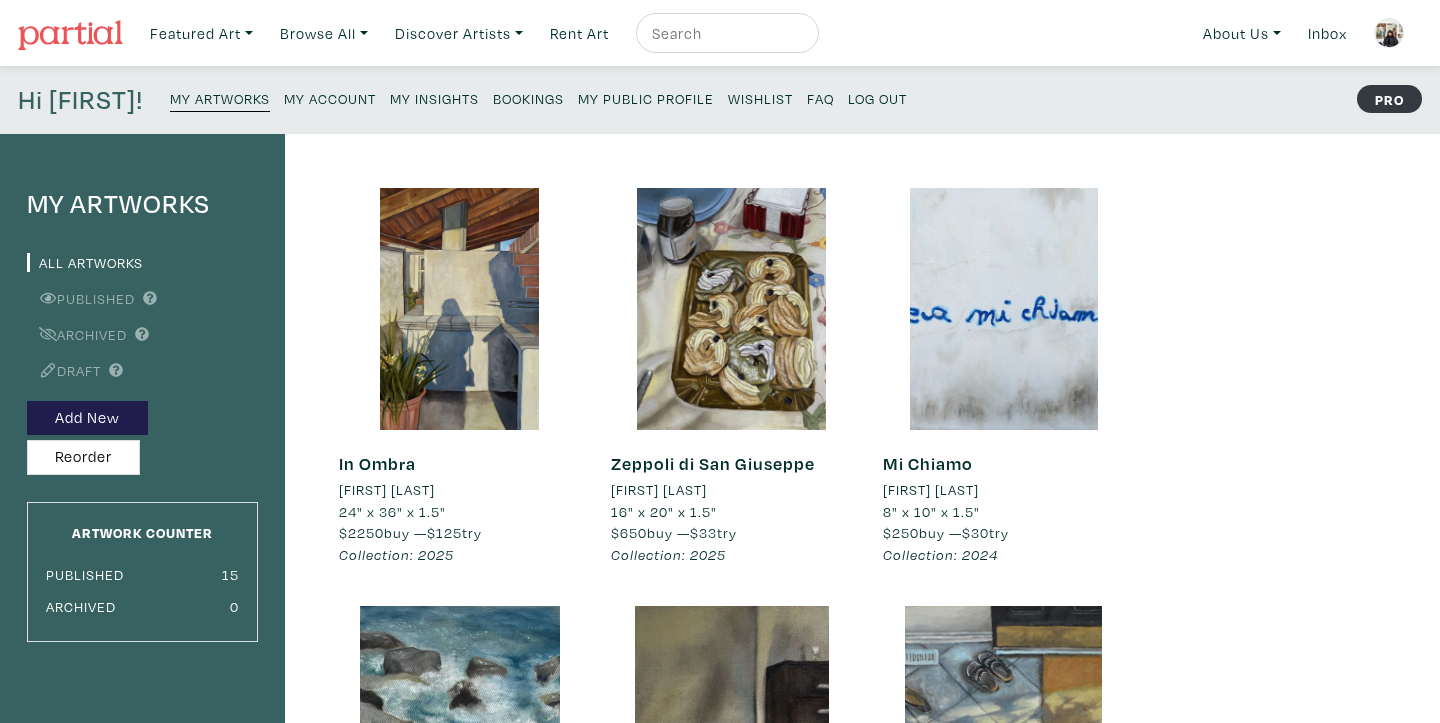 click on "My Account" at bounding box center (330, 98) 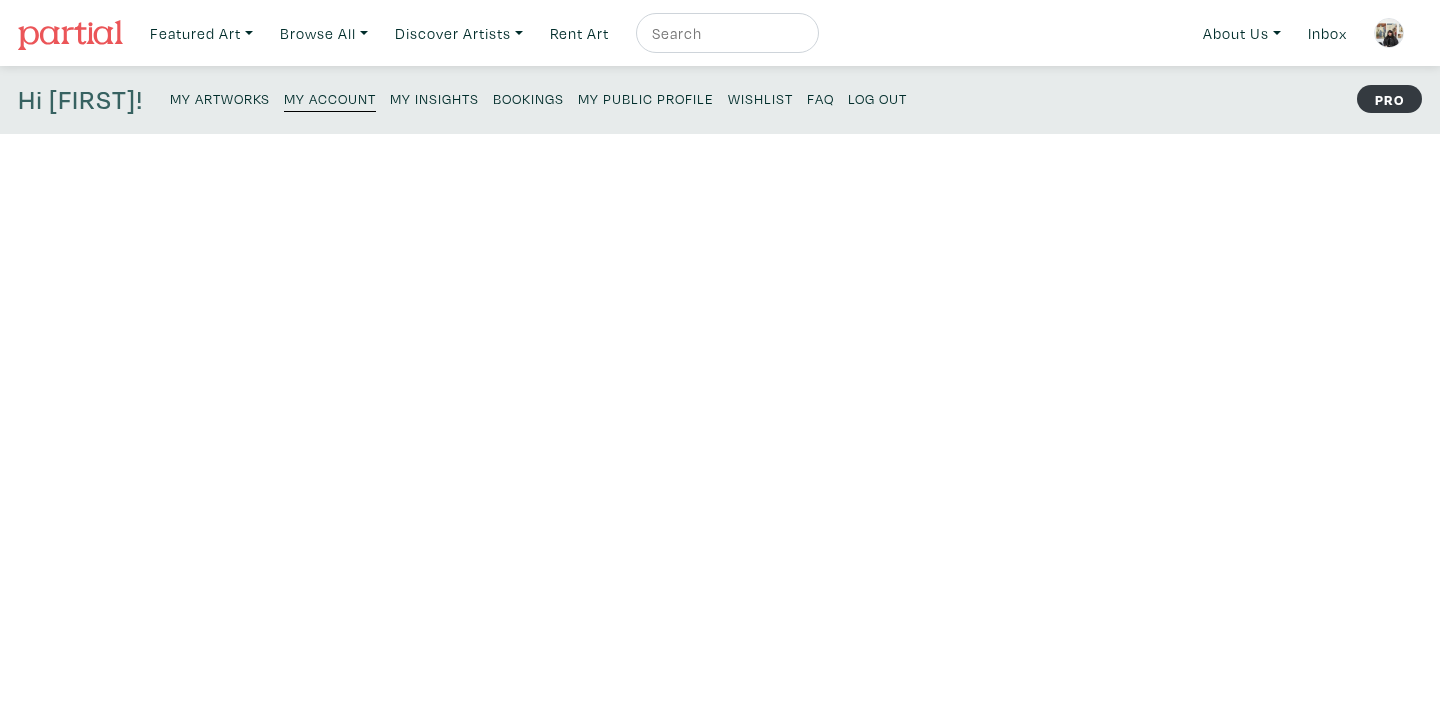 scroll, scrollTop: 0, scrollLeft: 0, axis: both 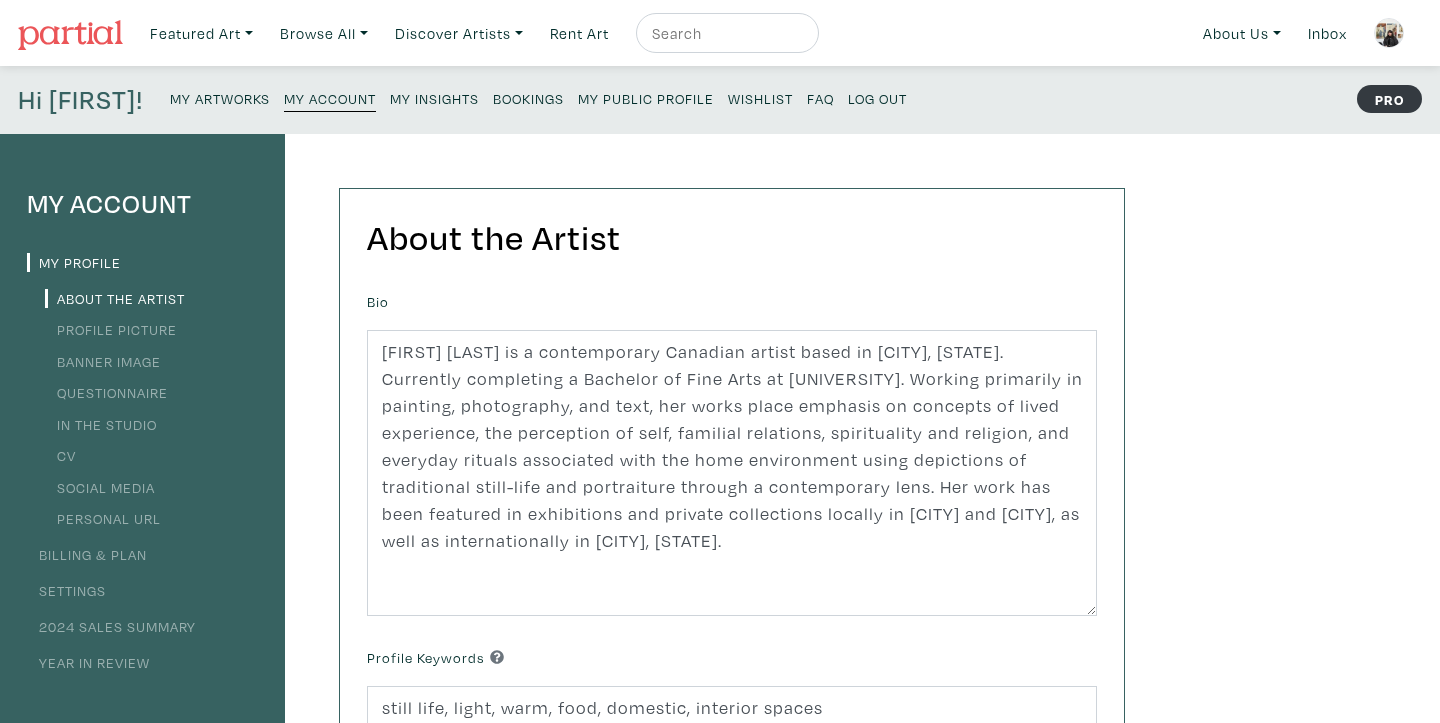 click on "Bookings" at bounding box center (528, 98) 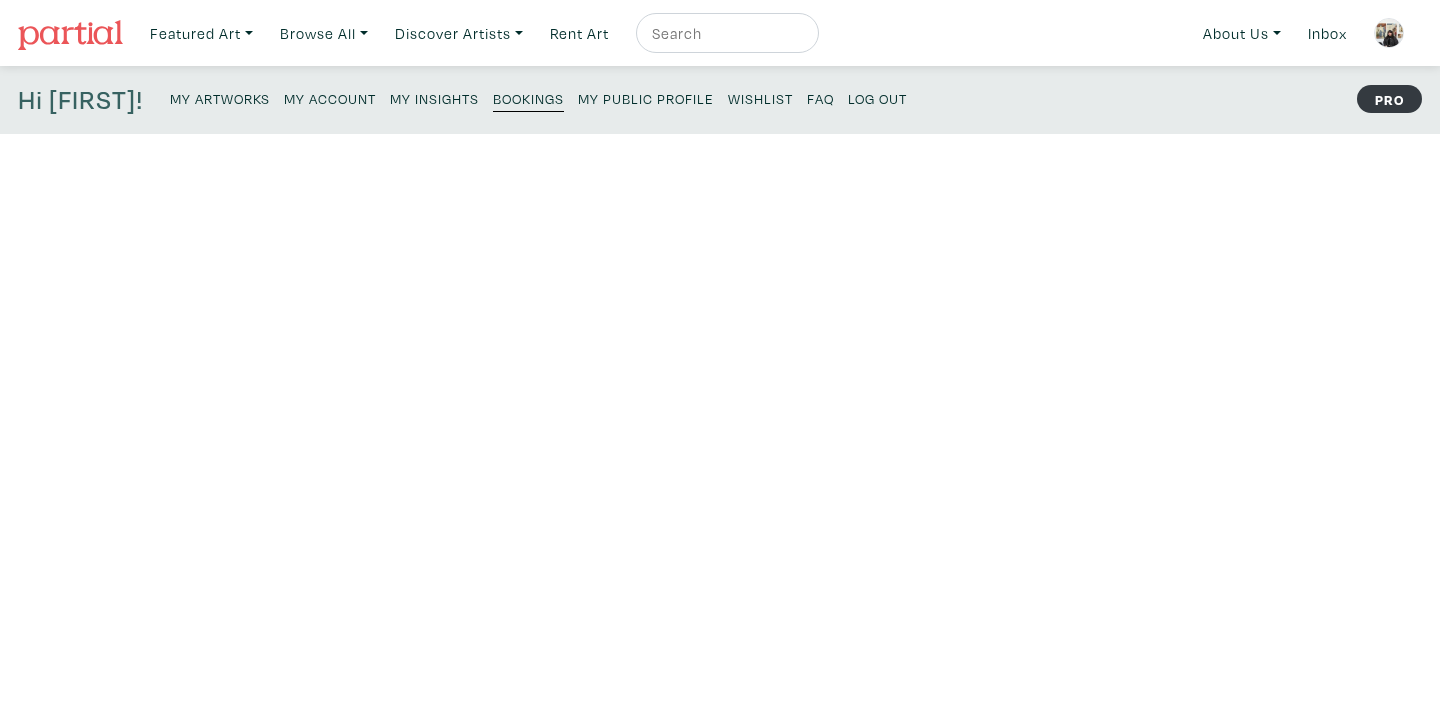 scroll, scrollTop: 0, scrollLeft: 0, axis: both 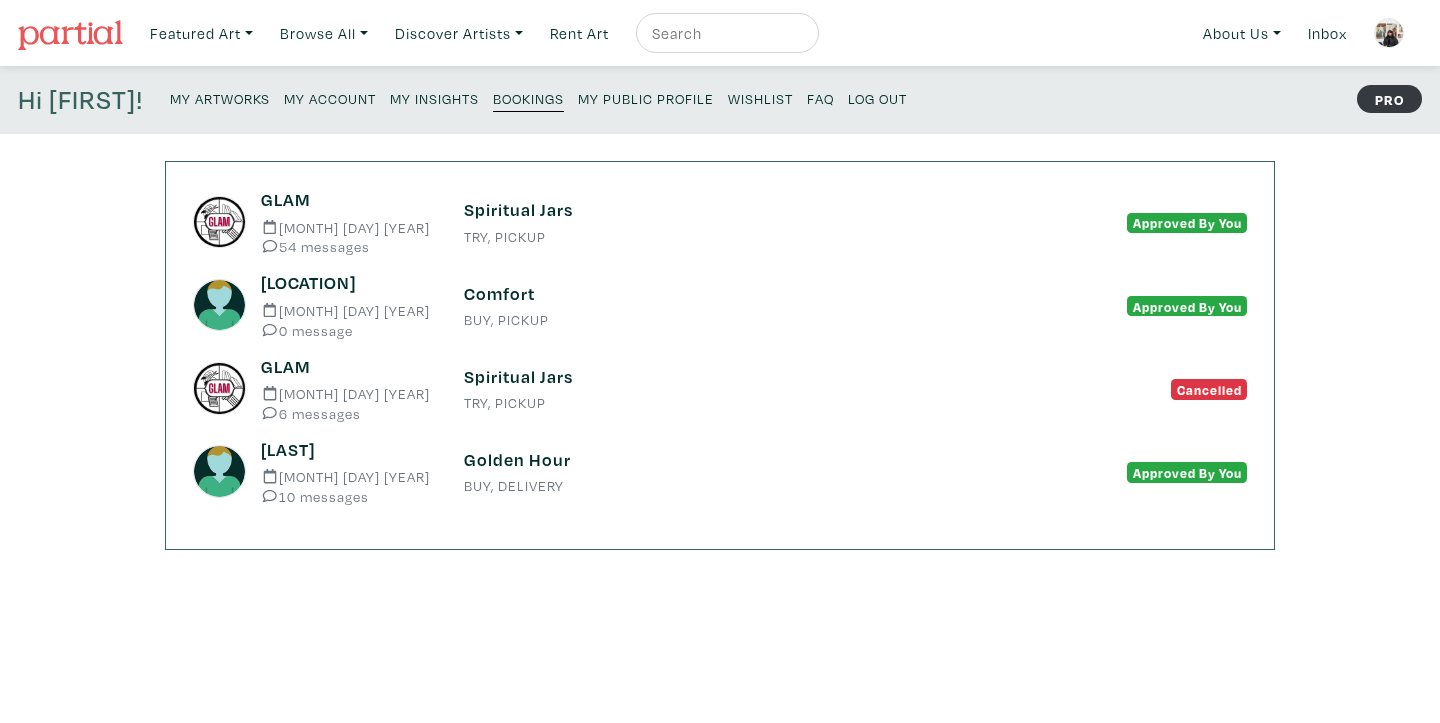 click on "My Public Profile" at bounding box center [646, 98] 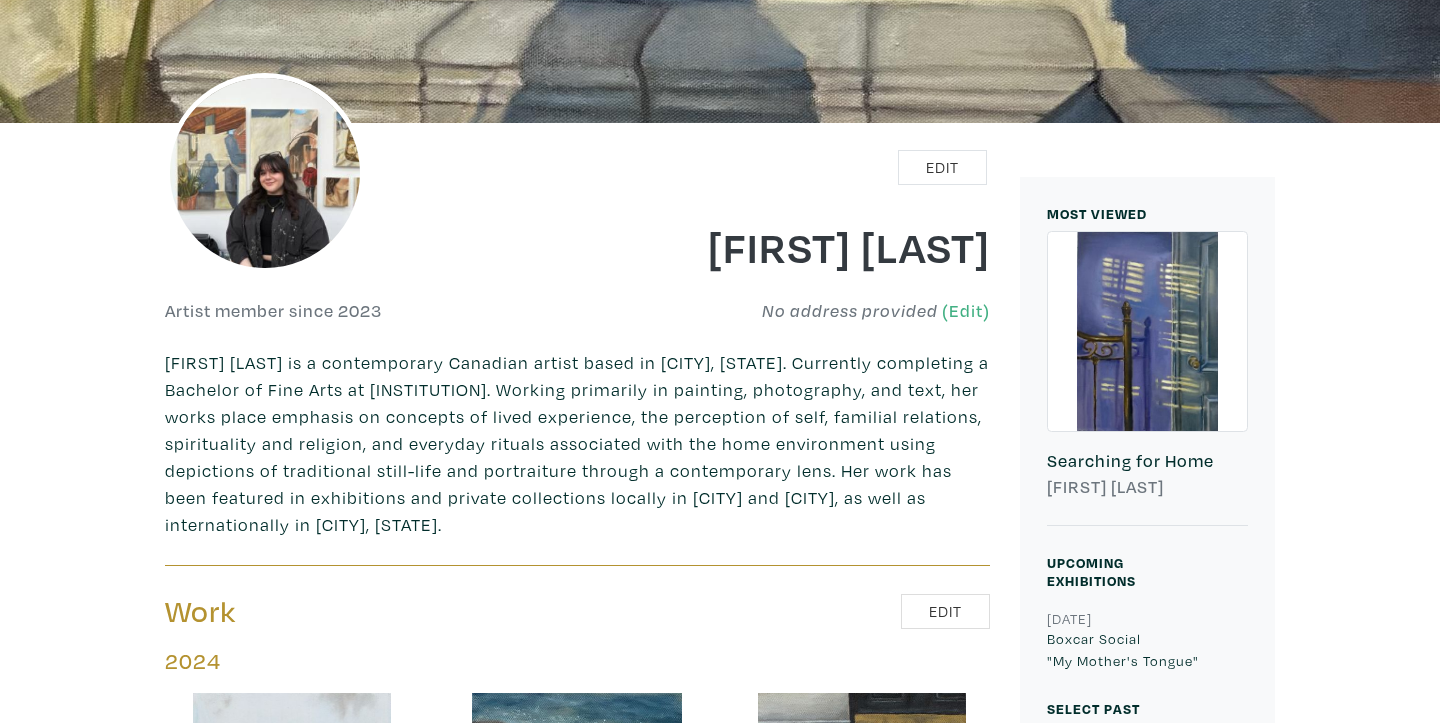 scroll, scrollTop: 527, scrollLeft: 0, axis: vertical 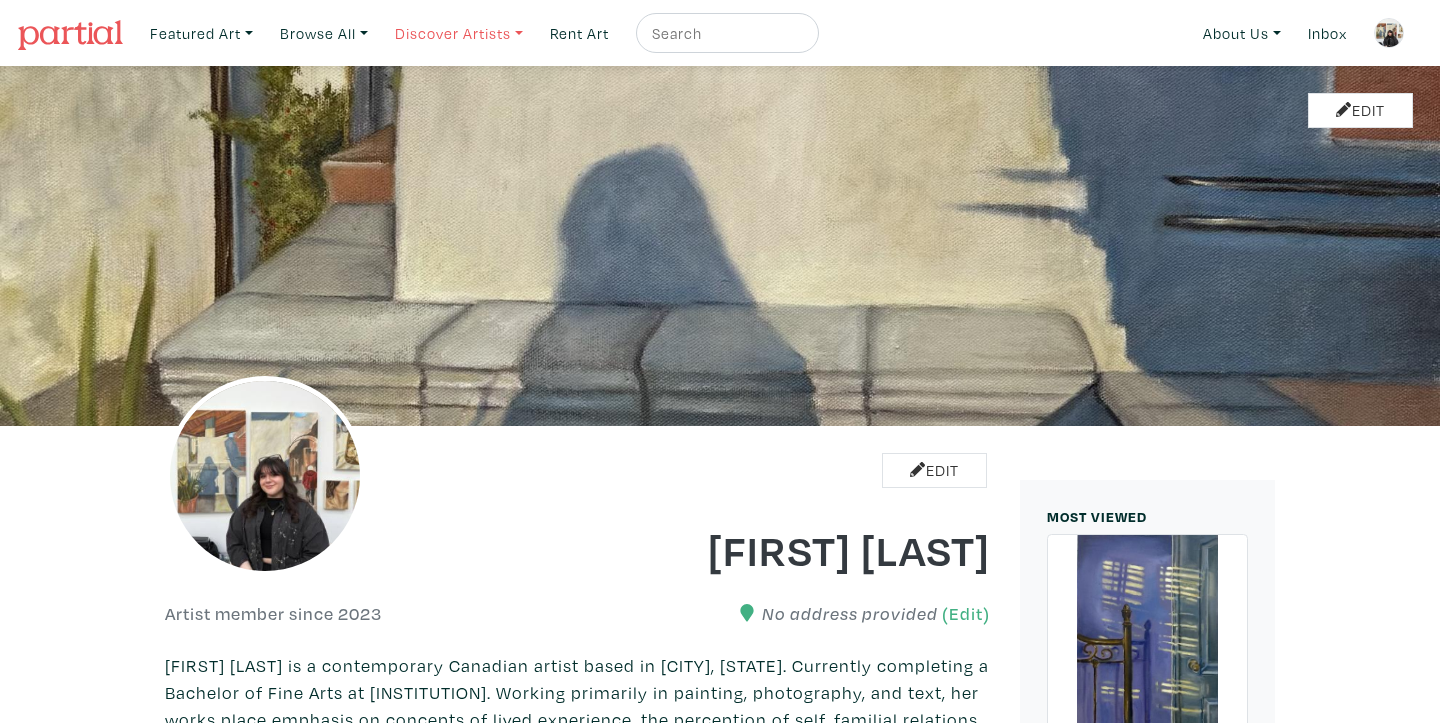click on "Discover Artists" at bounding box center (201, 33) 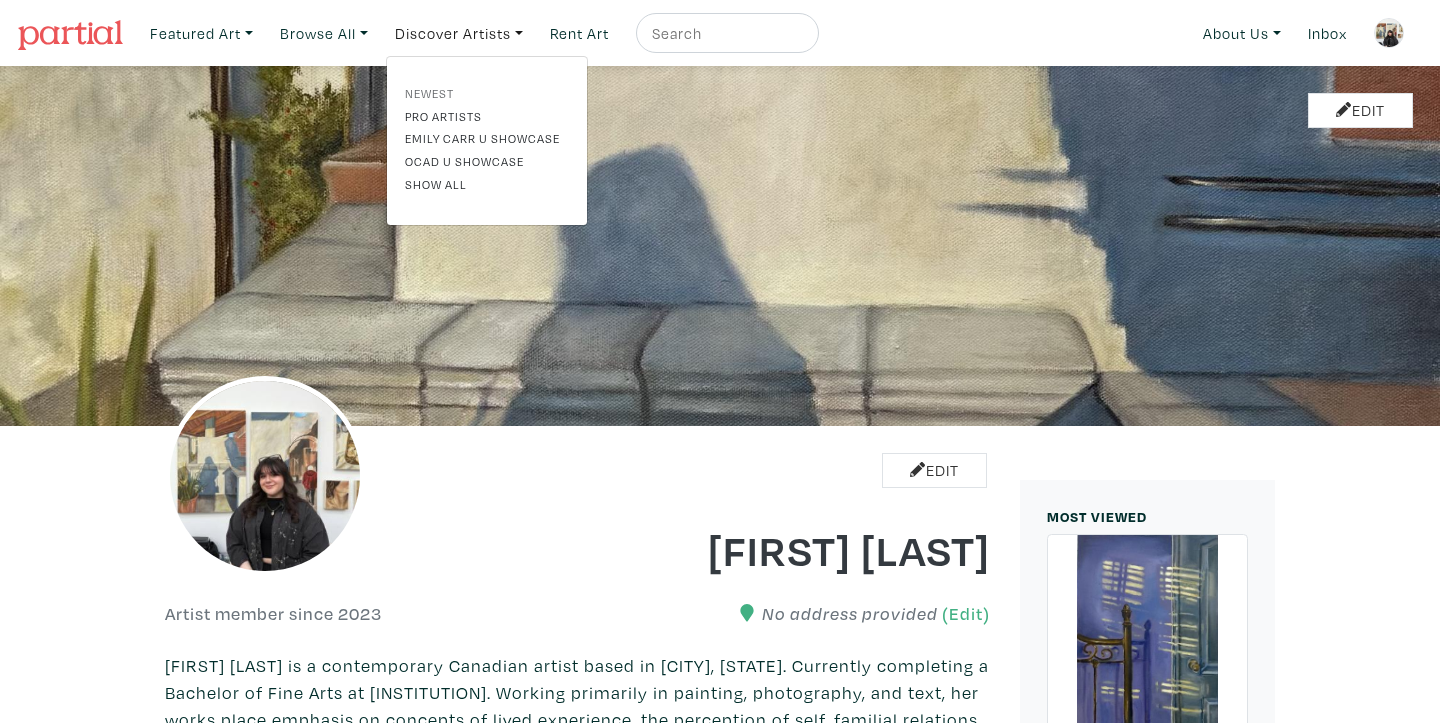 click on "Newest" at bounding box center [487, 93] 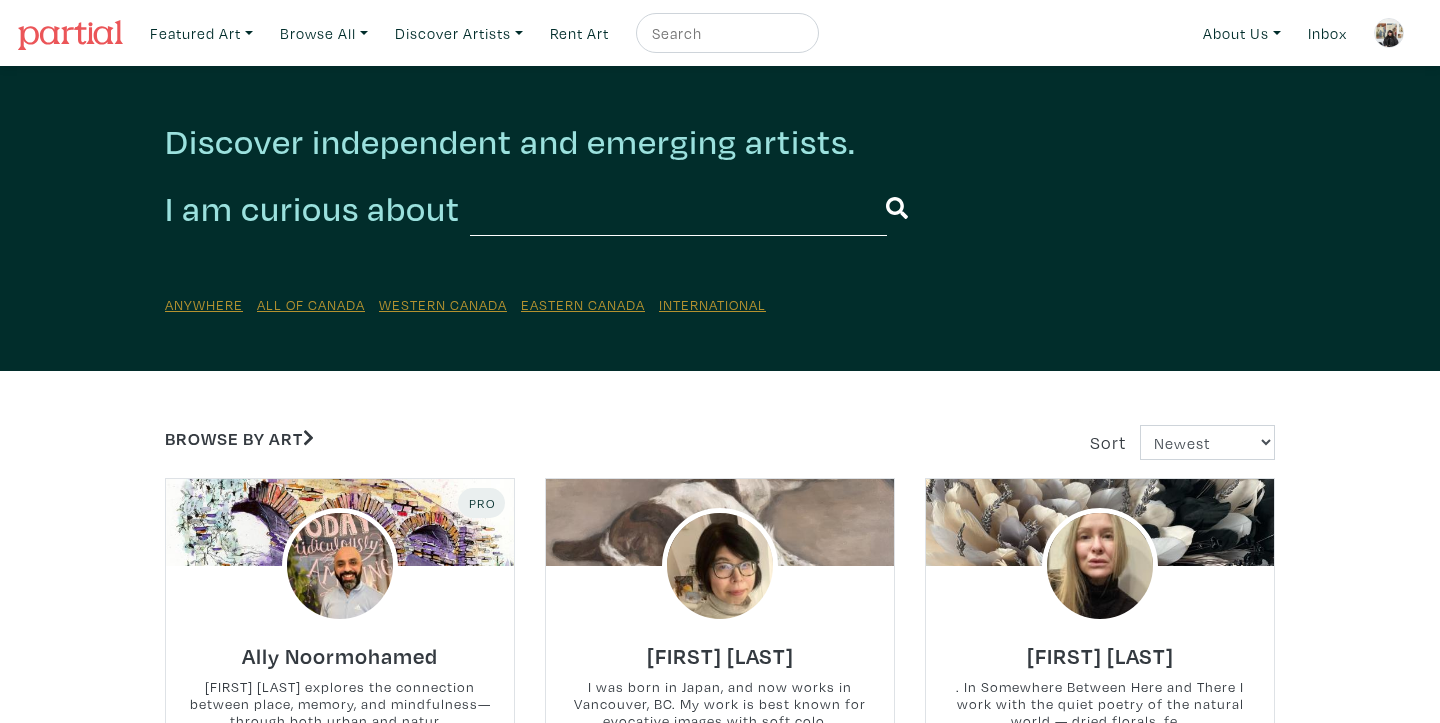 scroll, scrollTop: 0, scrollLeft: 0, axis: both 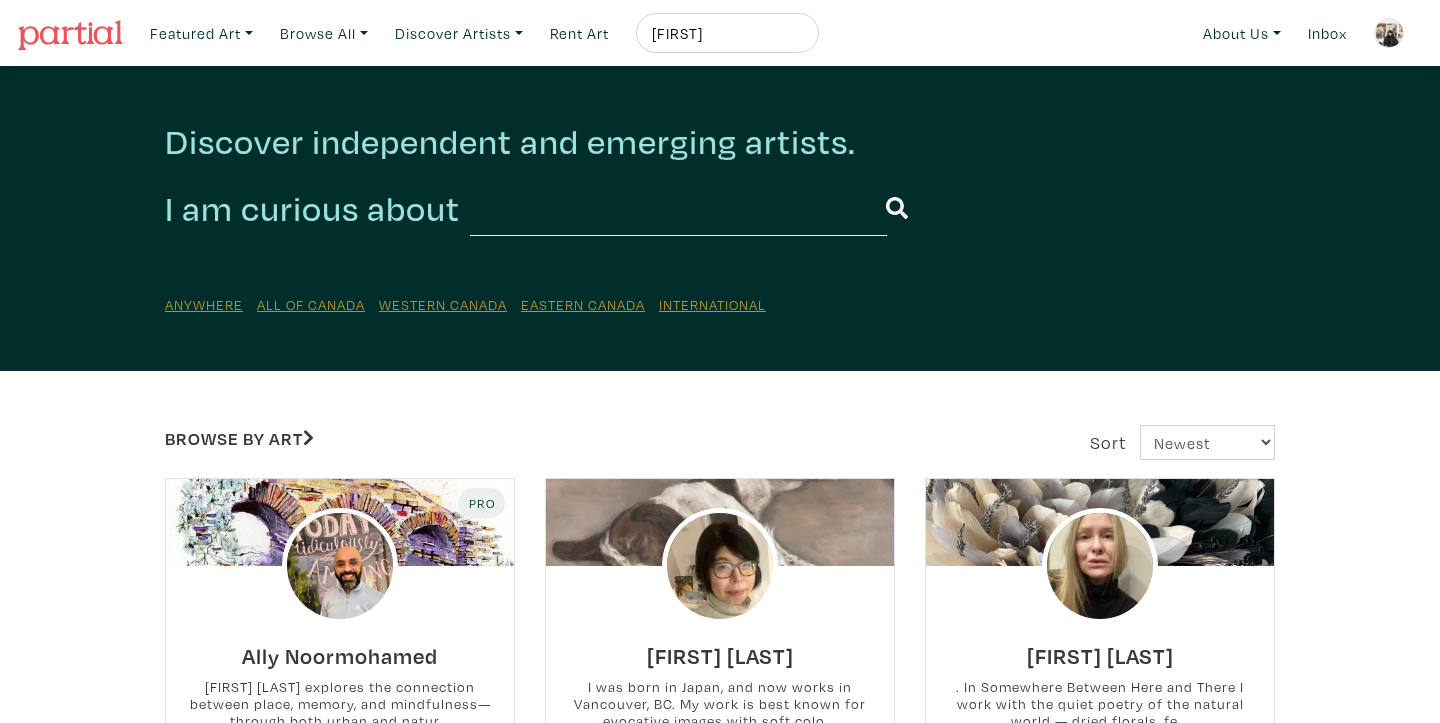 type on "[NAME]" 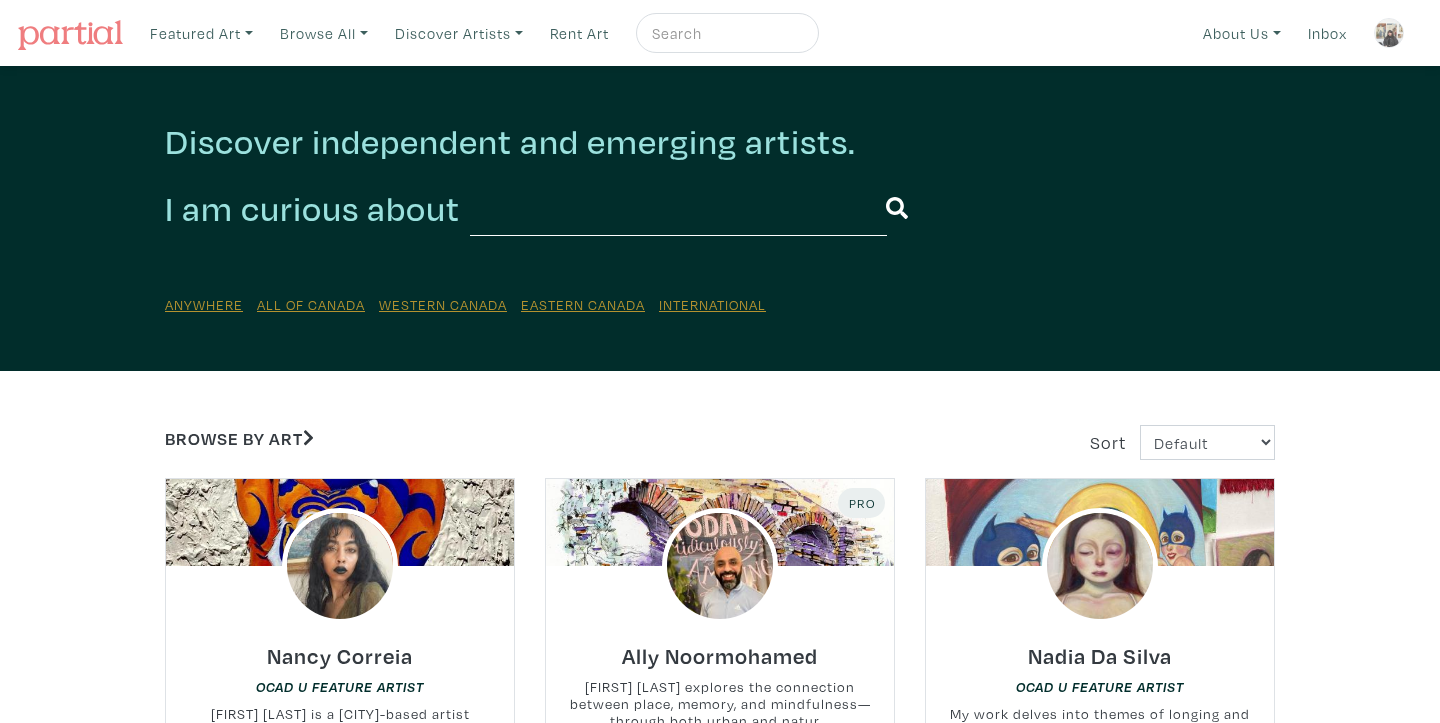 scroll, scrollTop: 0, scrollLeft: 0, axis: both 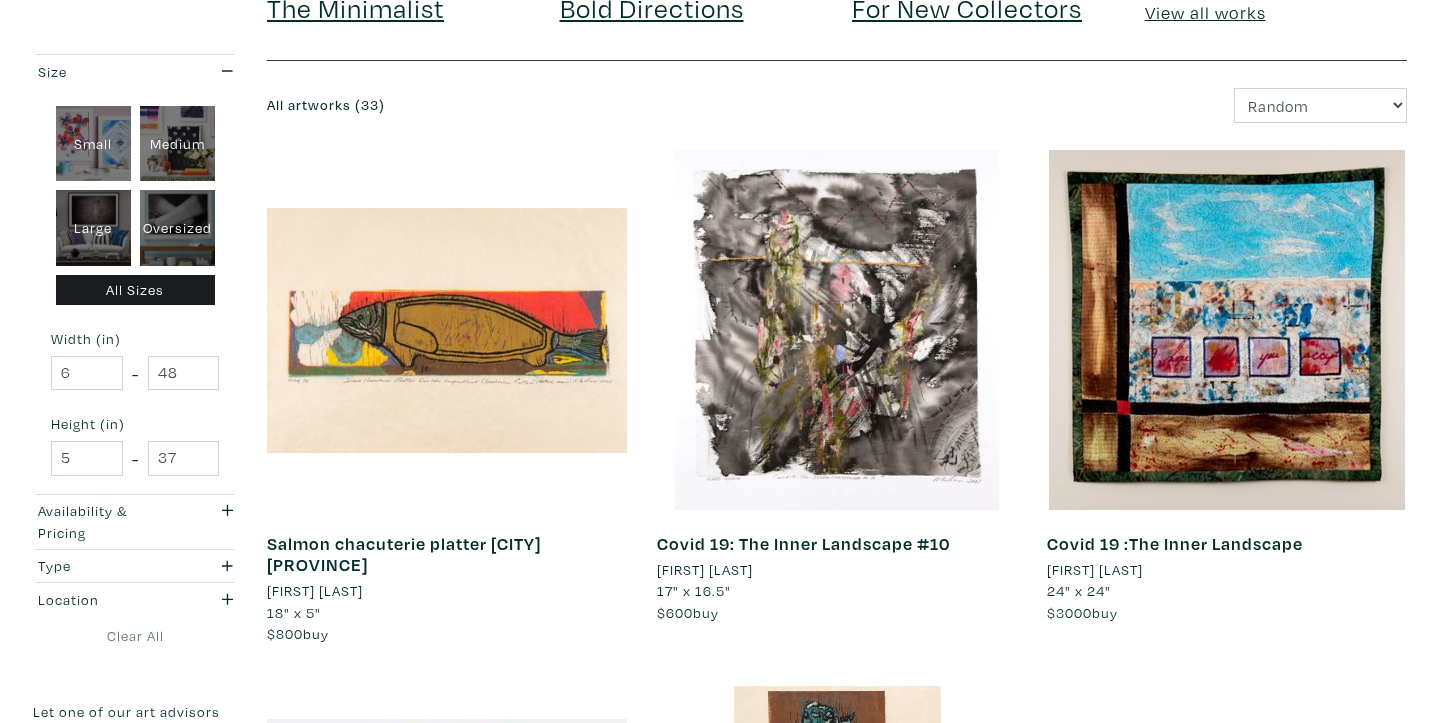 click on "Audrey Feltham" at bounding box center (705, 570) 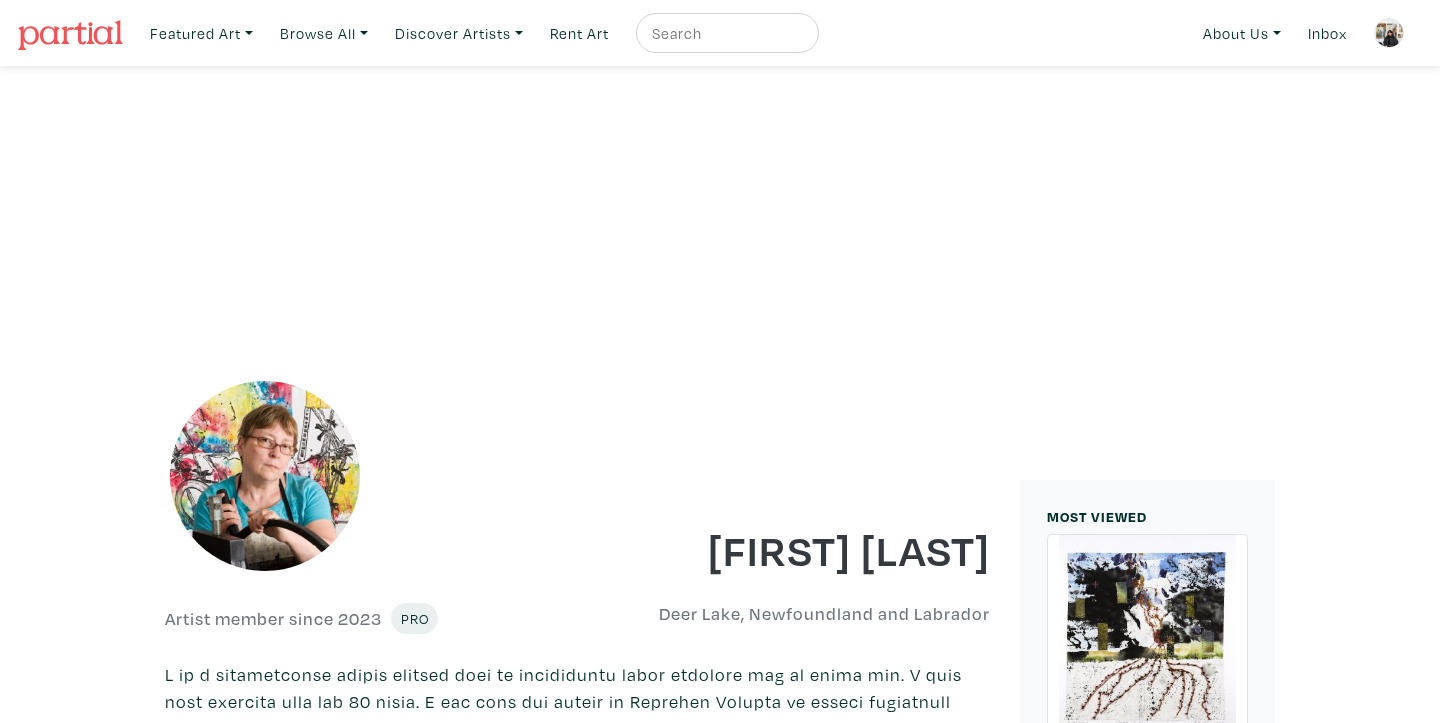 scroll, scrollTop: 1805, scrollLeft: 0, axis: vertical 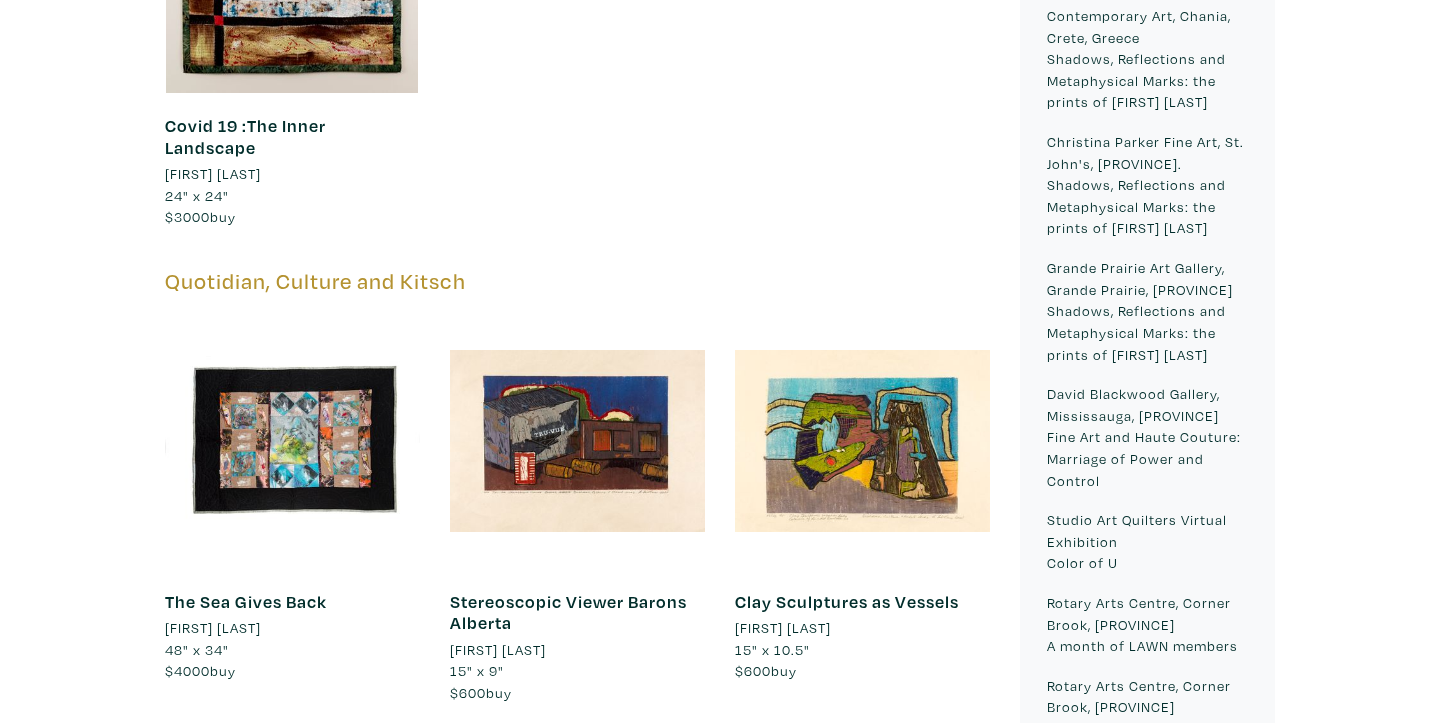 click on "The Sea Gives Back" at bounding box center [246, 601] 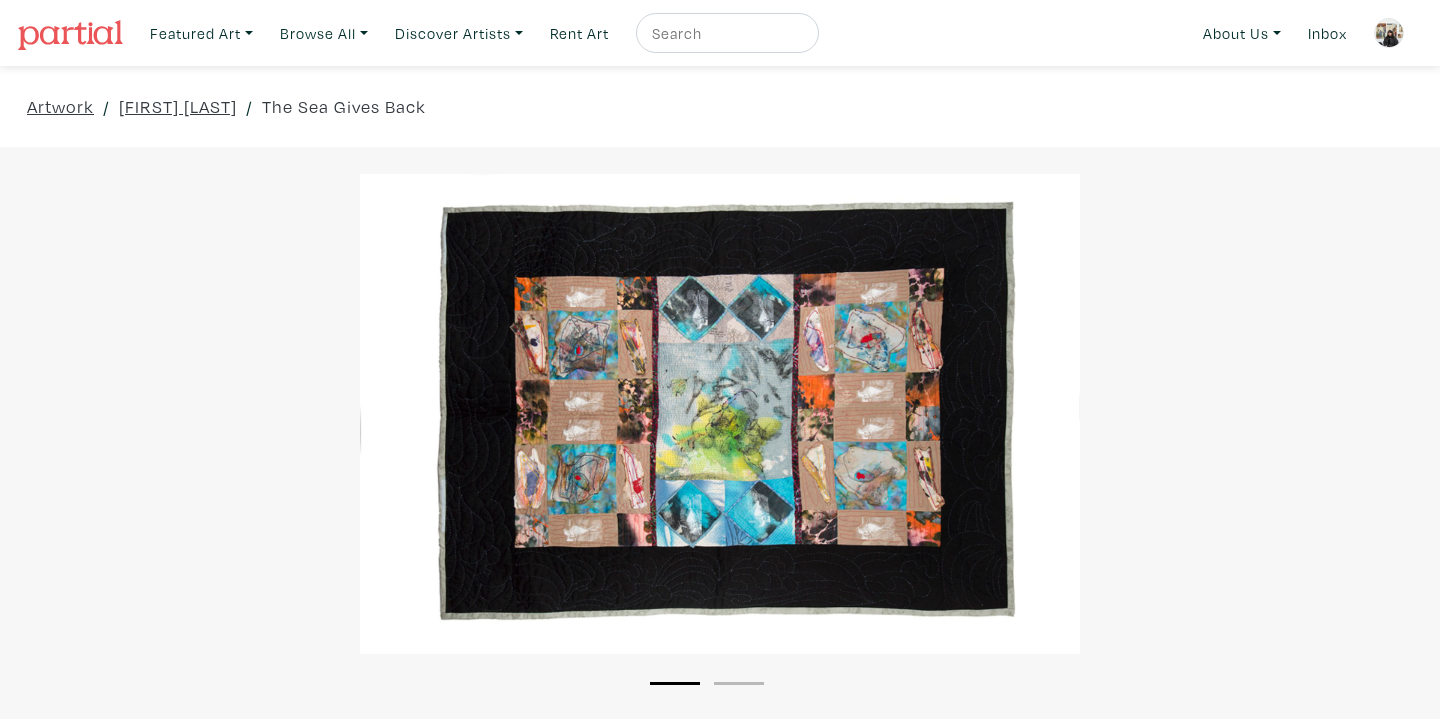 scroll, scrollTop: 0, scrollLeft: 0, axis: both 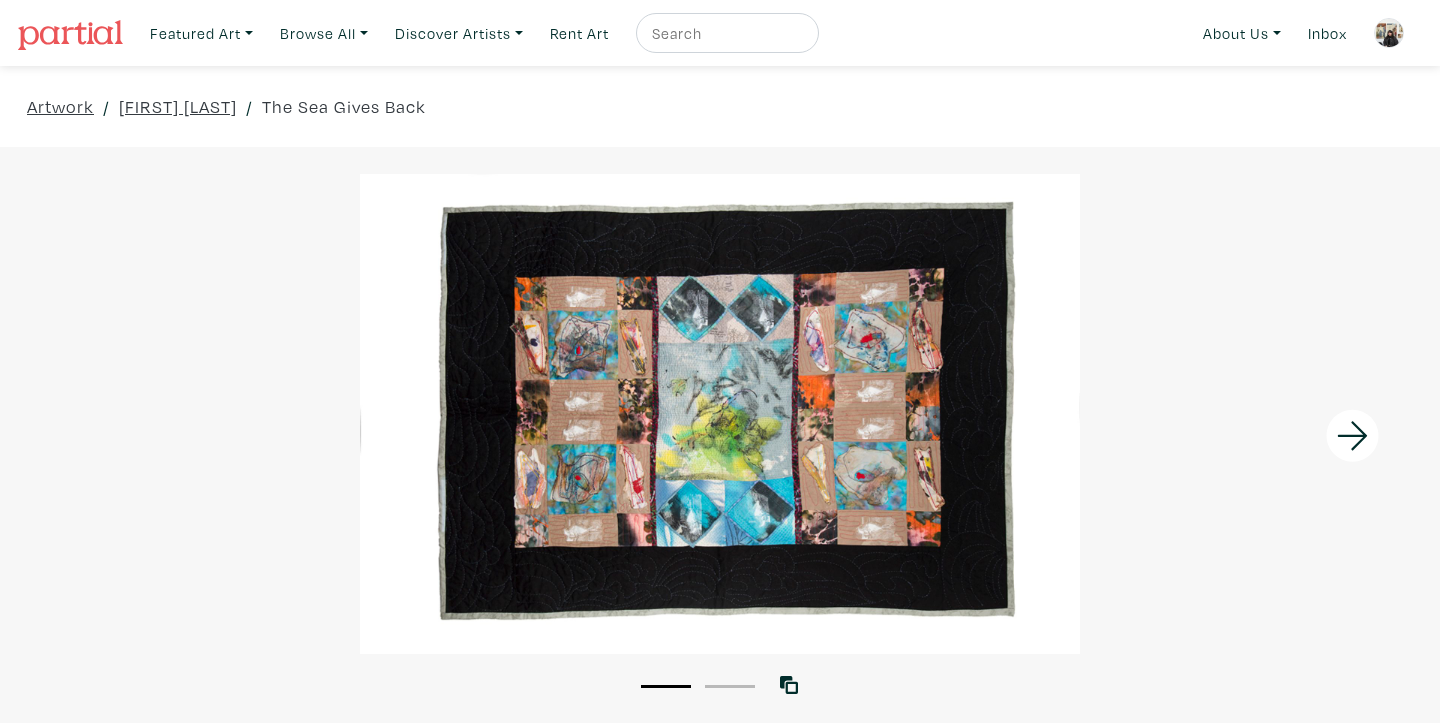 click at bounding box center (725, 33) 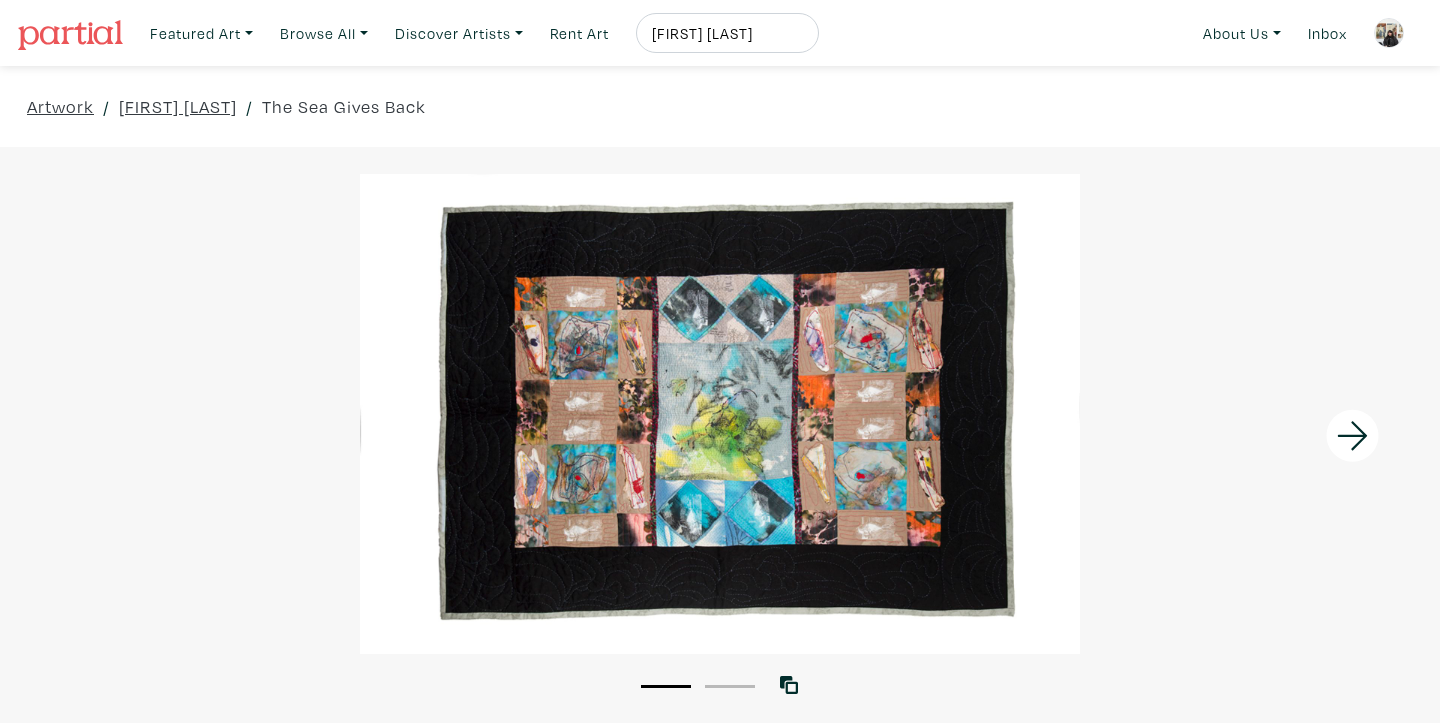 type on "lori ryerson" 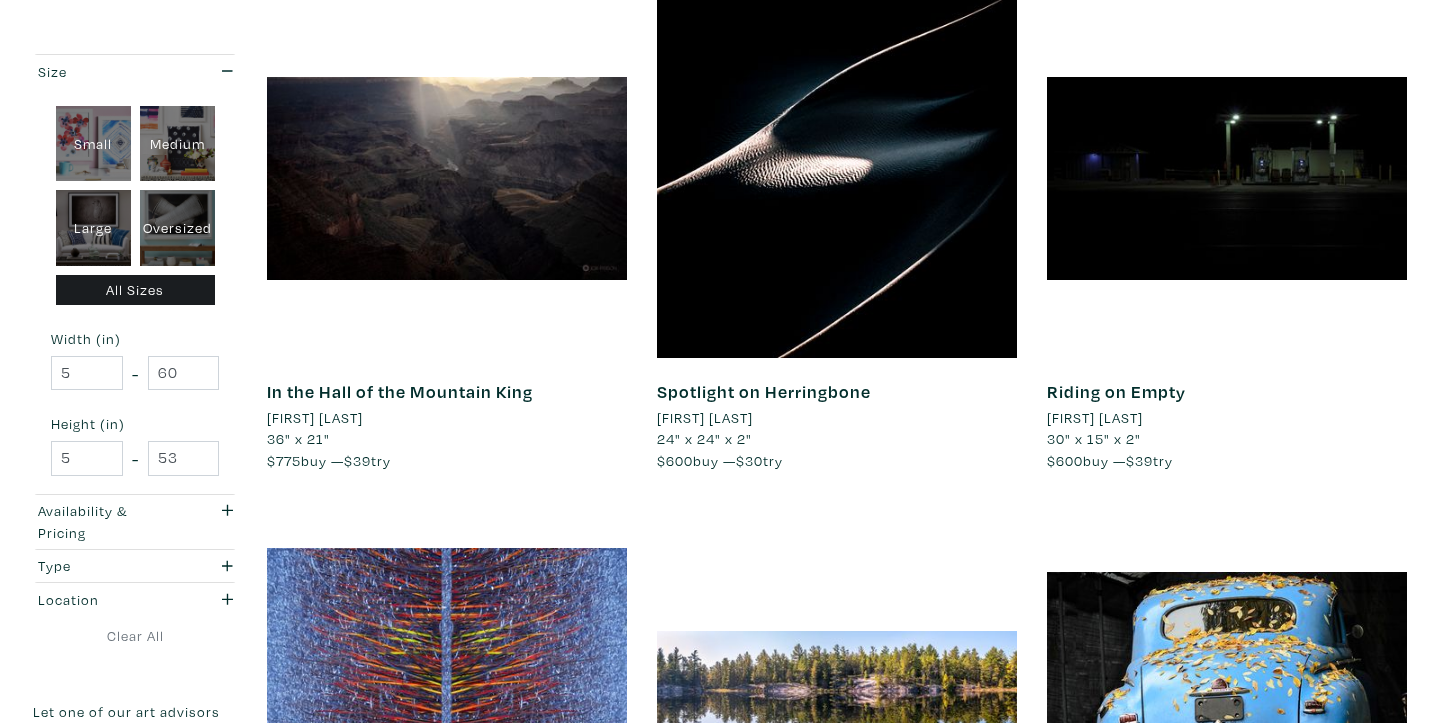 scroll, scrollTop: 361, scrollLeft: 0, axis: vertical 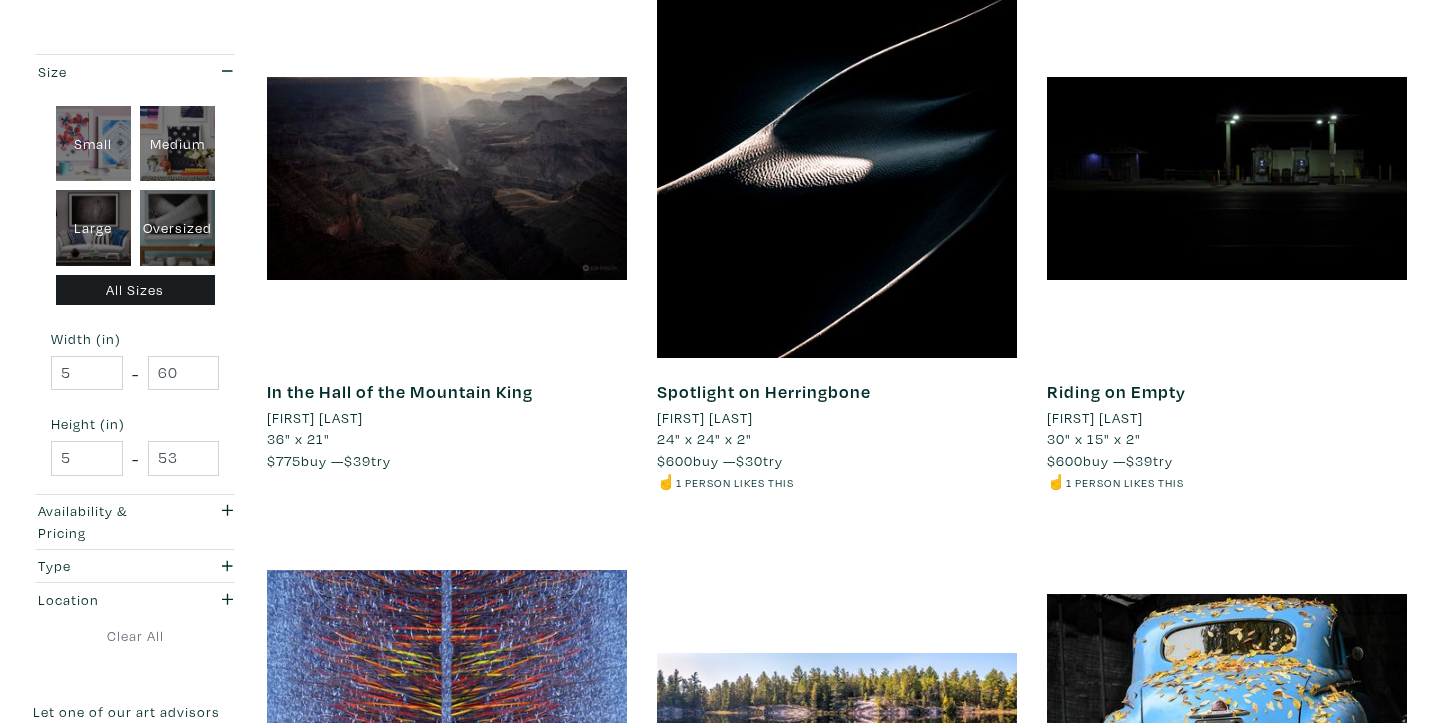 click on "Lori Ryerson" at bounding box center [315, 418] 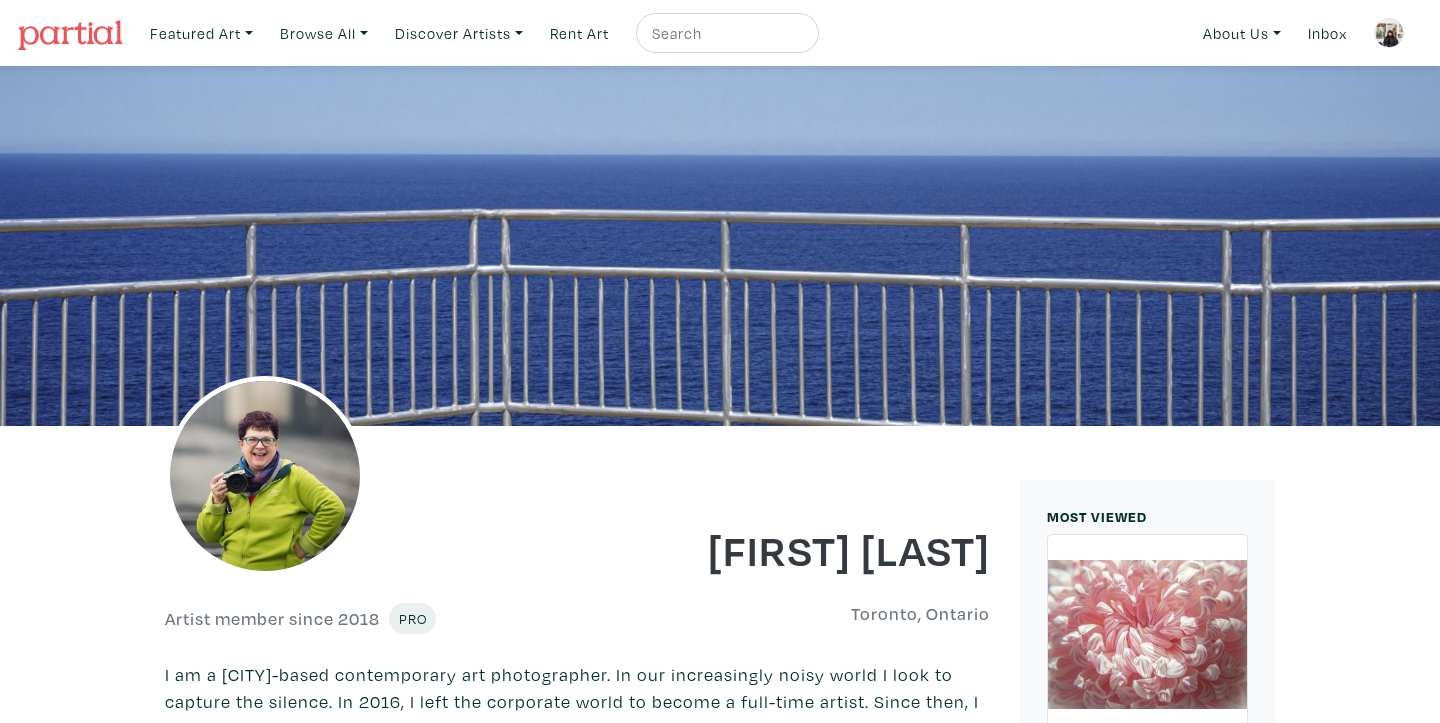 scroll, scrollTop: 1496, scrollLeft: 0, axis: vertical 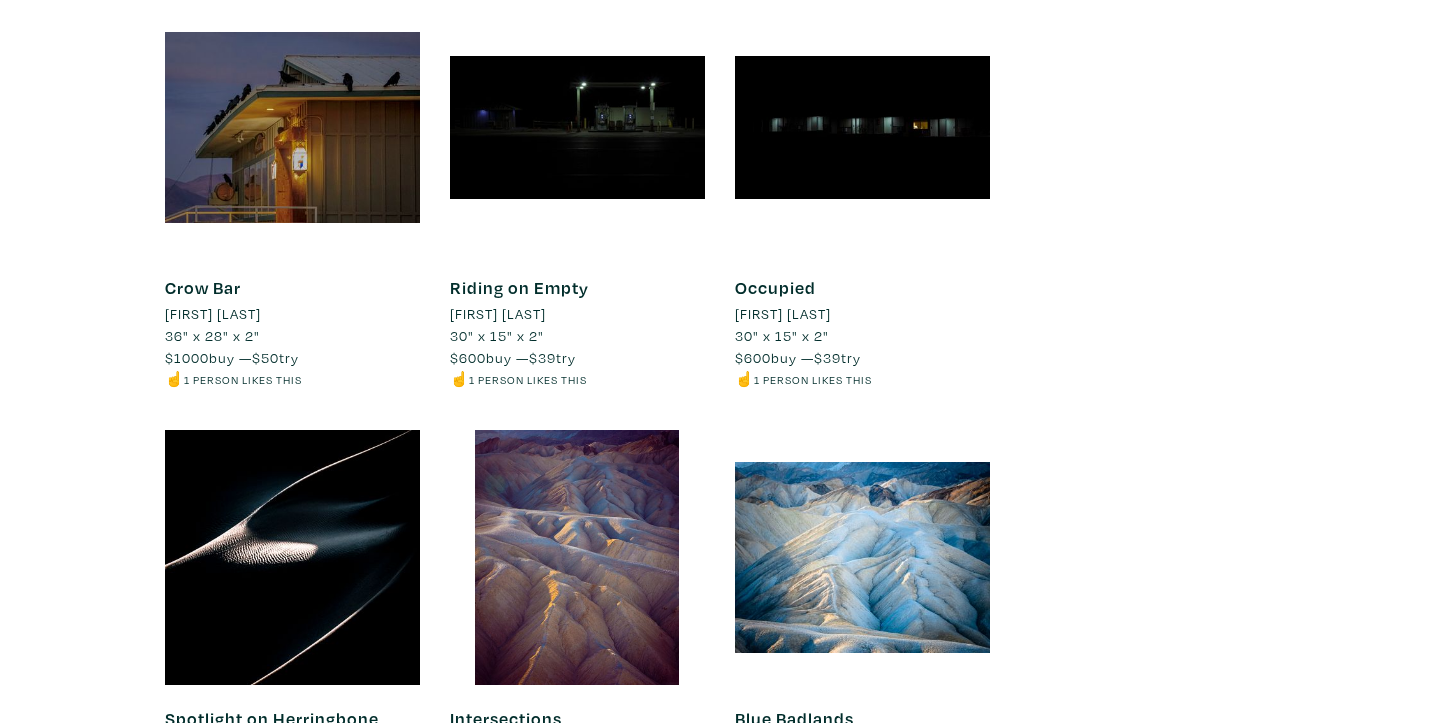 click at bounding box center (862, 127) 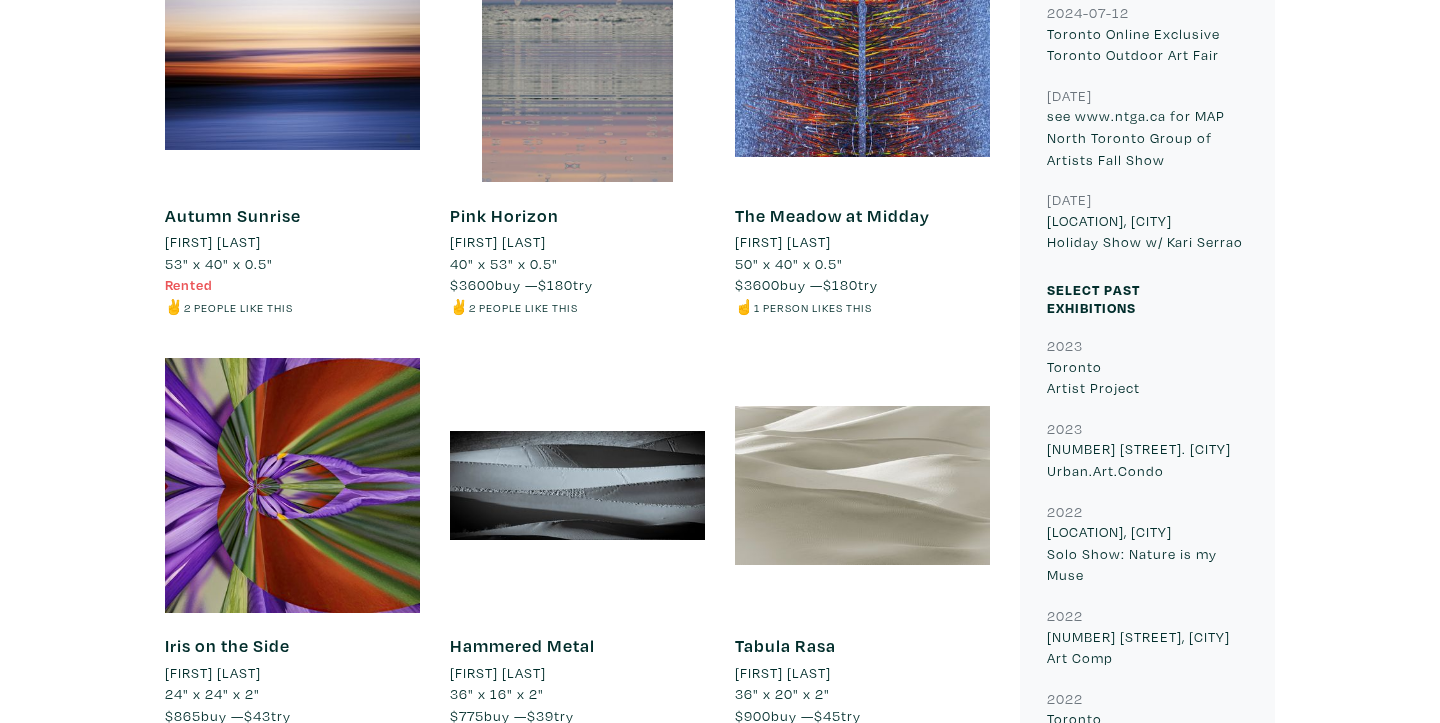 scroll, scrollTop: 0, scrollLeft: 0, axis: both 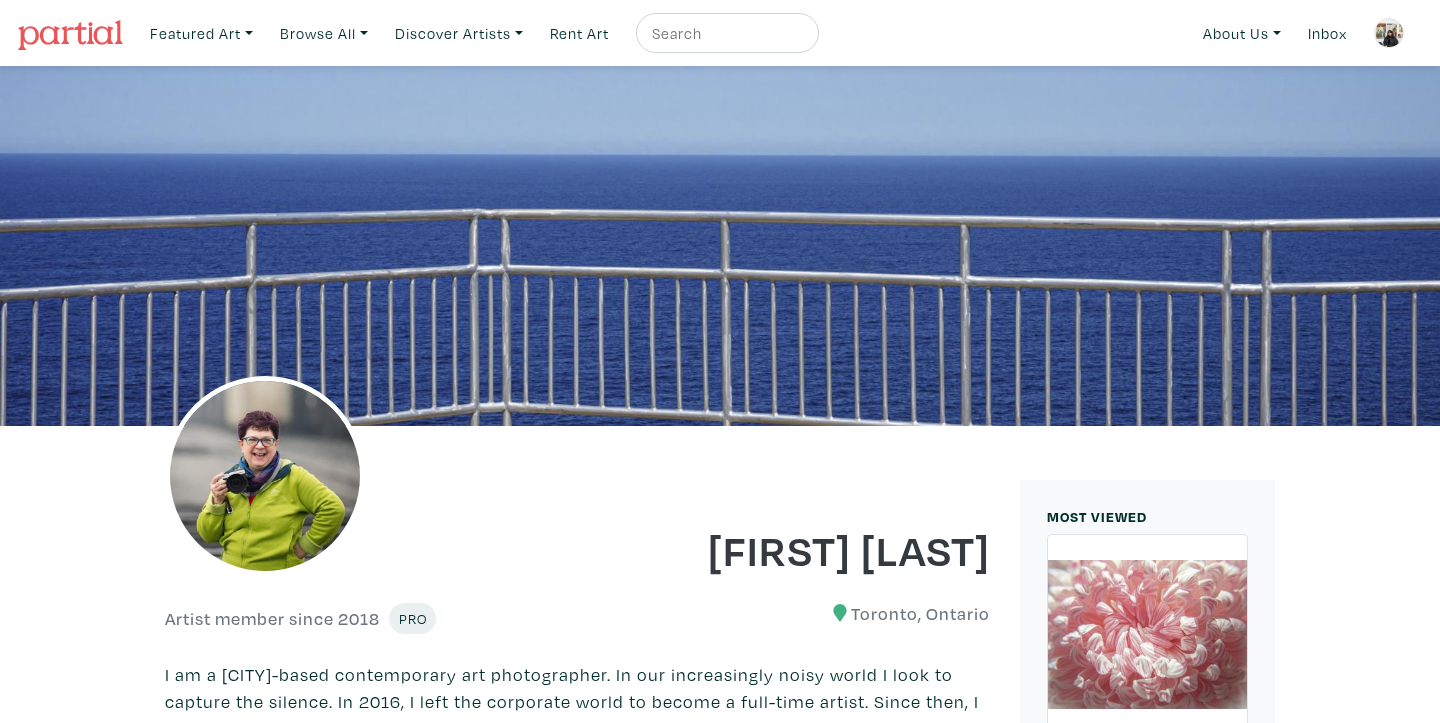 click at bounding box center [725, 33] 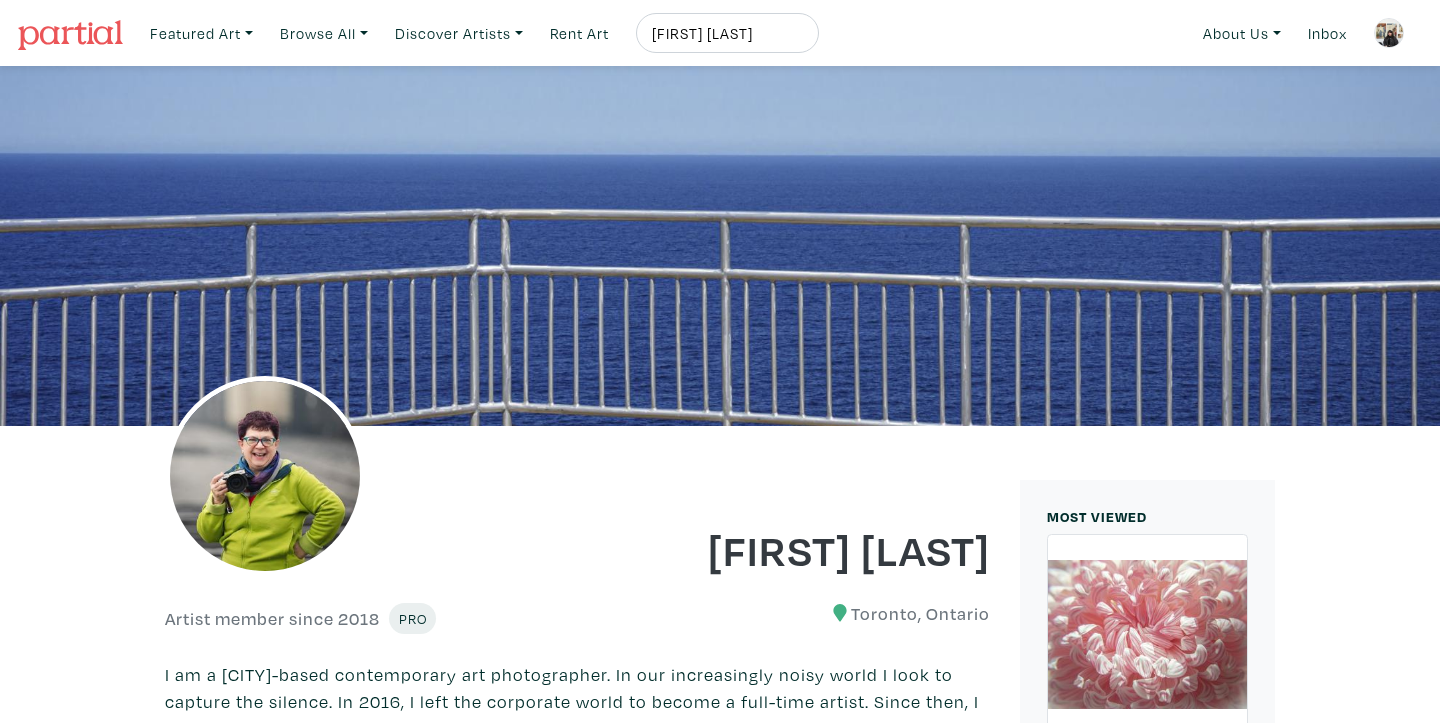 type on "june tenzin" 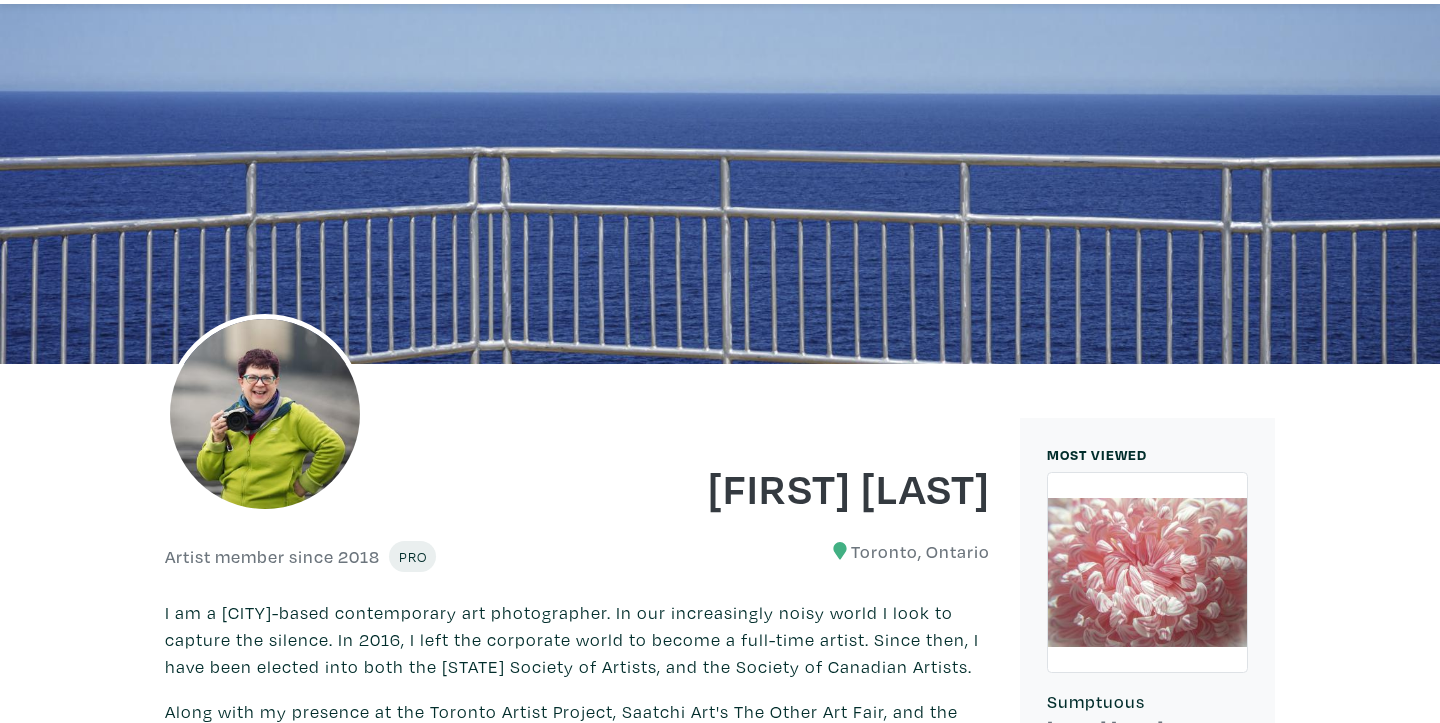 scroll, scrollTop: 0, scrollLeft: 0, axis: both 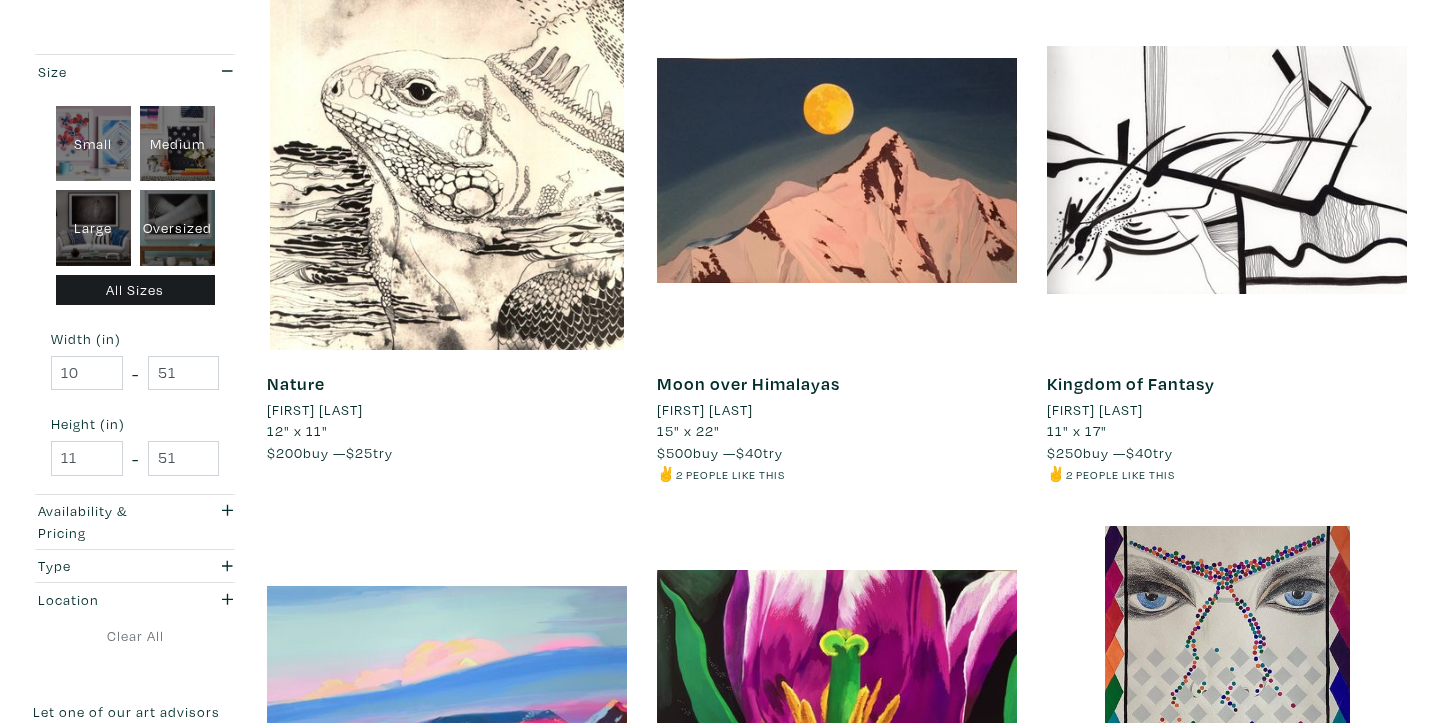 click on "[MONTH] [LAST]" at bounding box center [705, 410] 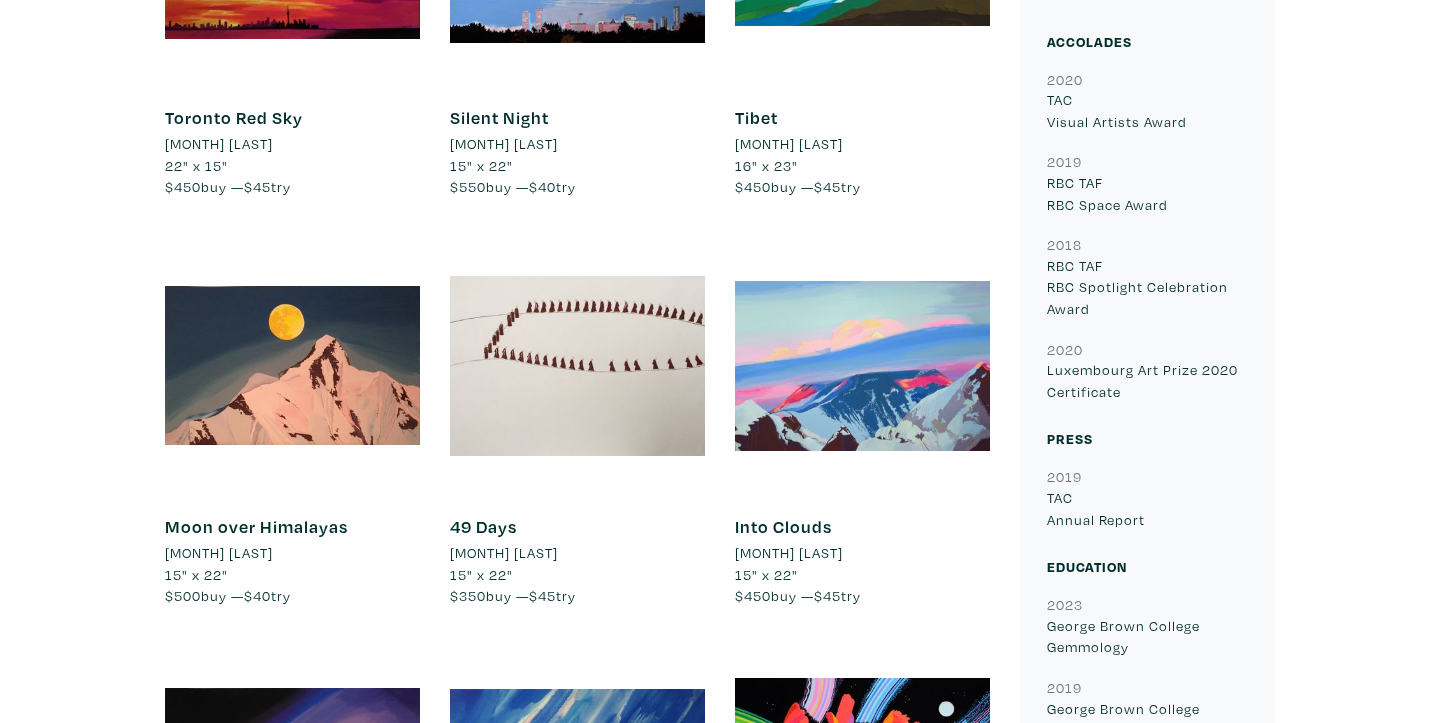 scroll, scrollTop: 1159, scrollLeft: 0, axis: vertical 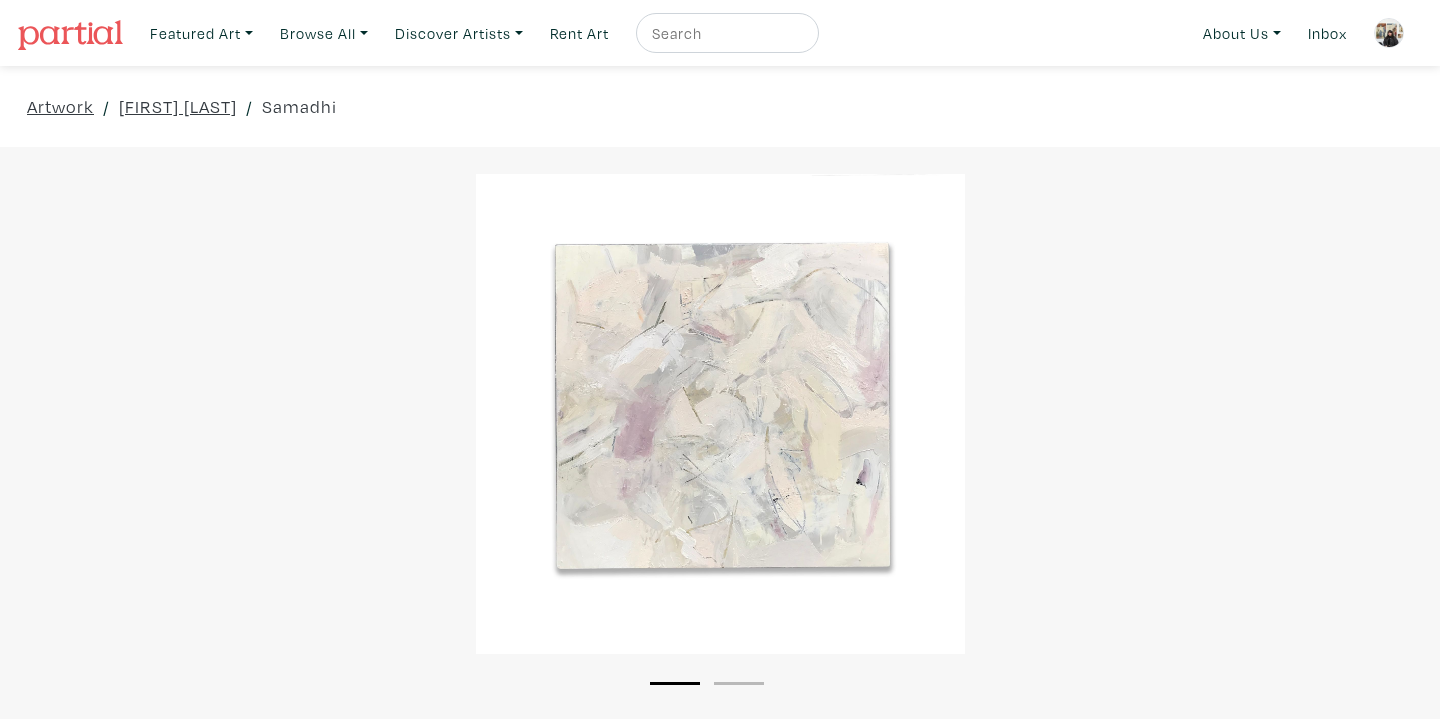 click at bounding box center [725, 33] 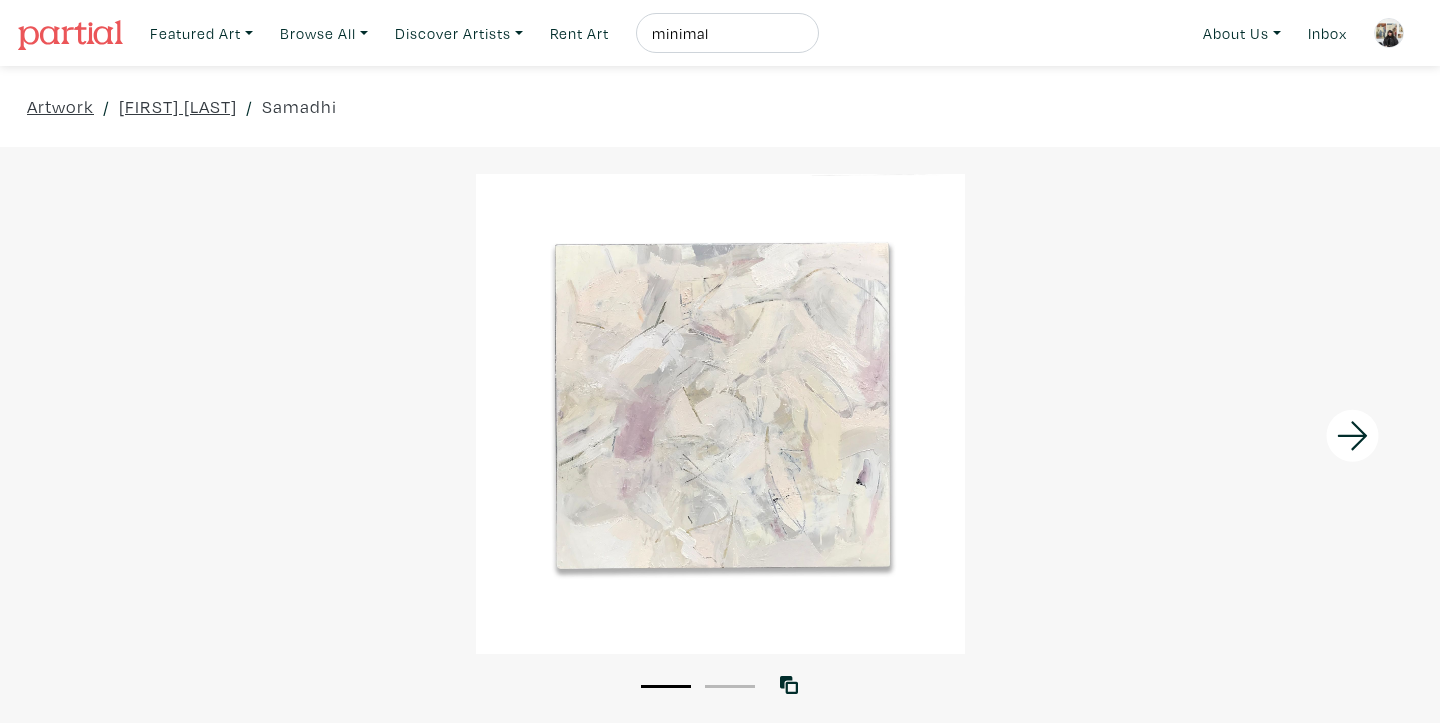 type on "minimal" 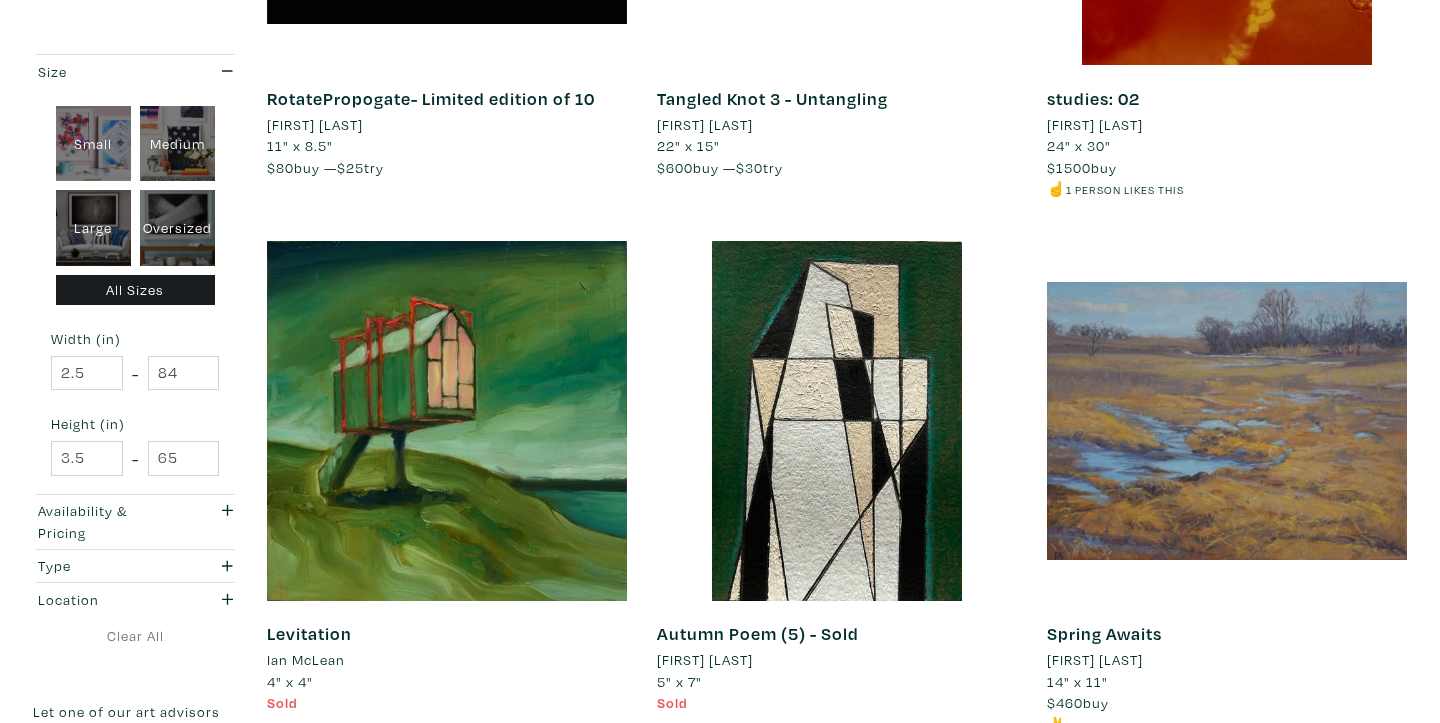 scroll, scrollTop: 1330, scrollLeft: 0, axis: vertical 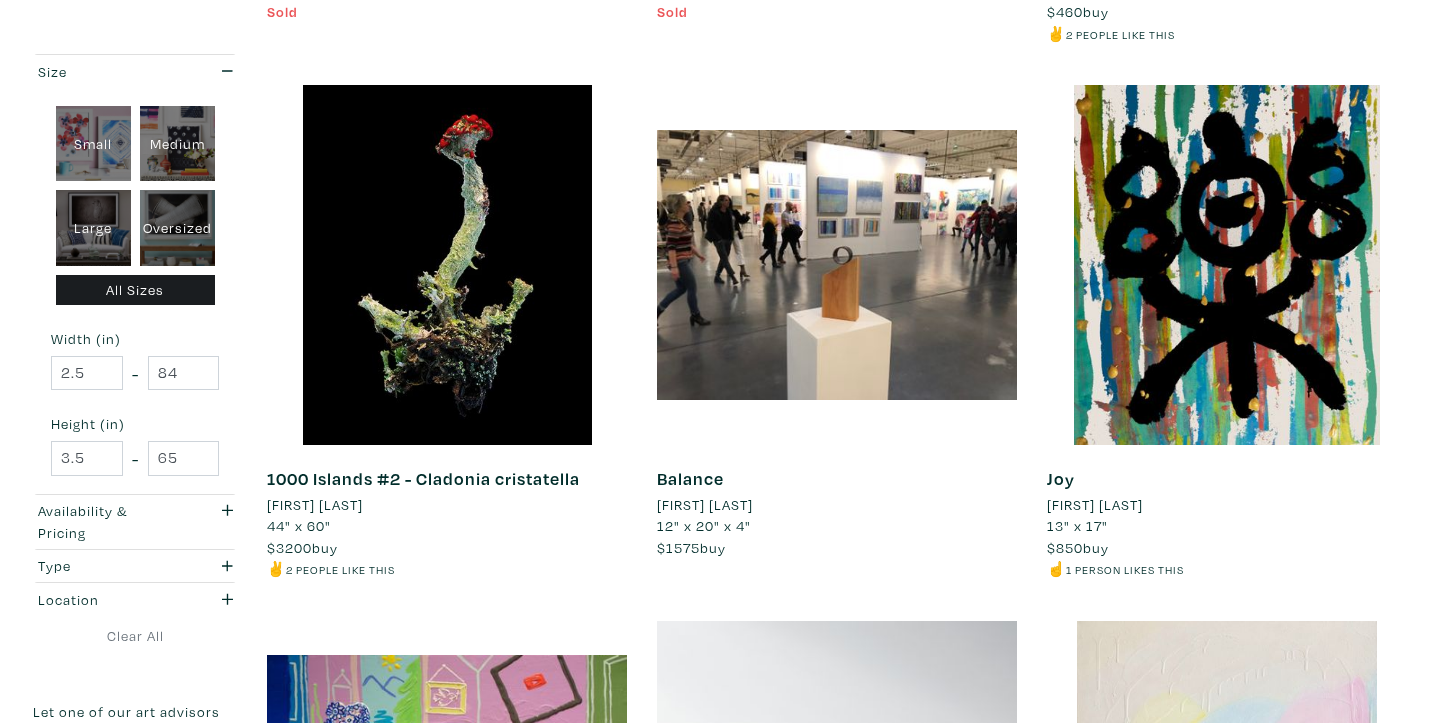 click on "[FIRST] [LAST]" at bounding box center (705, 505) 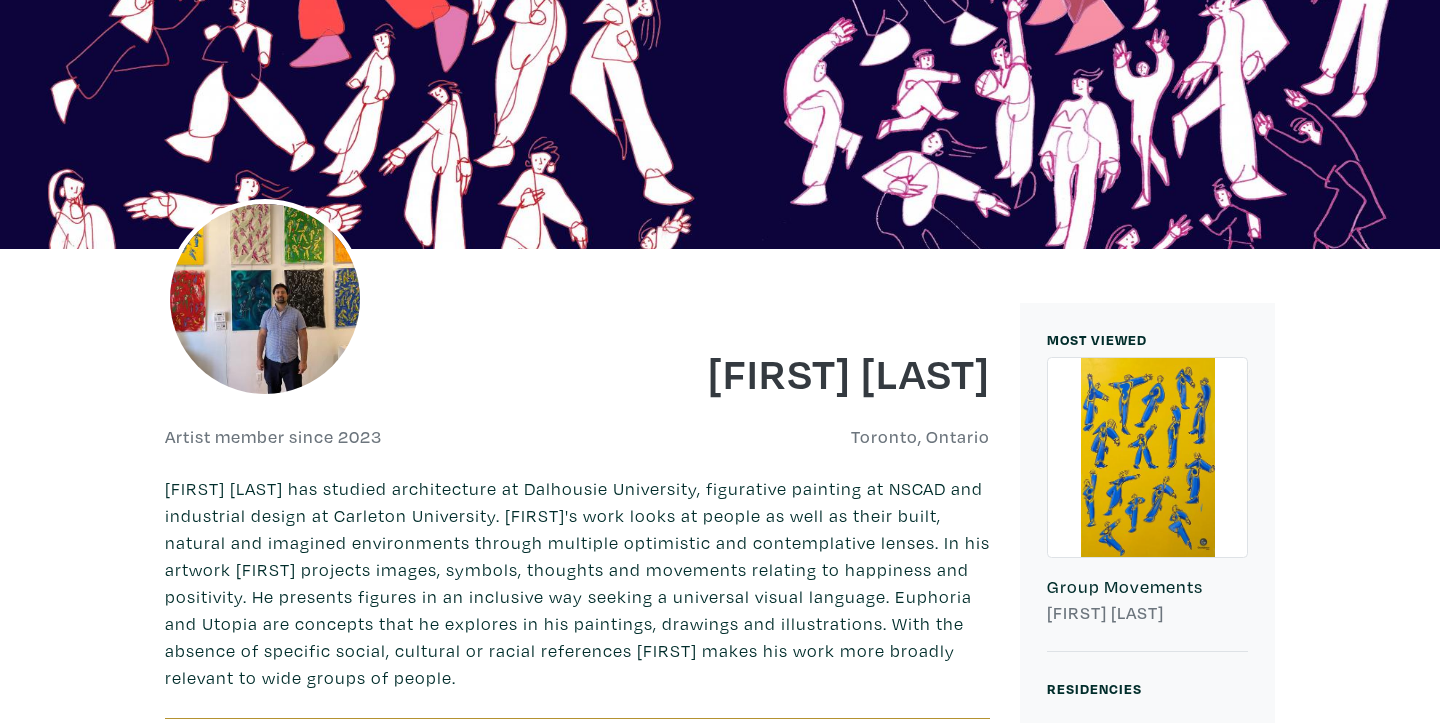 scroll, scrollTop: 177, scrollLeft: 0, axis: vertical 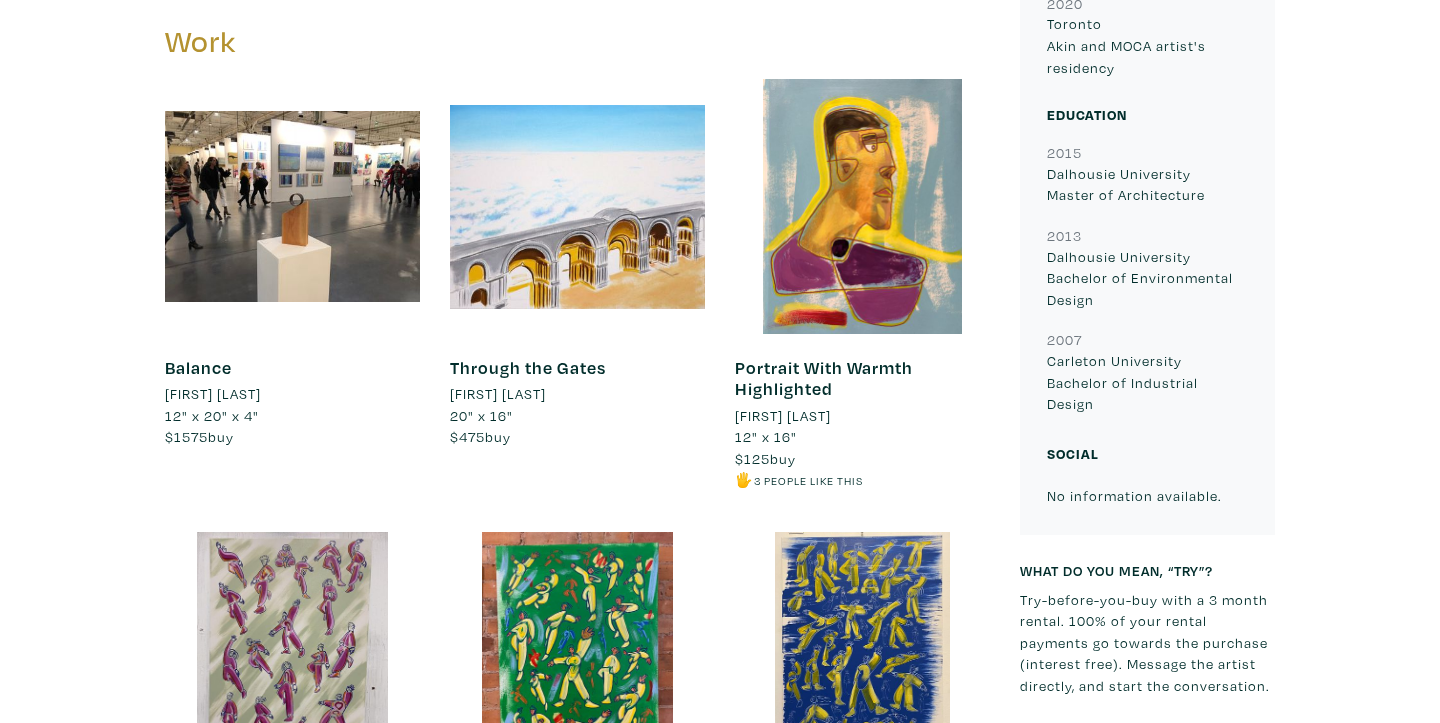 click at bounding box center (292, 206) 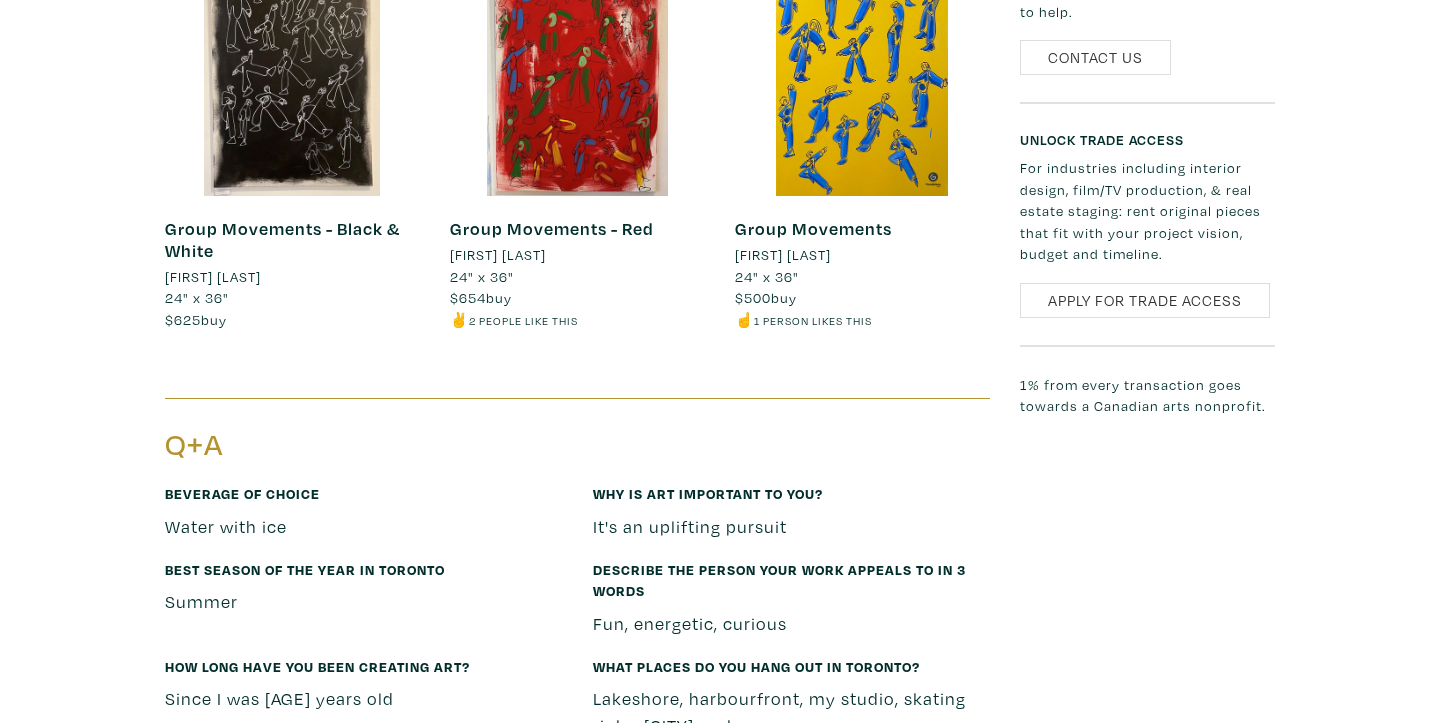 scroll, scrollTop: 1900, scrollLeft: 0, axis: vertical 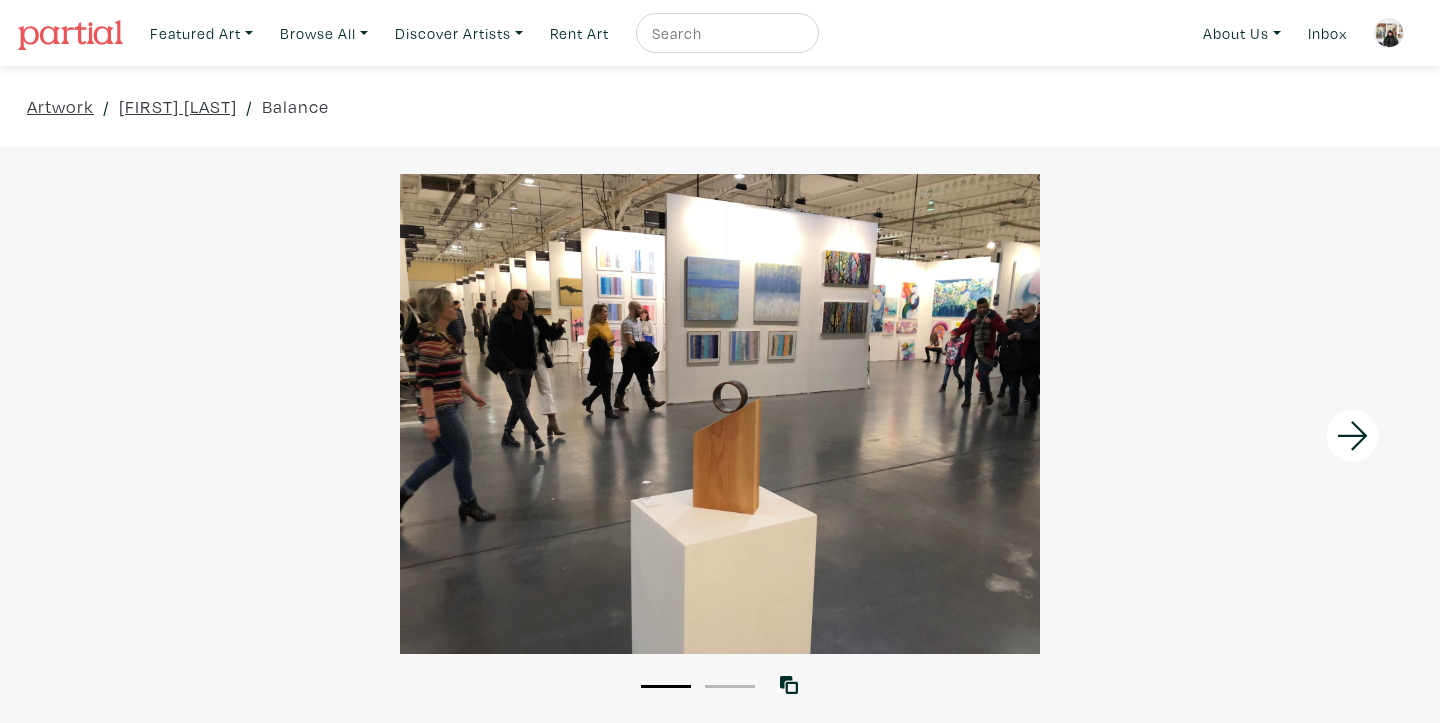 click 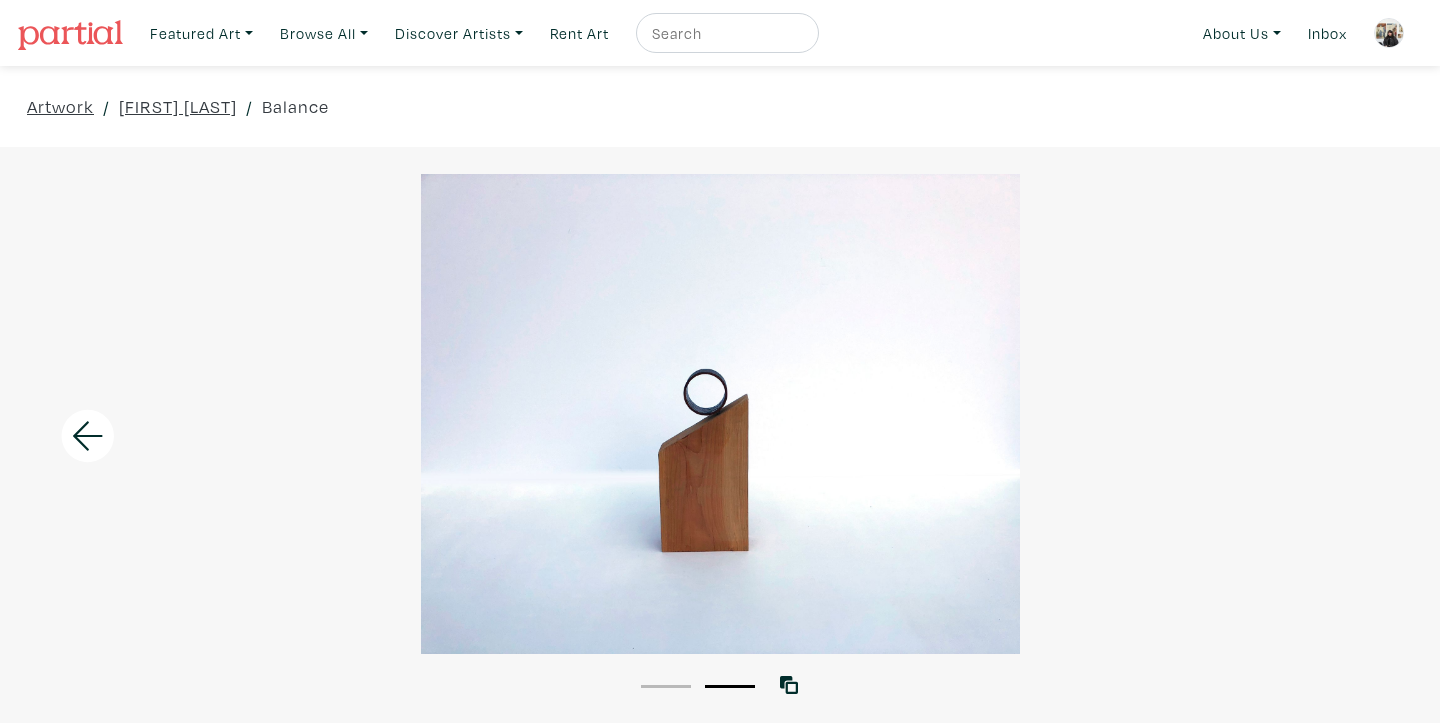 scroll, scrollTop: 0, scrollLeft: 0, axis: both 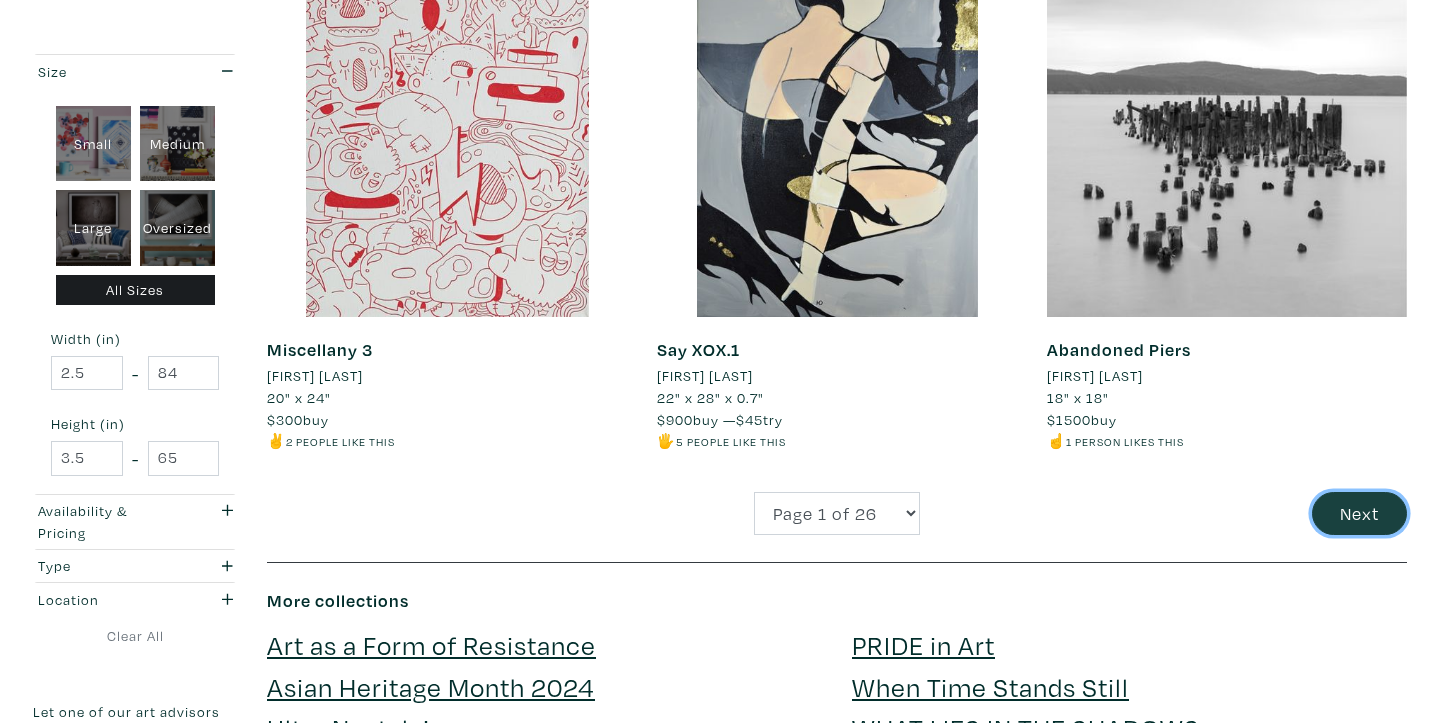 click on "Next" at bounding box center (1359, 513) 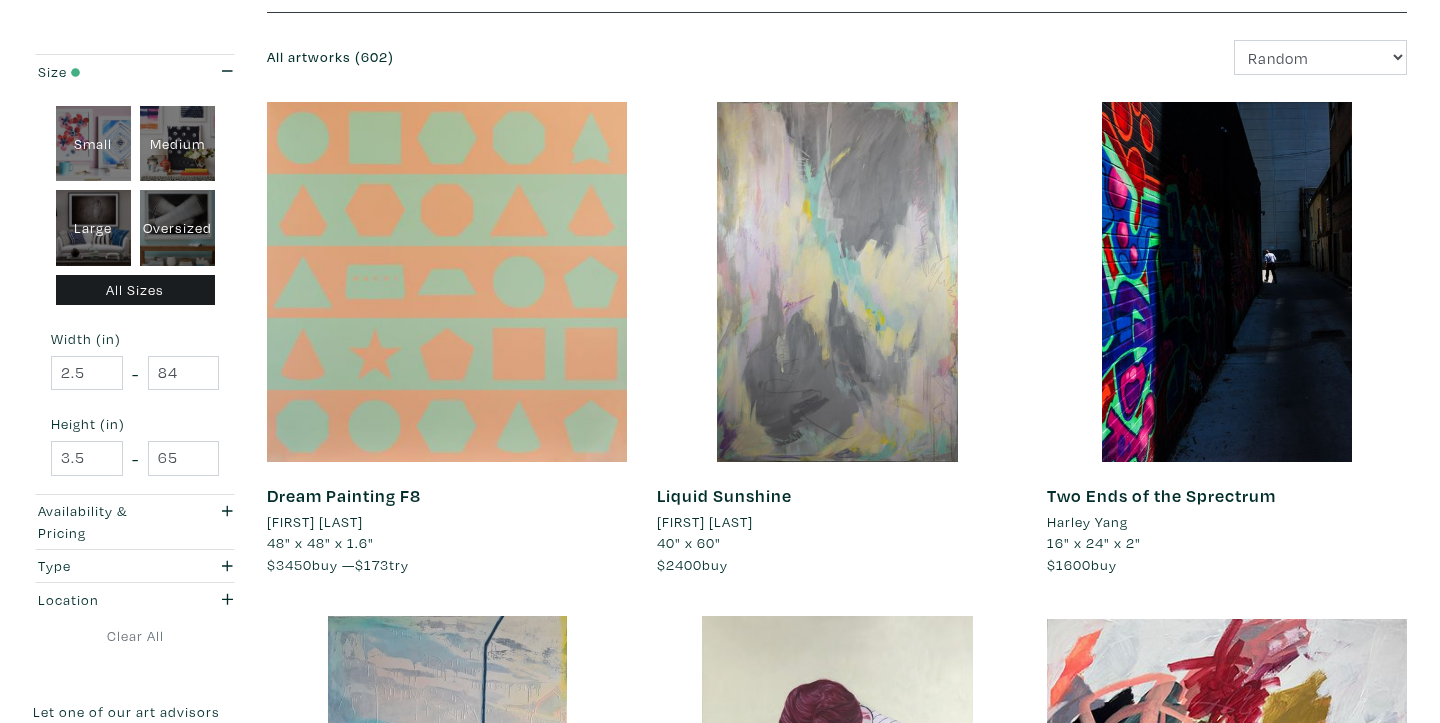 scroll, scrollTop: 257, scrollLeft: 0, axis: vertical 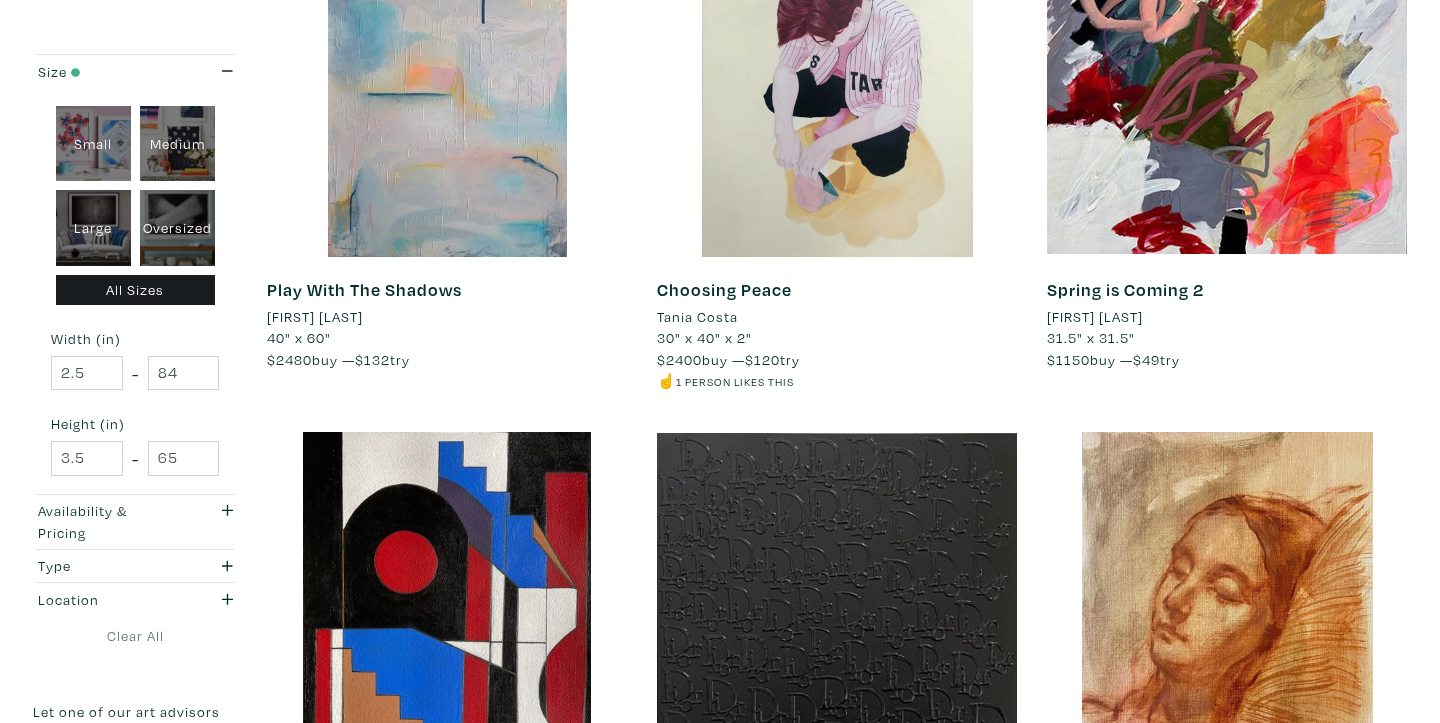 click on "[FIRST] [LAST]" at bounding box center [315, 317] 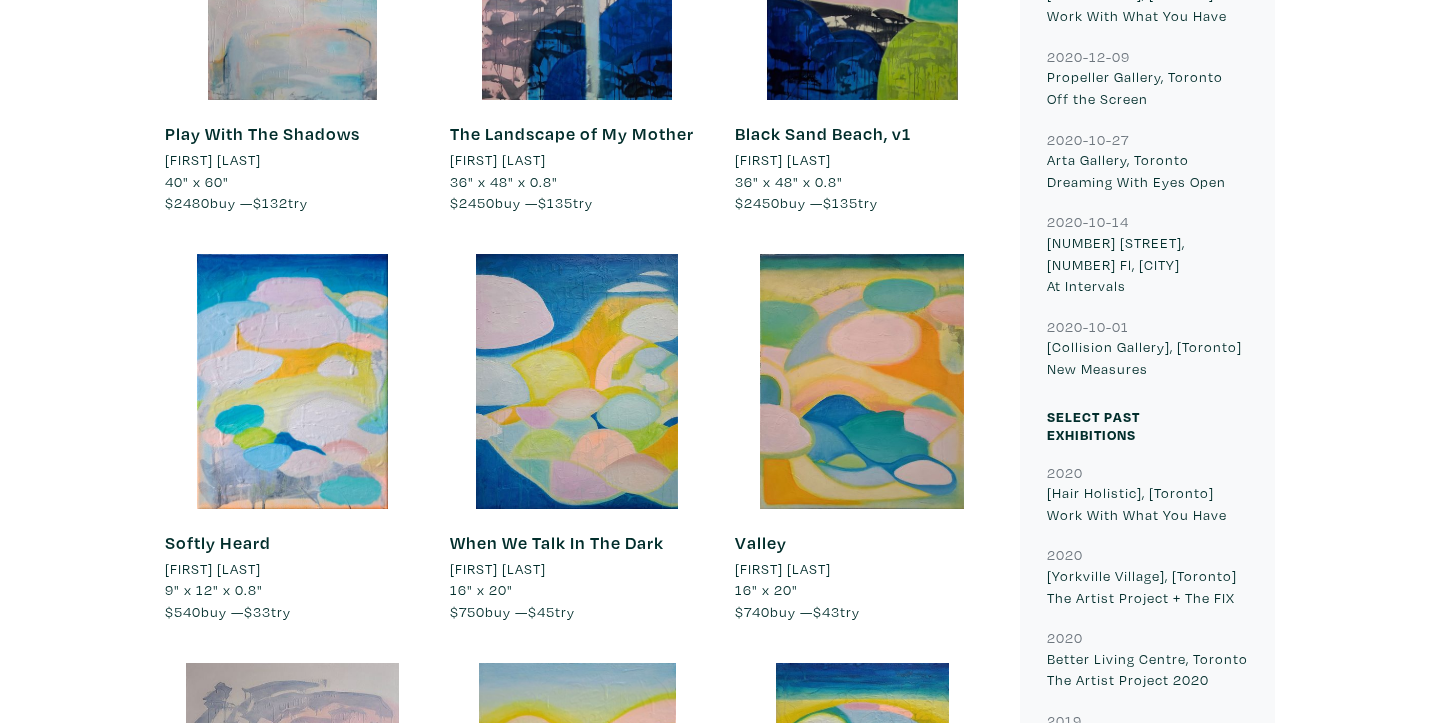 scroll, scrollTop: 2728, scrollLeft: 0, axis: vertical 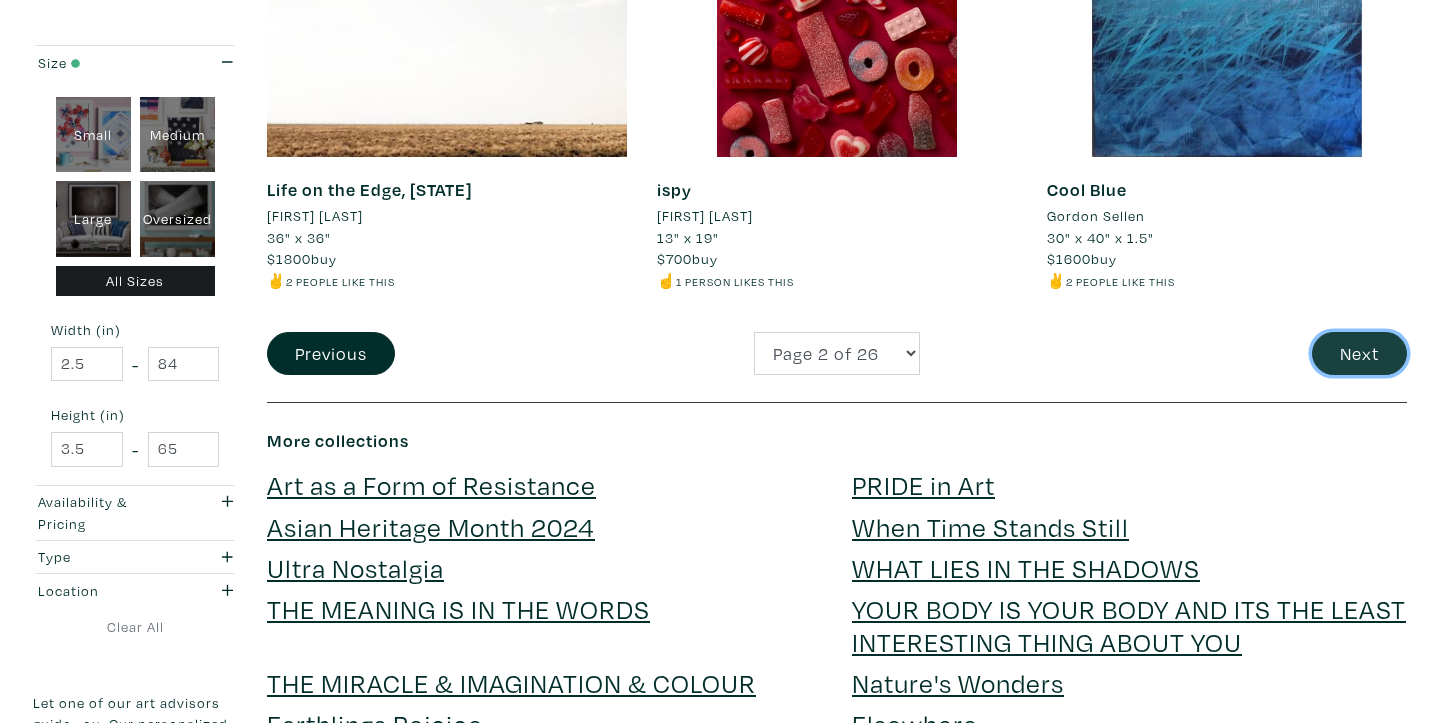 click on "Next" at bounding box center [1359, 353] 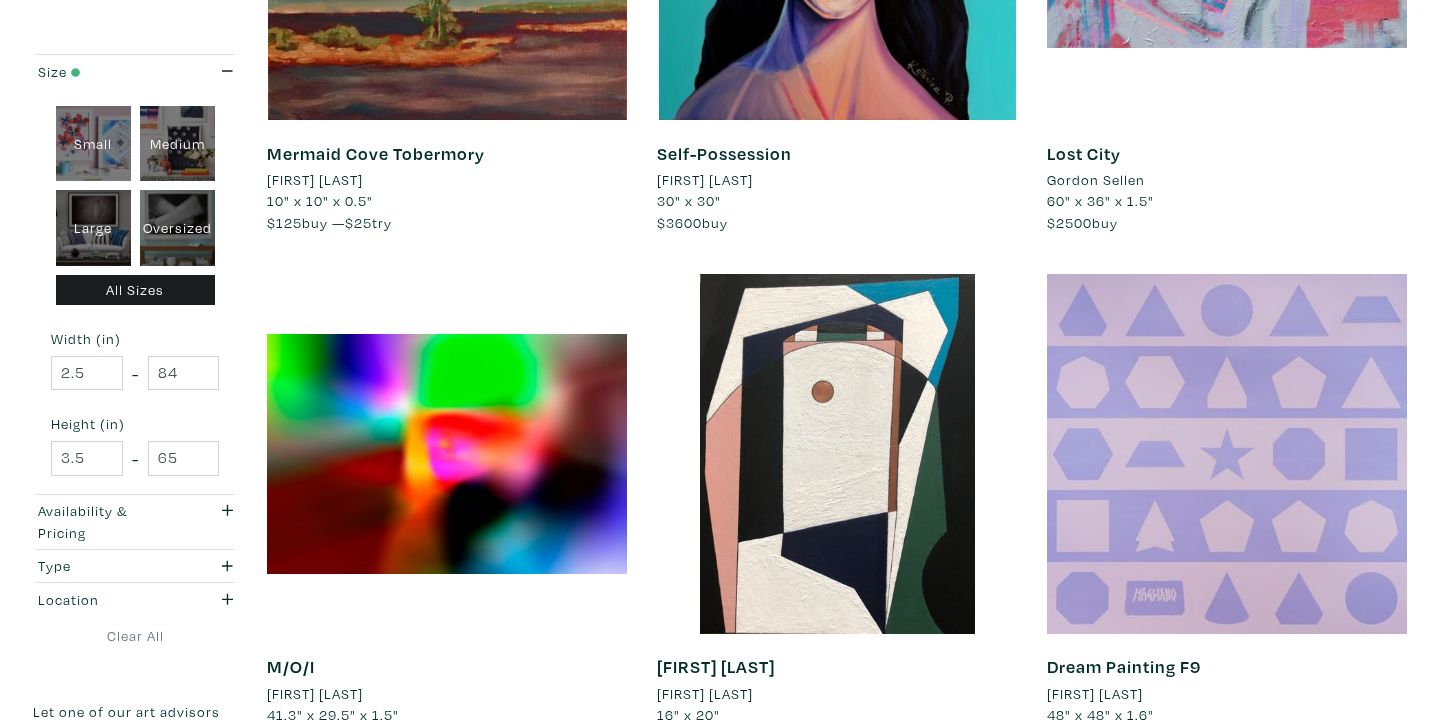 scroll, scrollTop: 1014, scrollLeft: 0, axis: vertical 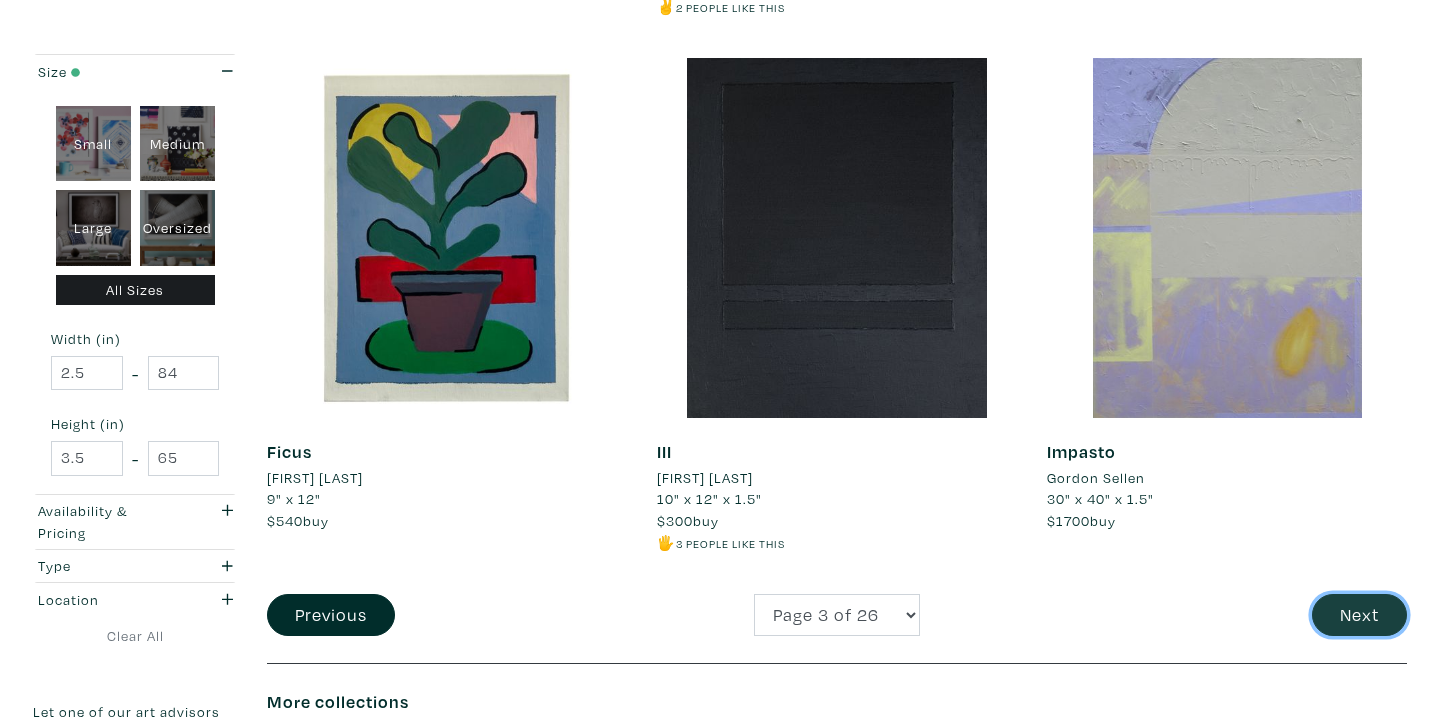click on "Next" at bounding box center [1359, 615] 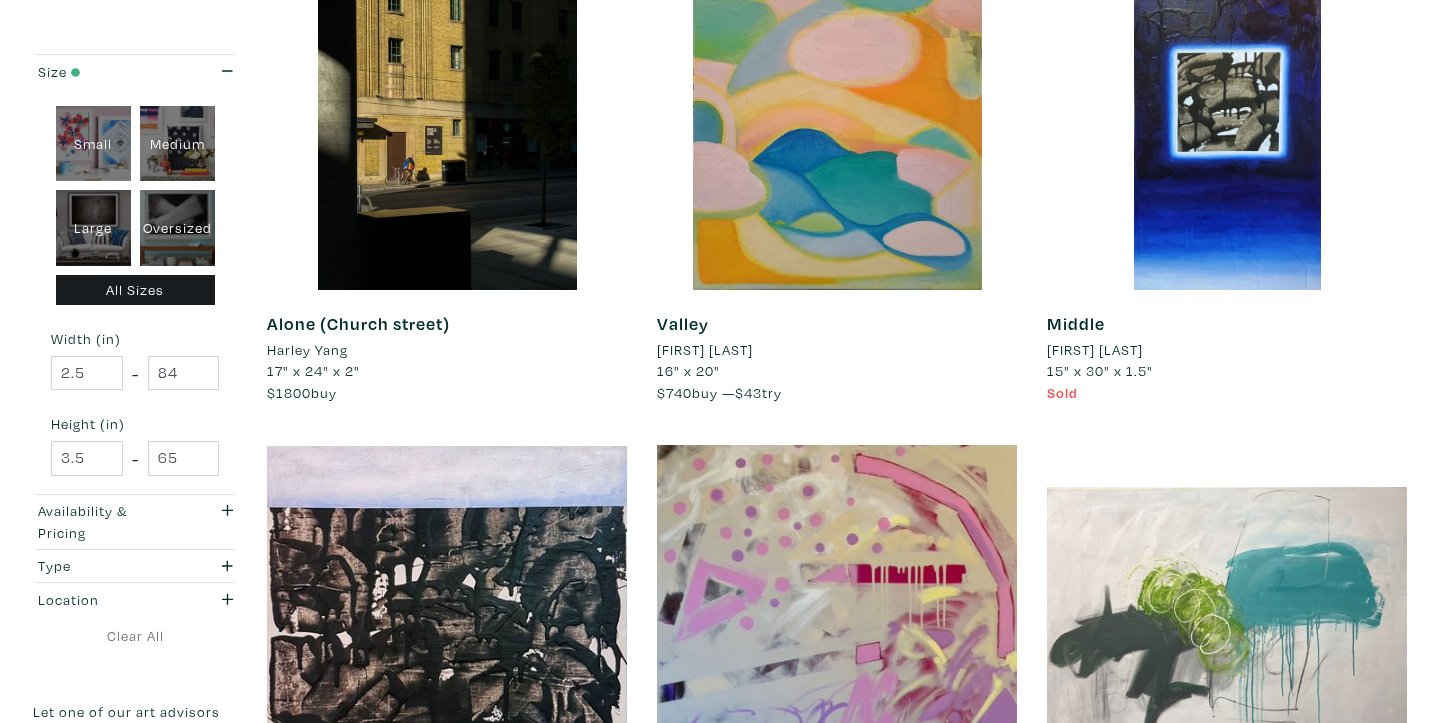 scroll, scrollTop: 429, scrollLeft: 0, axis: vertical 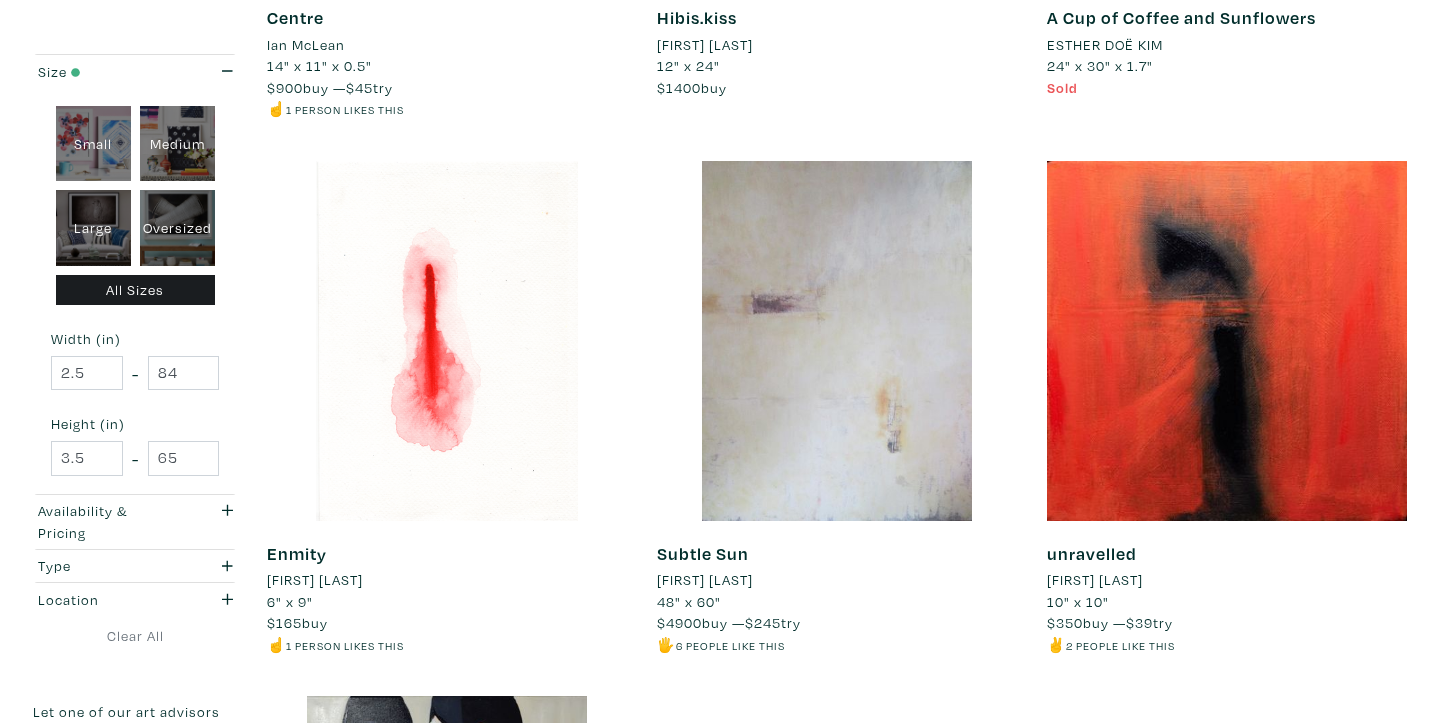 click on "Carolanne MacLean" at bounding box center (705, 580) 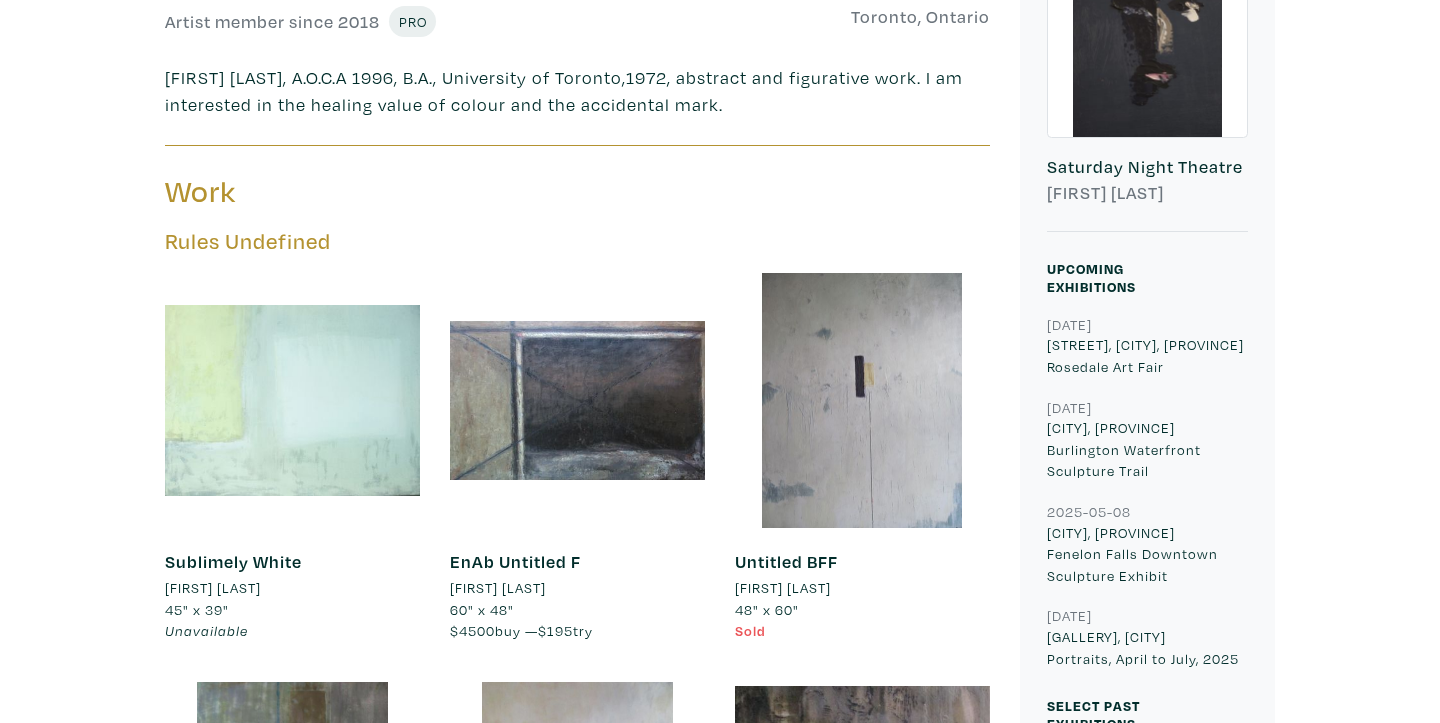 scroll, scrollTop: 611, scrollLeft: 0, axis: vertical 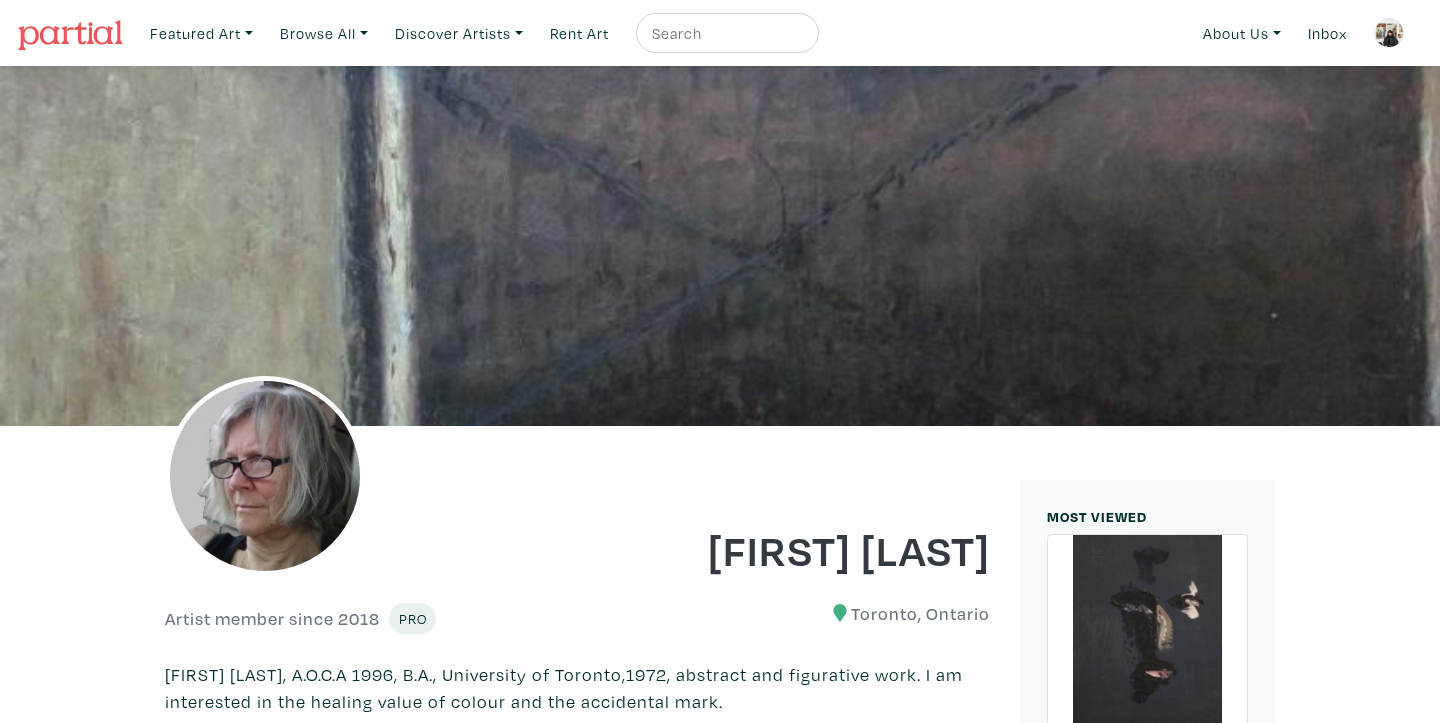 click at bounding box center (725, 33) 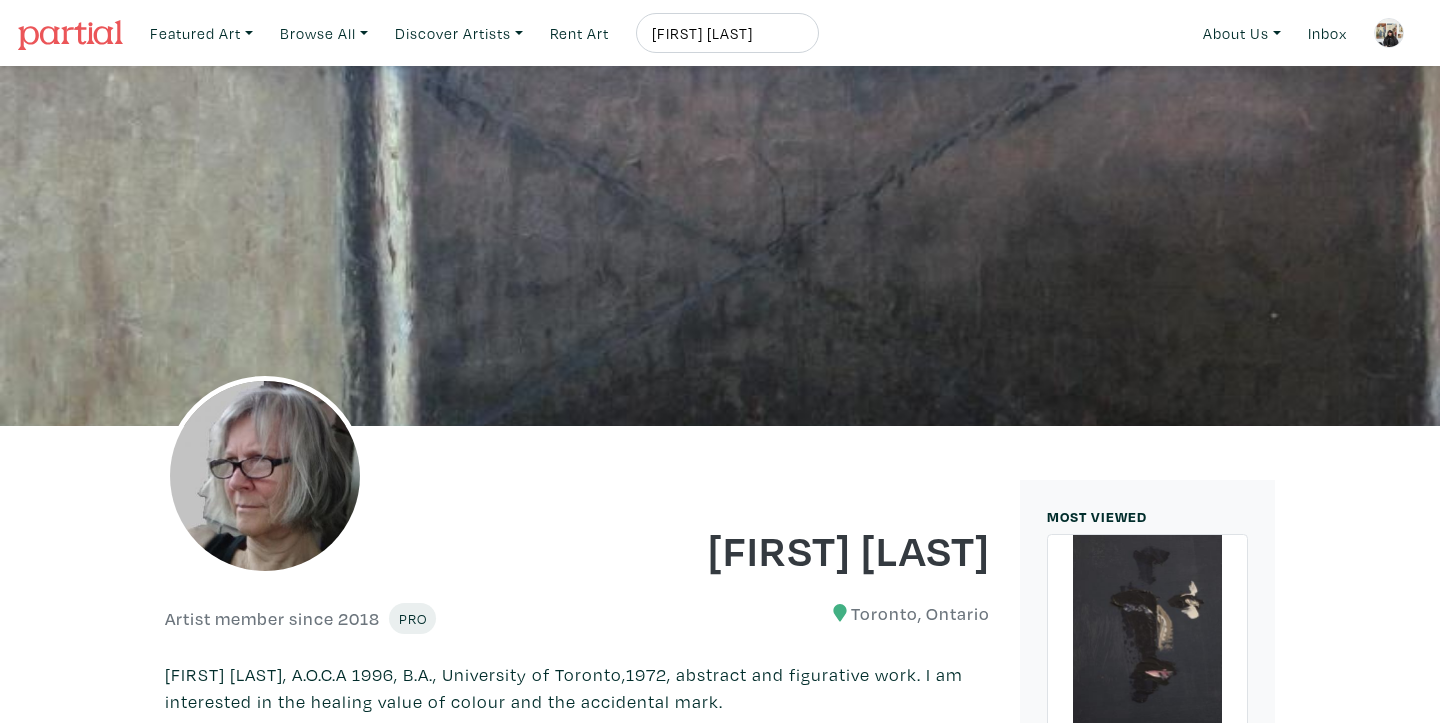 type on "elspeth sparling" 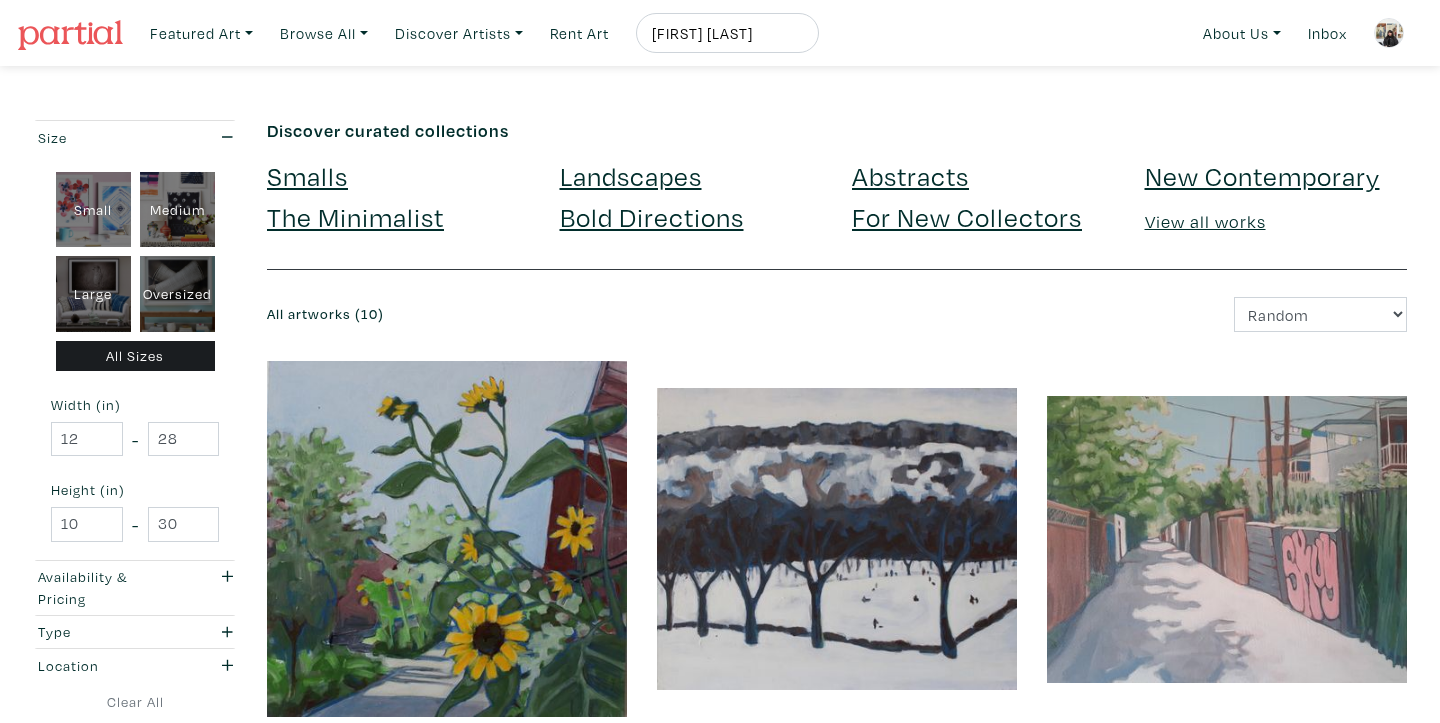 scroll, scrollTop: 0, scrollLeft: 0, axis: both 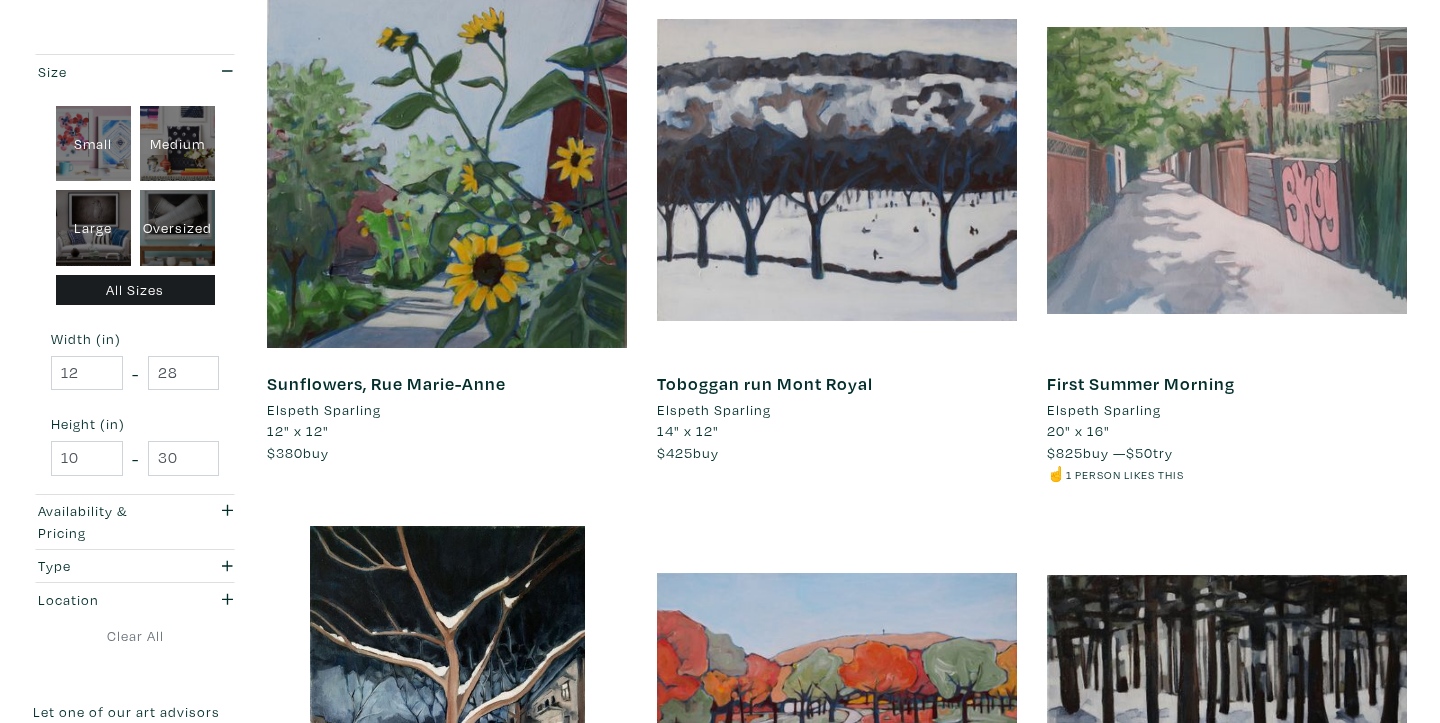 click on "First Summer Morning" at bounding box center (1141, 383) 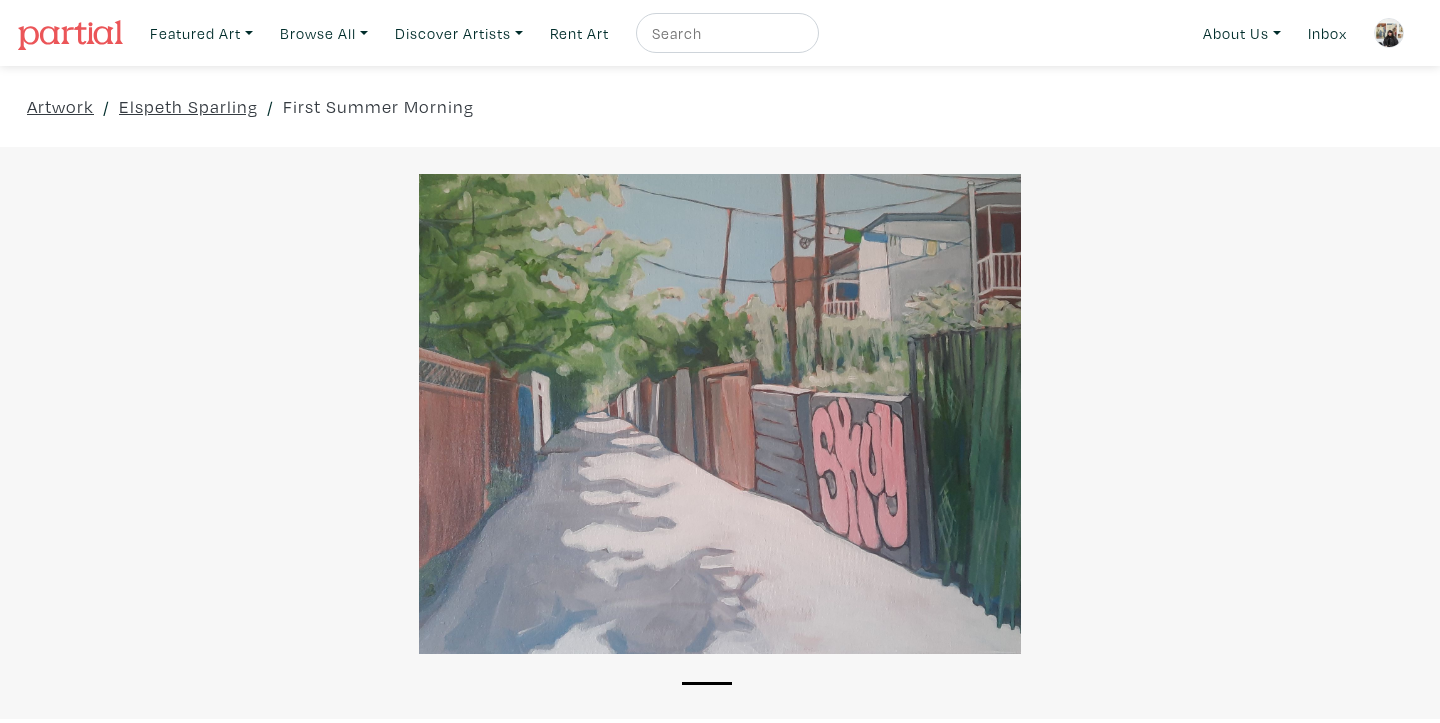 scroll, scrollTop: 0, scrollLeft: 0, axis: both 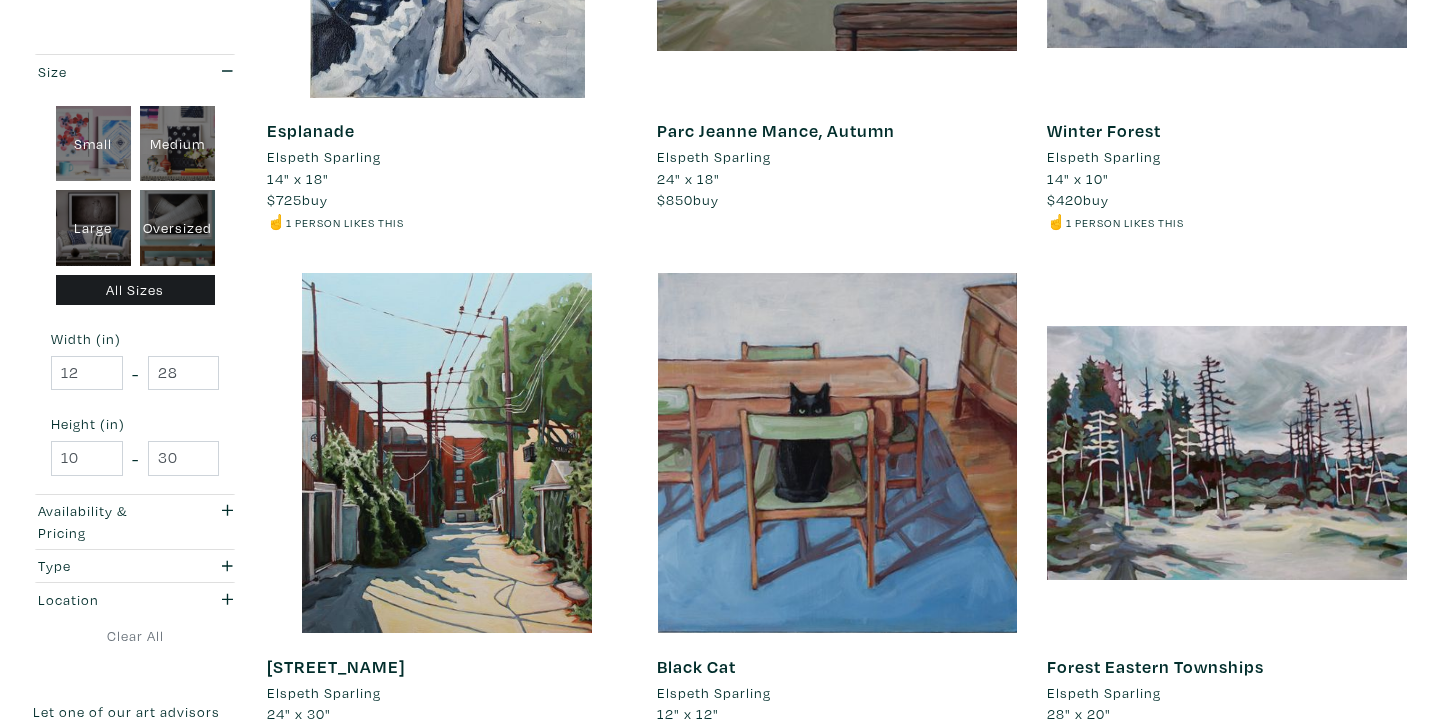 click at bounding box center [447, 453] 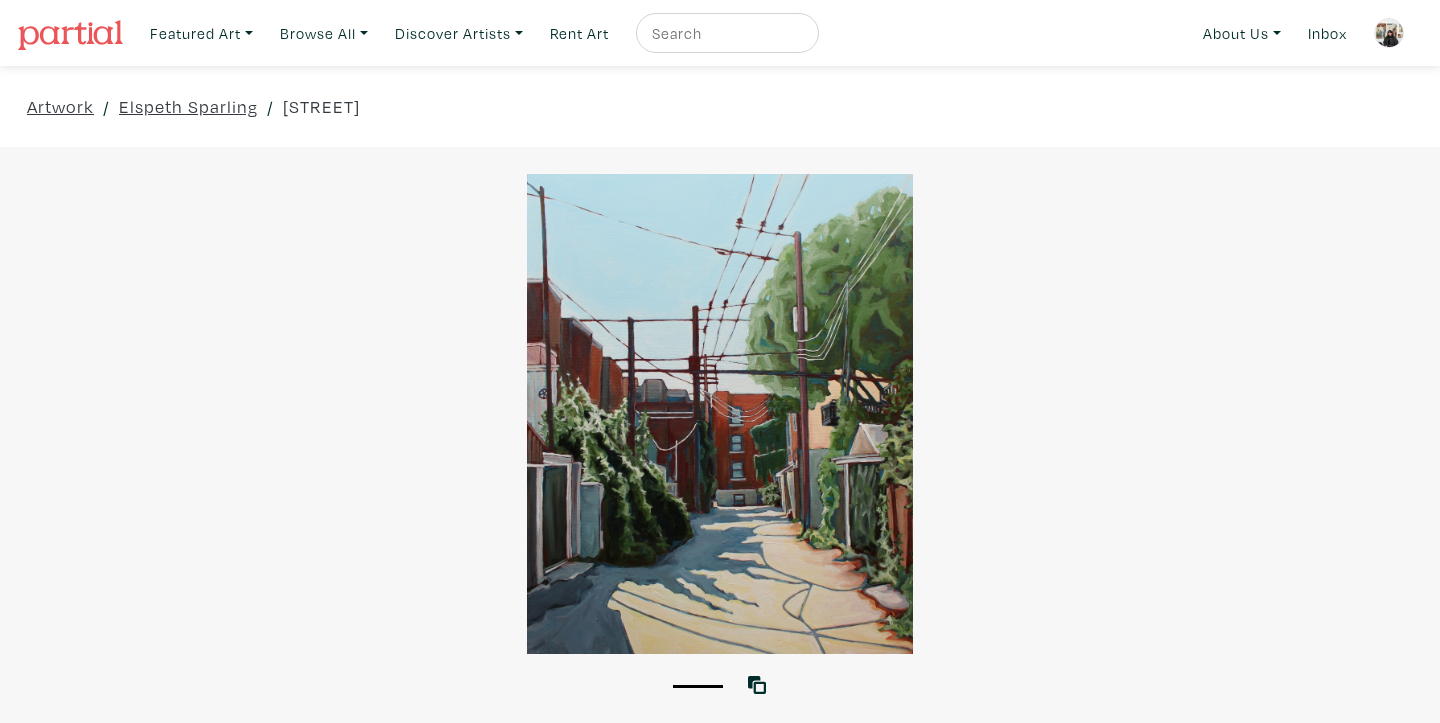 scroll, scrollTop: 0, scrollLeft: 0, axis: both 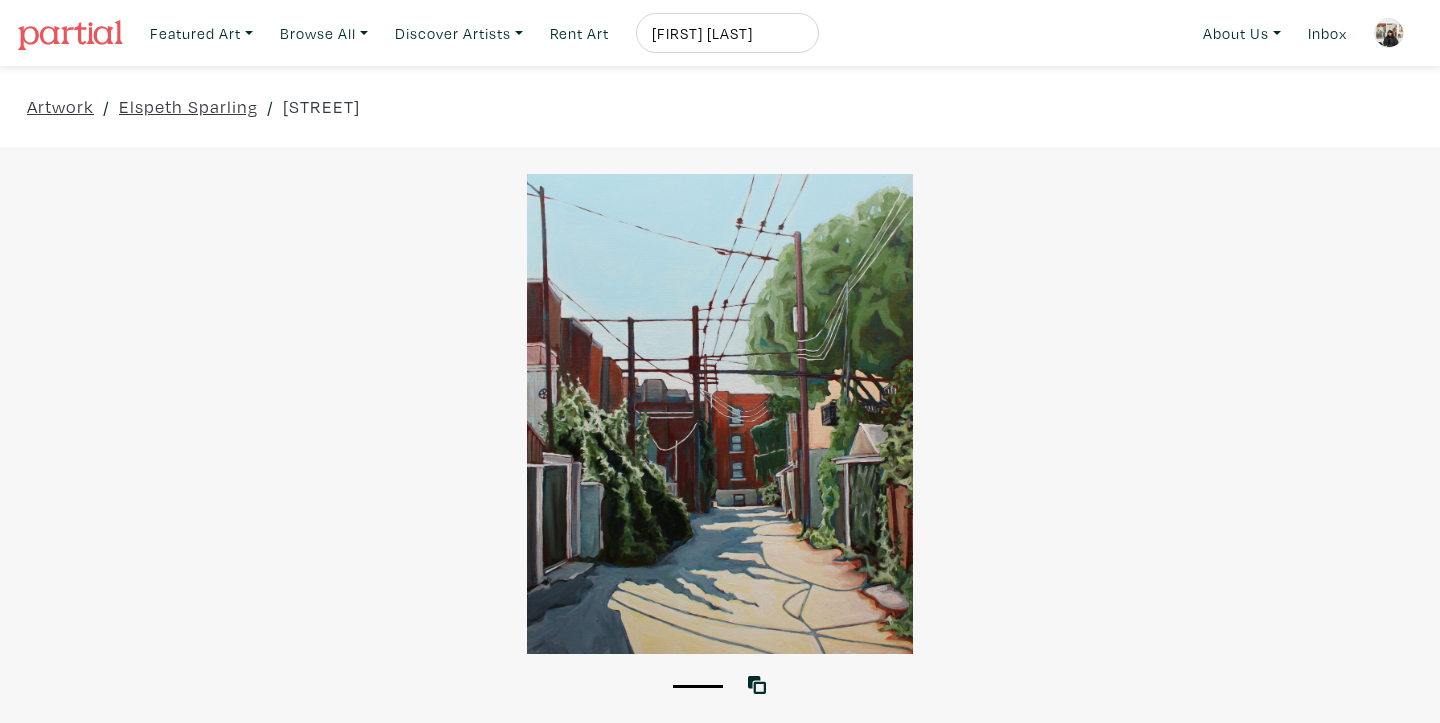 type on "[FIRST] [LAST]" 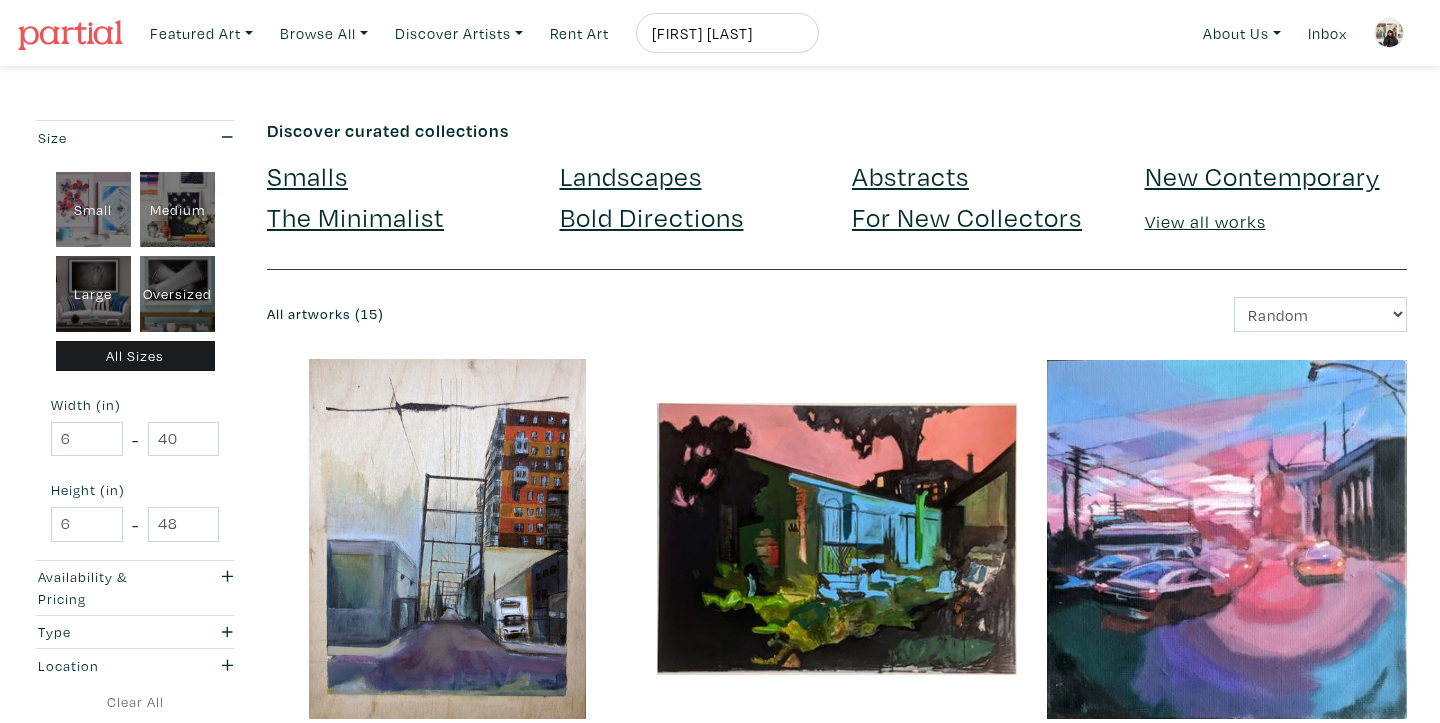 scroll, scrollTop: 0, scrollLeft: 0, axis: both 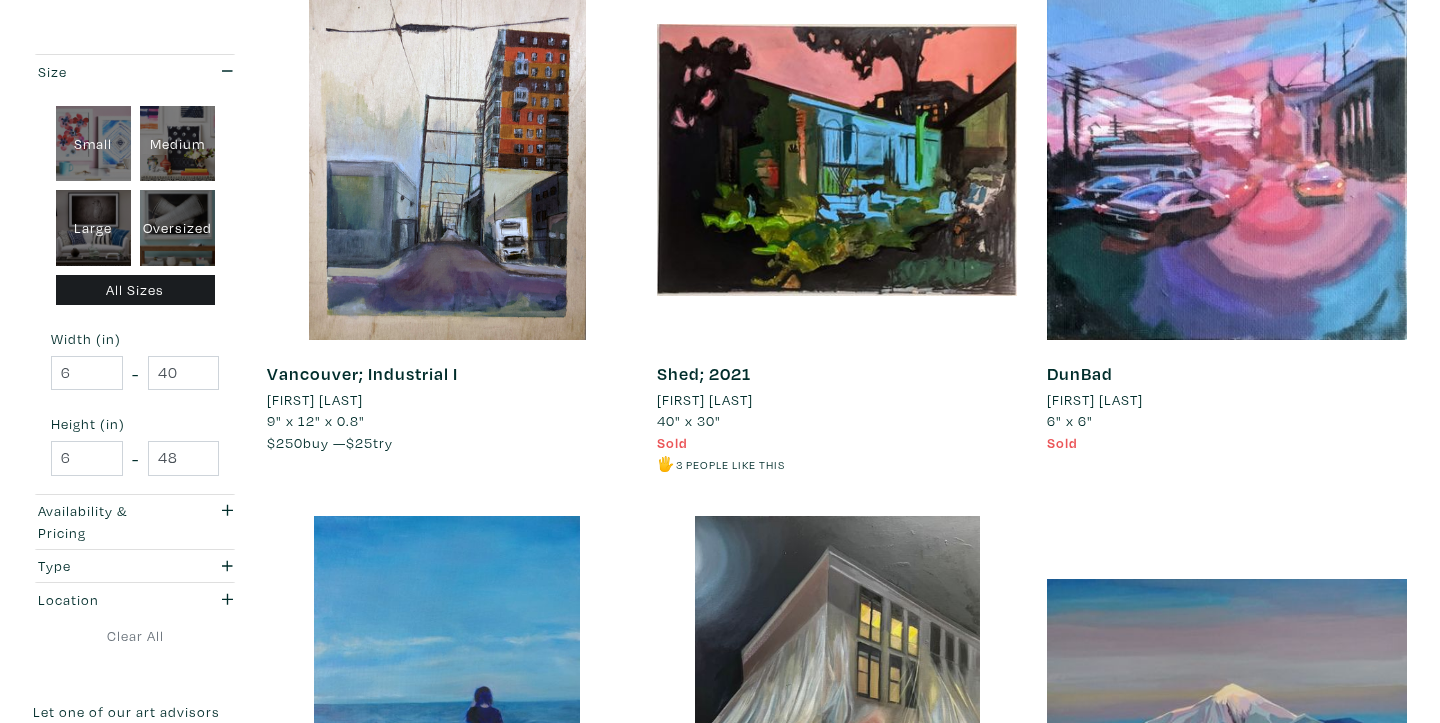 click on "[FIRST] [LAST]" at bounding box center [315, 400] 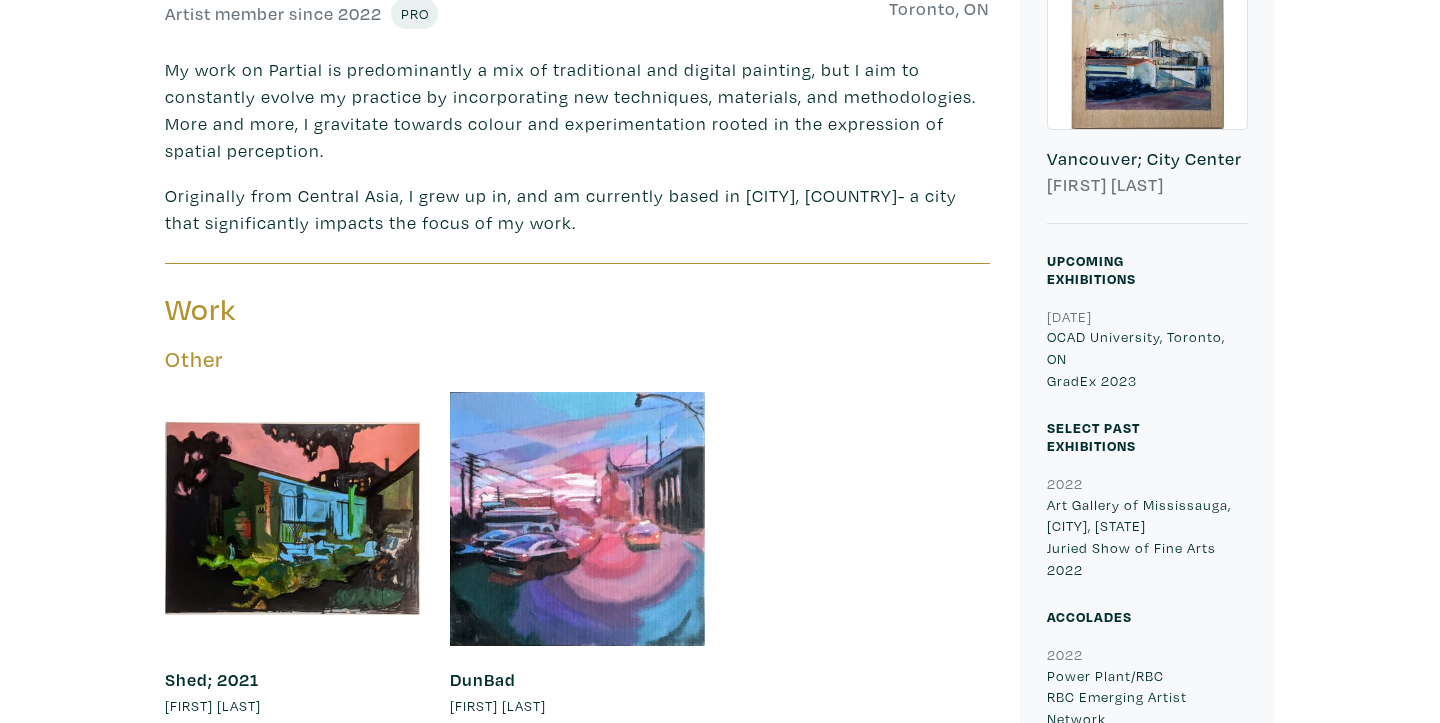 scroll, scrollTop: 980, scrollLeft: 0, axis: vertical 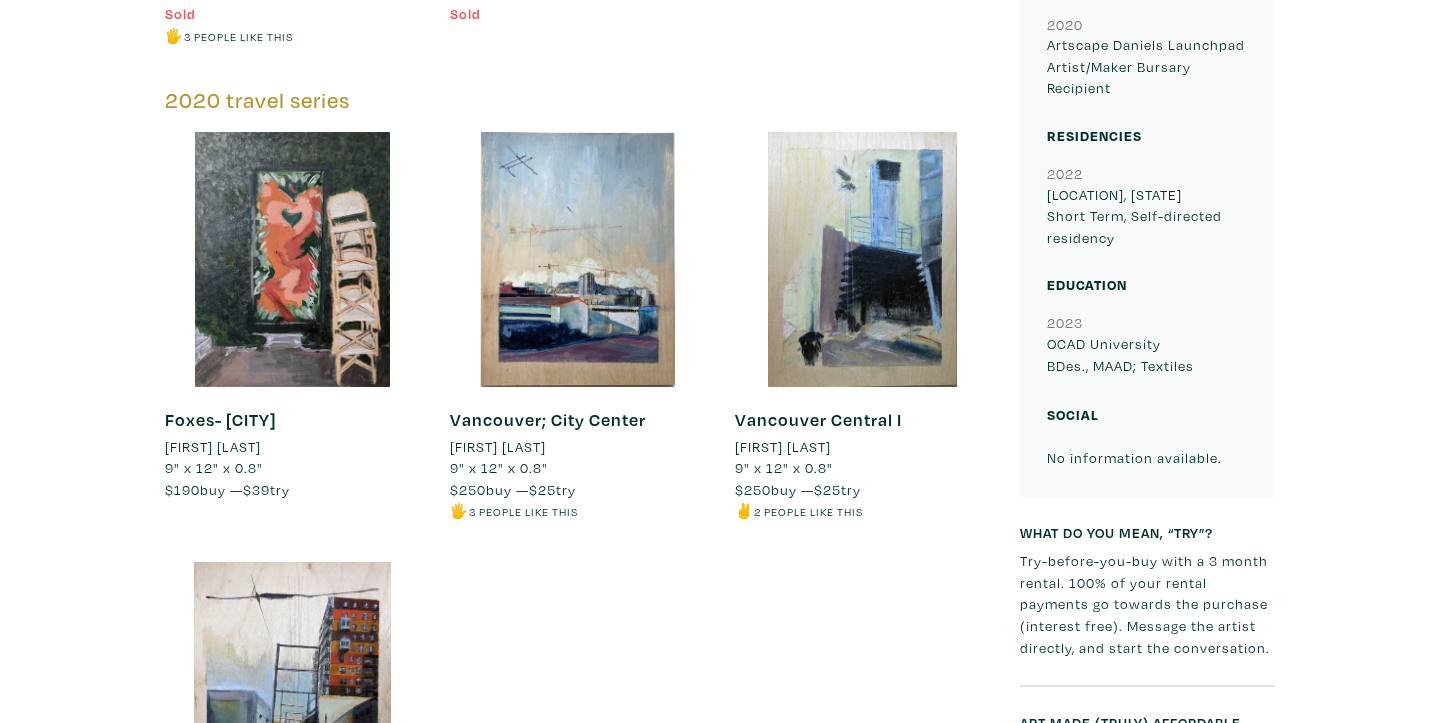 click at bounding box center (292, 259) 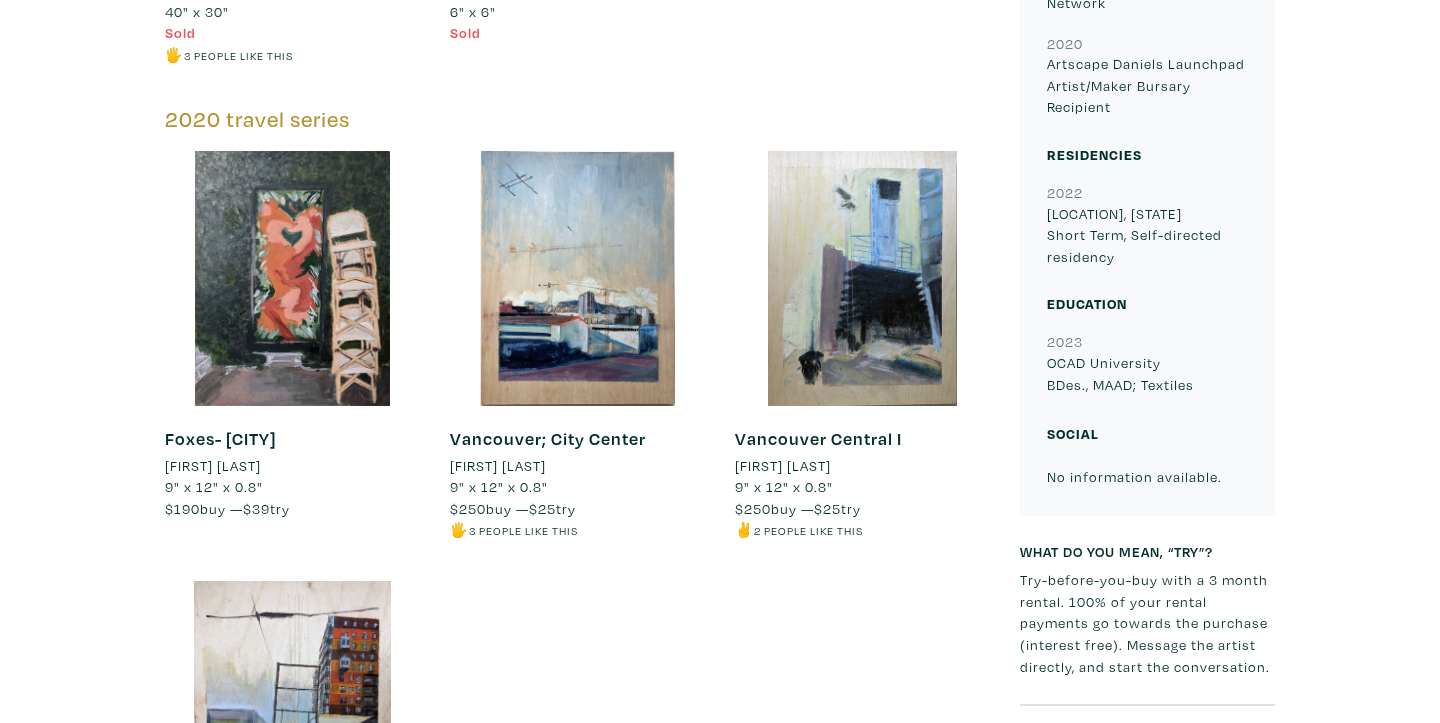 scroll, scrollTop: 0, scrollLeft: 0, axis: both 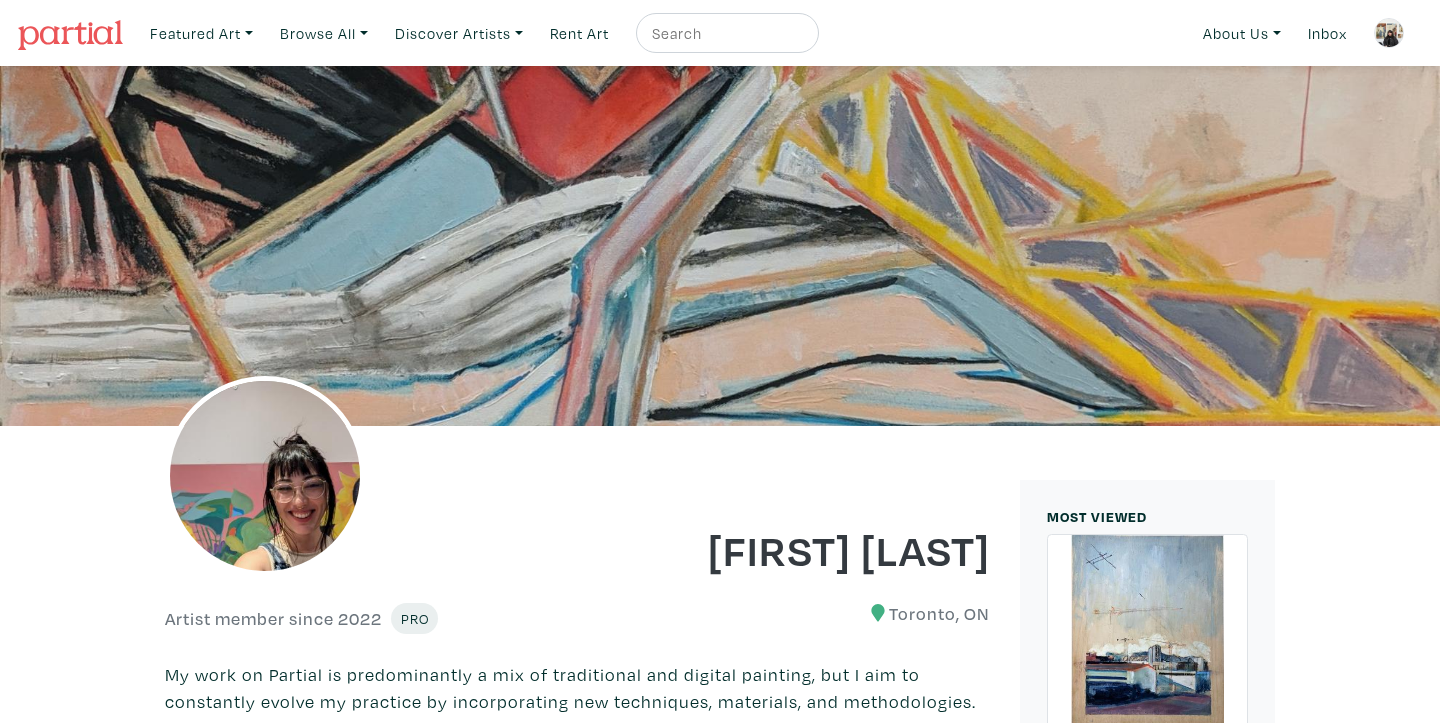 click at bounding box center [70, 35] 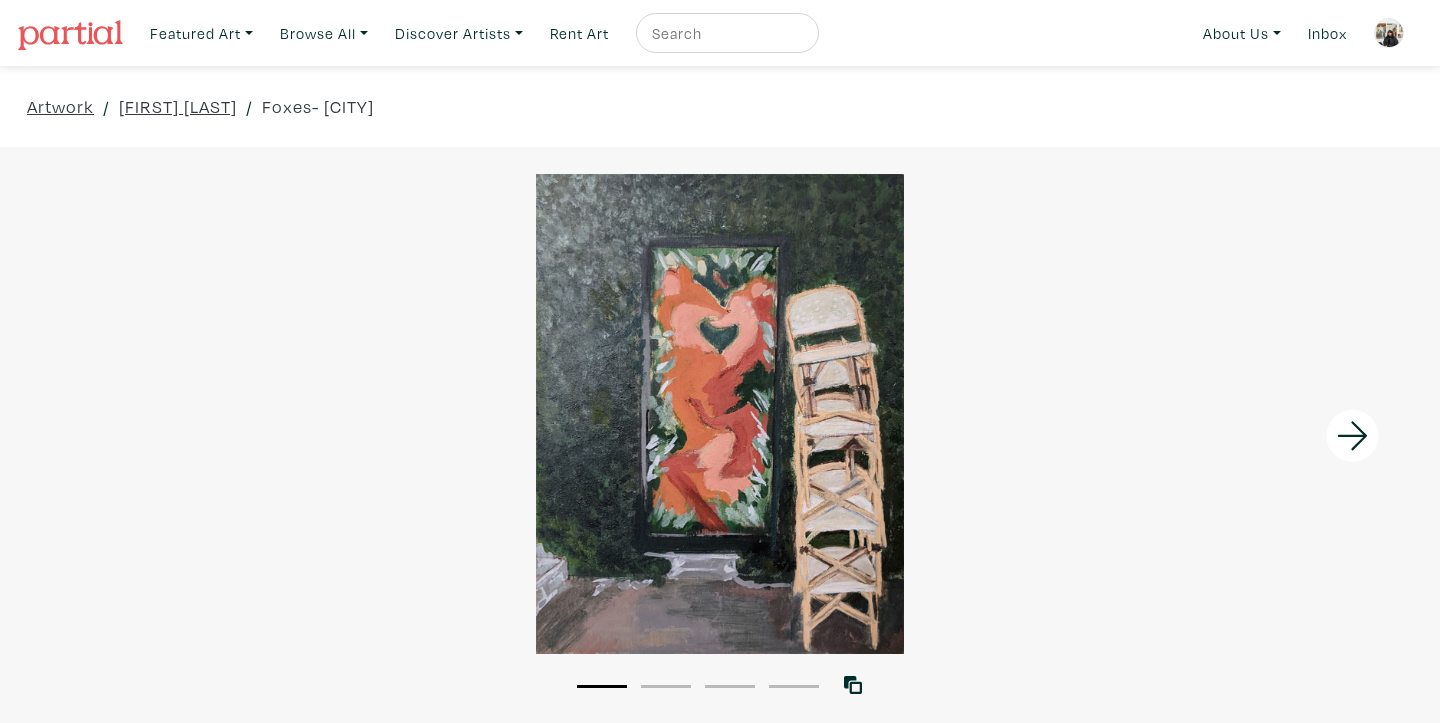 scroll, scrollTop: 0, scrollLeft: 0, axis: both 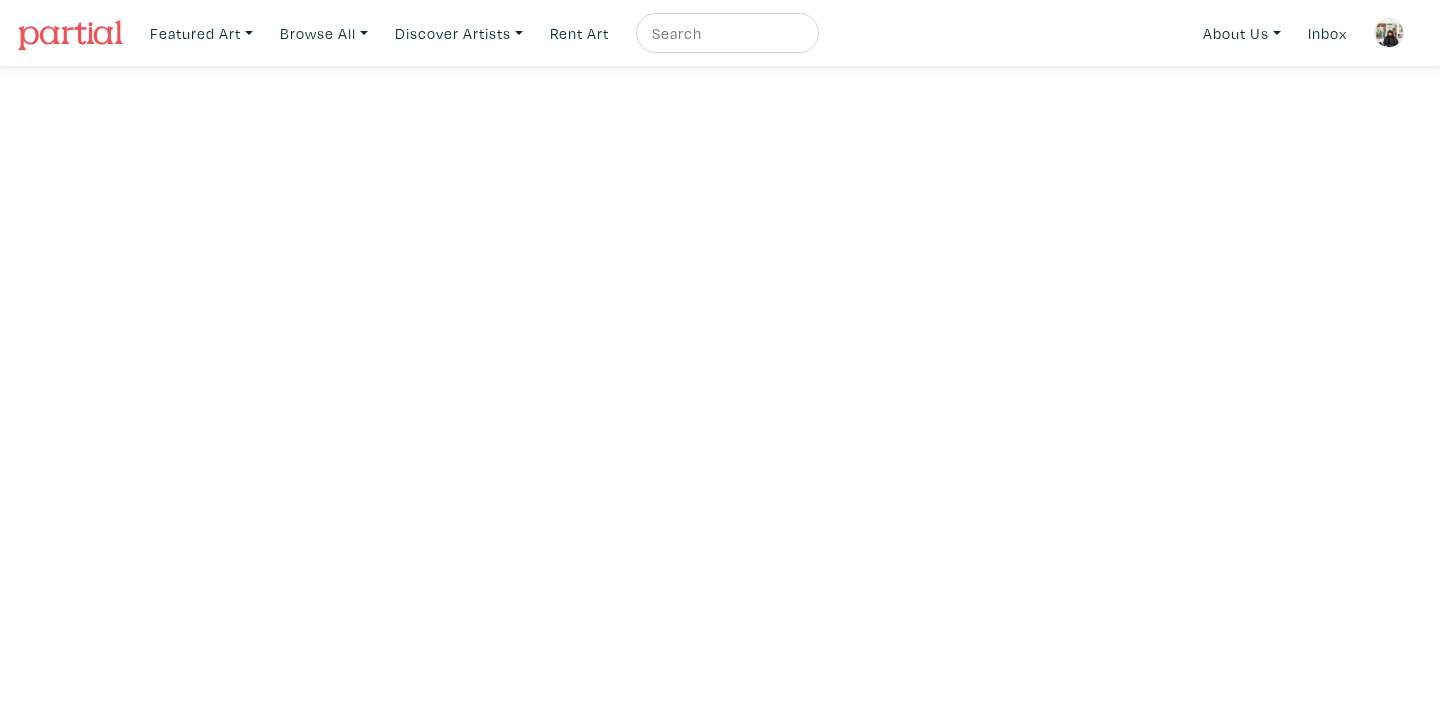 click at bounding box center [725, 33] 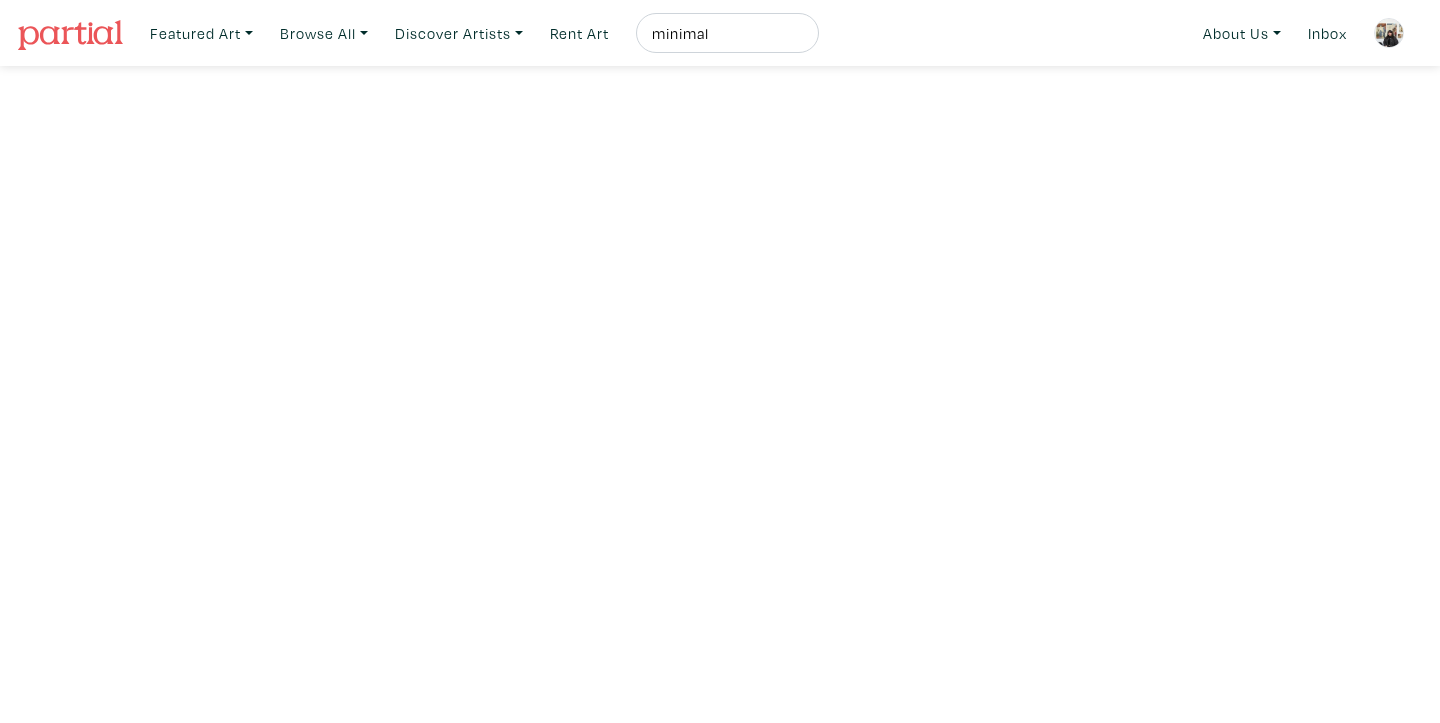 type on "minimal" 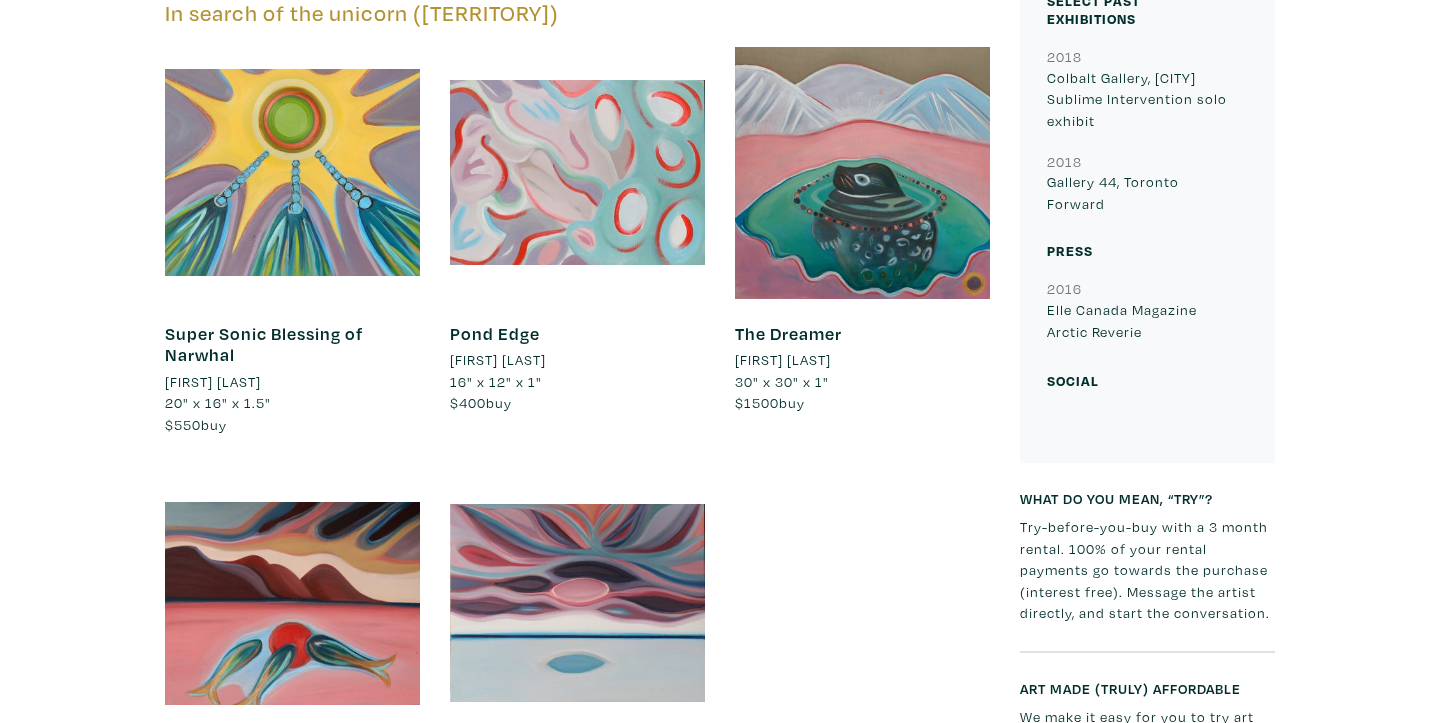 scroll, scrollTop: 1032, scrollLeft: 0, axis: vertical 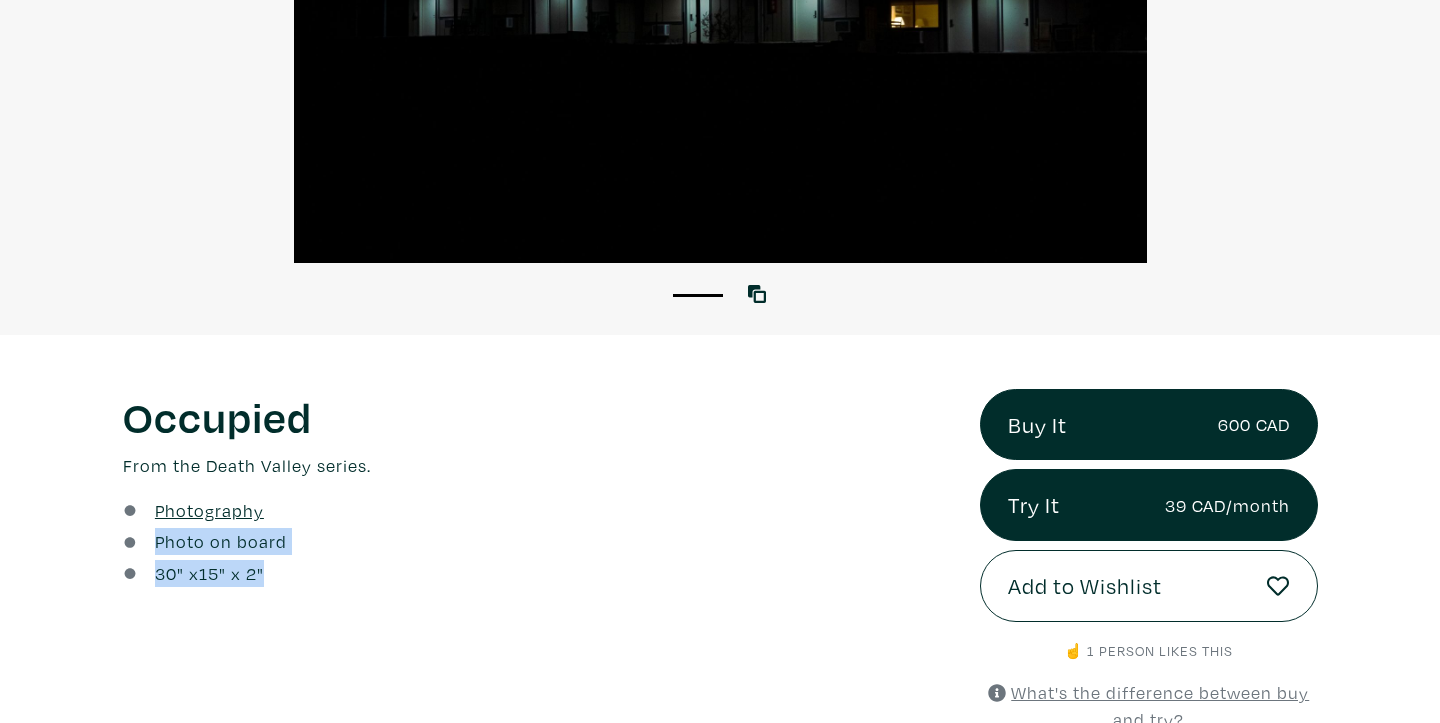 drag, startPoint x: 153, startPoint y: 540, endPoint x: 299, endPoint y: 582, distance: 151.92104 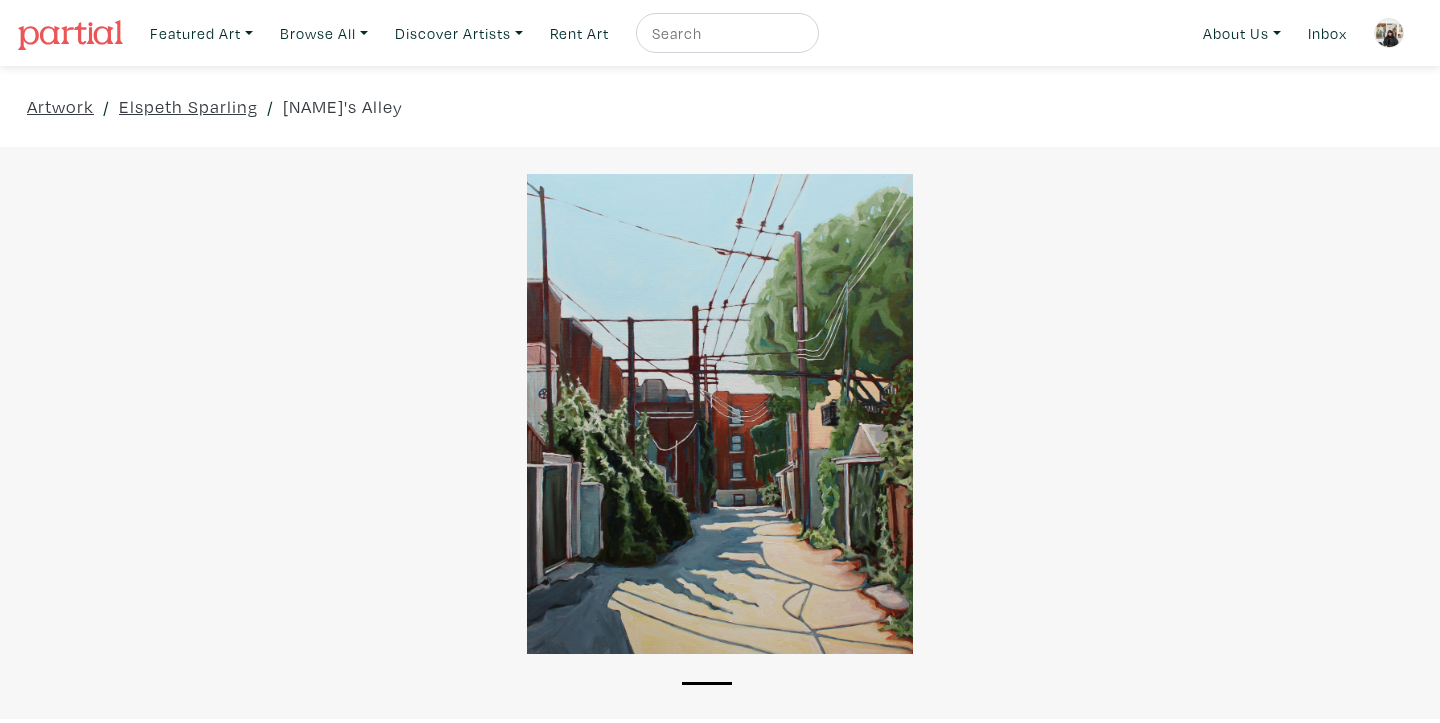scroll, scrollTop: 0, scrollLeft: 0, axis: both 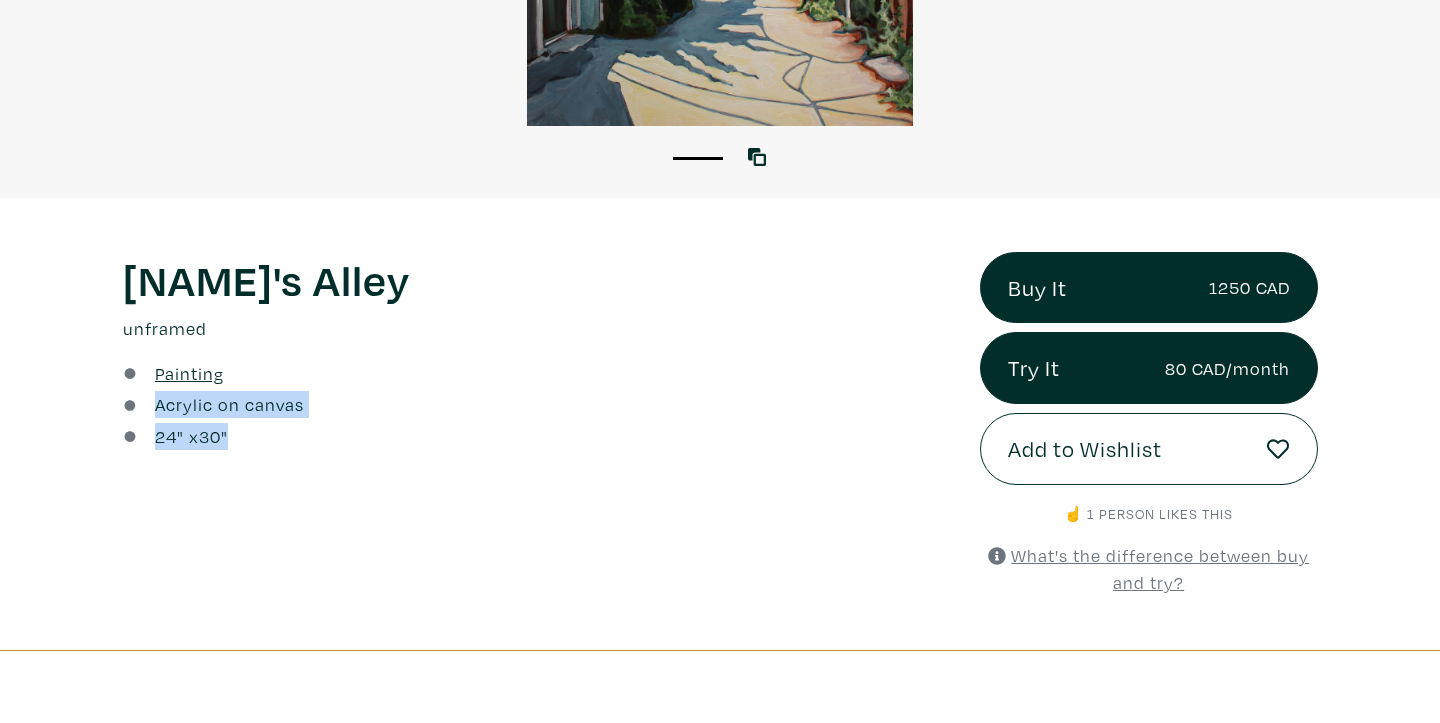 drag, startPoint x: 156, startPoint y: 402, endPoint x: 266, endPoint y: 434, distance: 114.56003 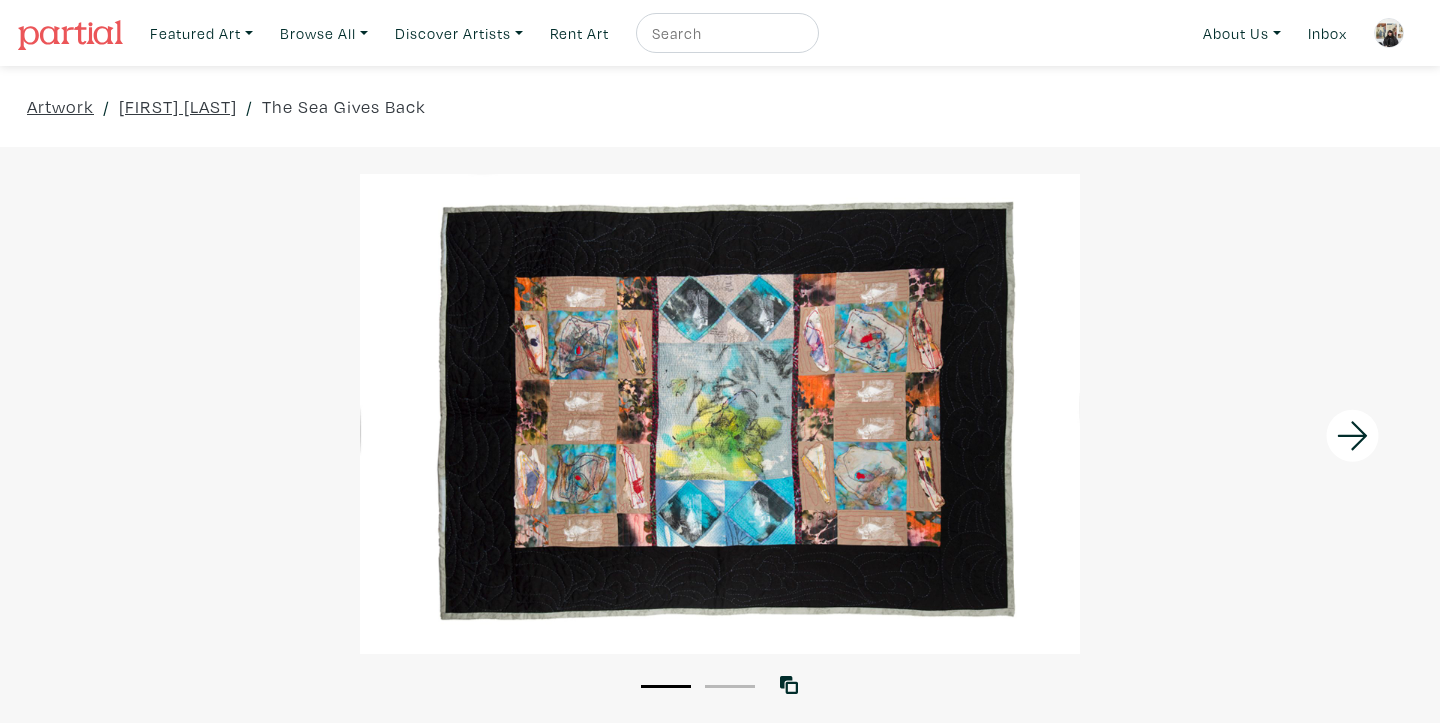 scroll, scrollTop: 0, scrollLeft: 0, axis: both 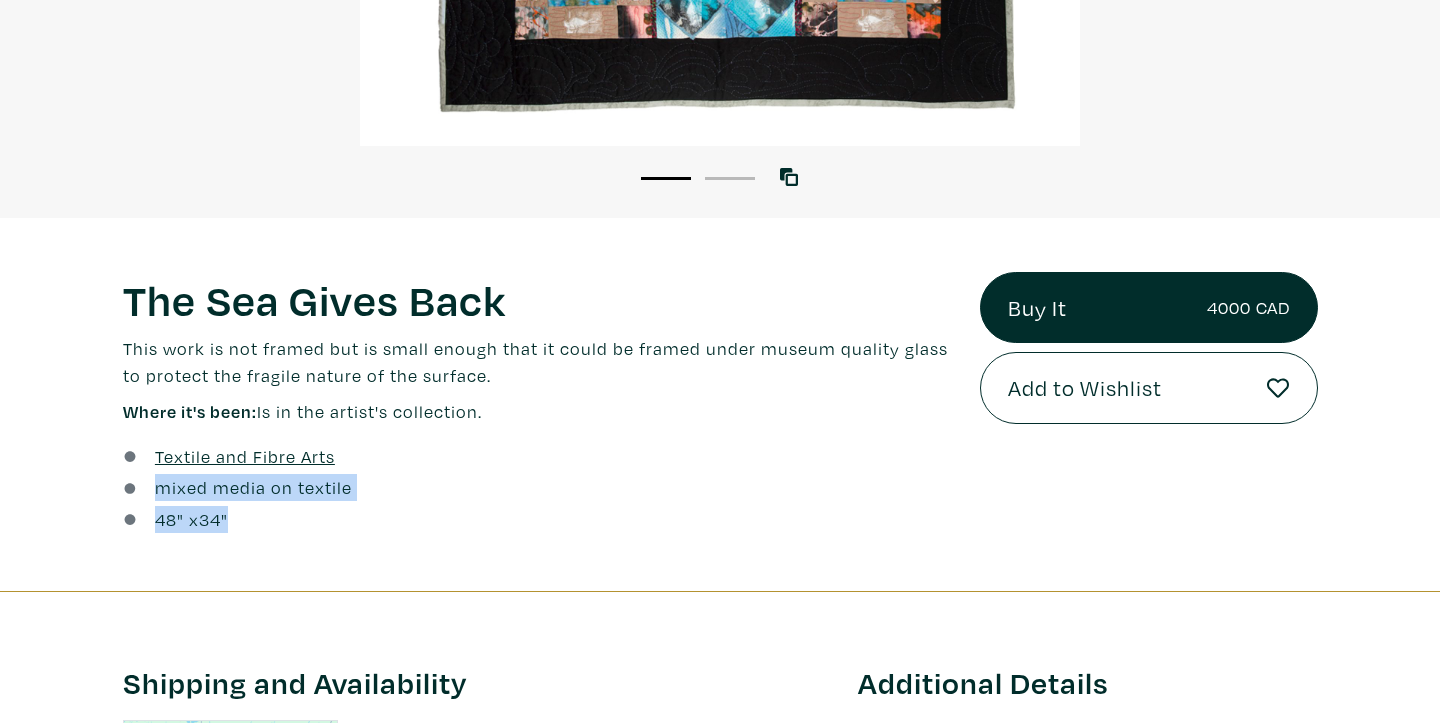 drag, startPoint x: 150, startPoint y: 483, endPoint x: 267, endPoint y: 514, distance: 121.037186 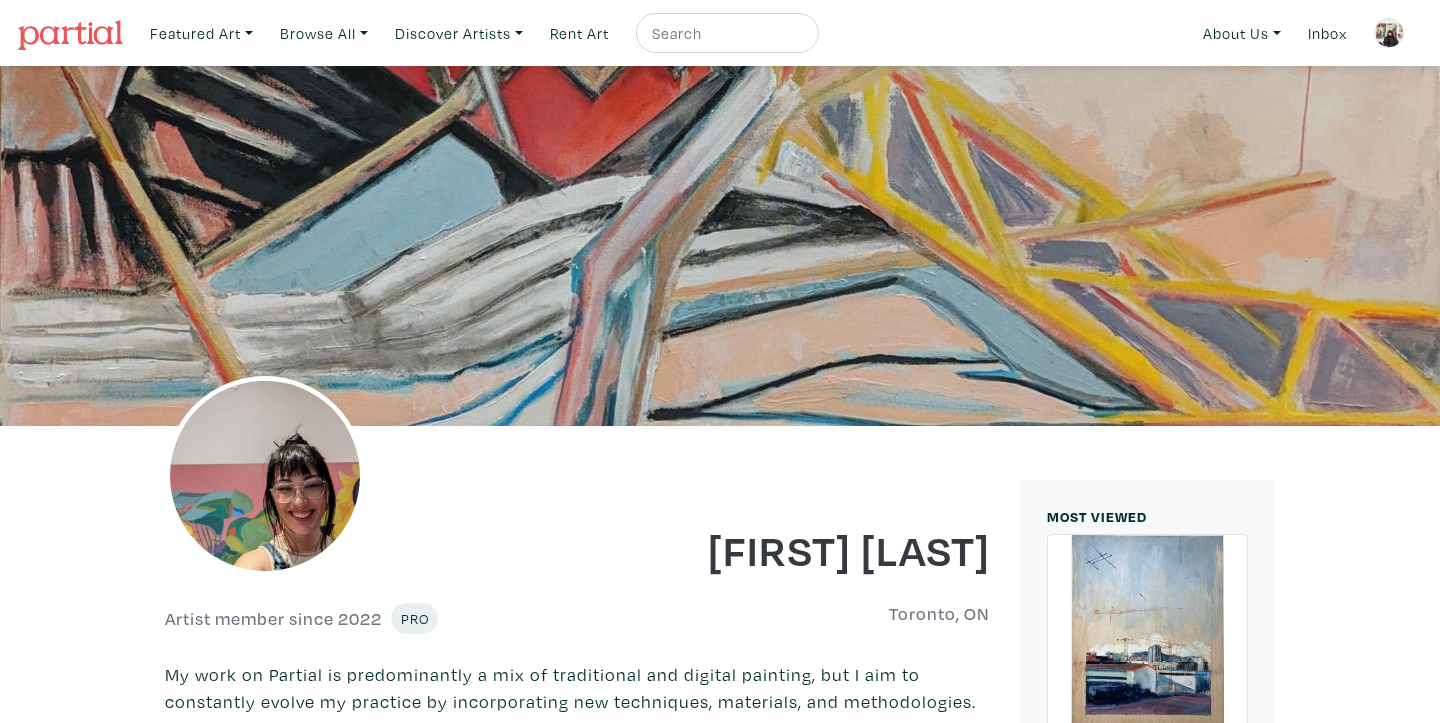 scroll, scrollTop: 0, scrollLeft: 0, axis: both 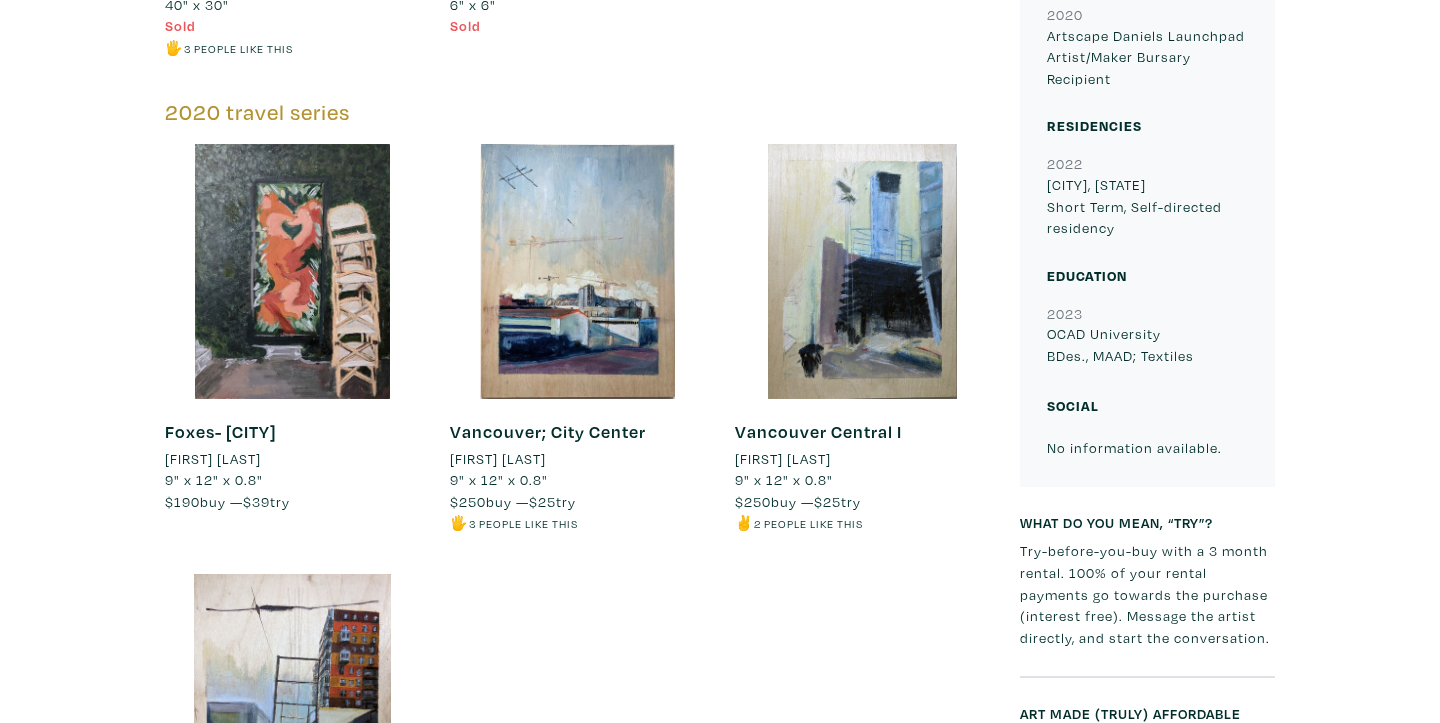click at bounding box center [292, 271] 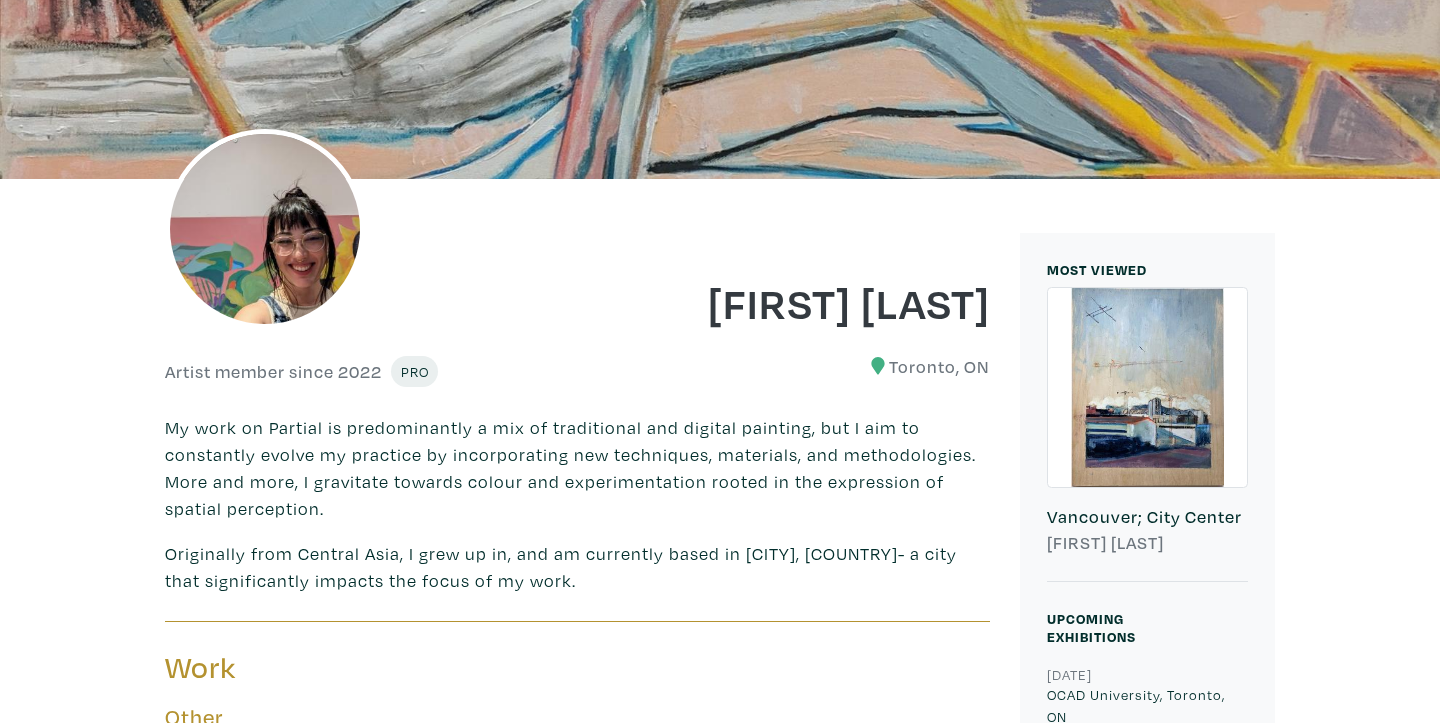 scroll, scrollTop: 0, scrollLeft: 0, axis: both 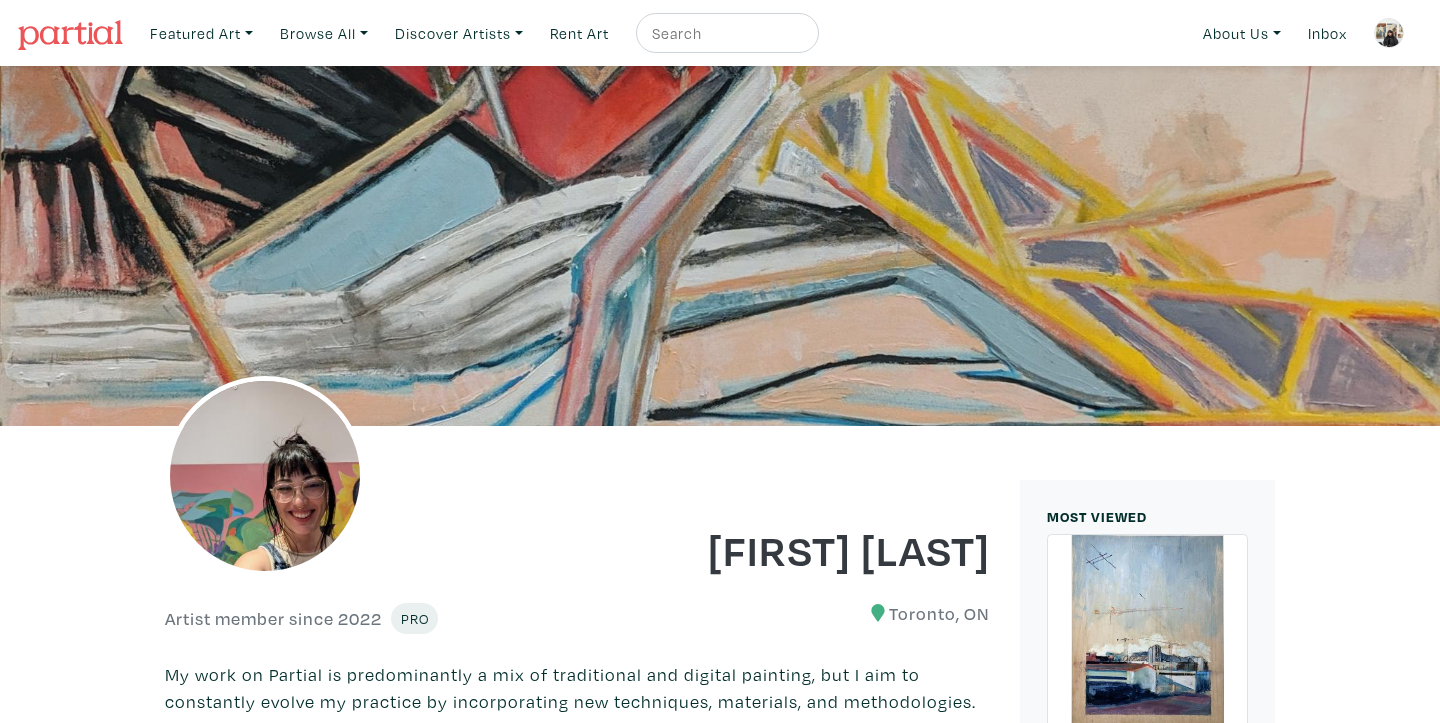 click at bounding box center [725, 33] 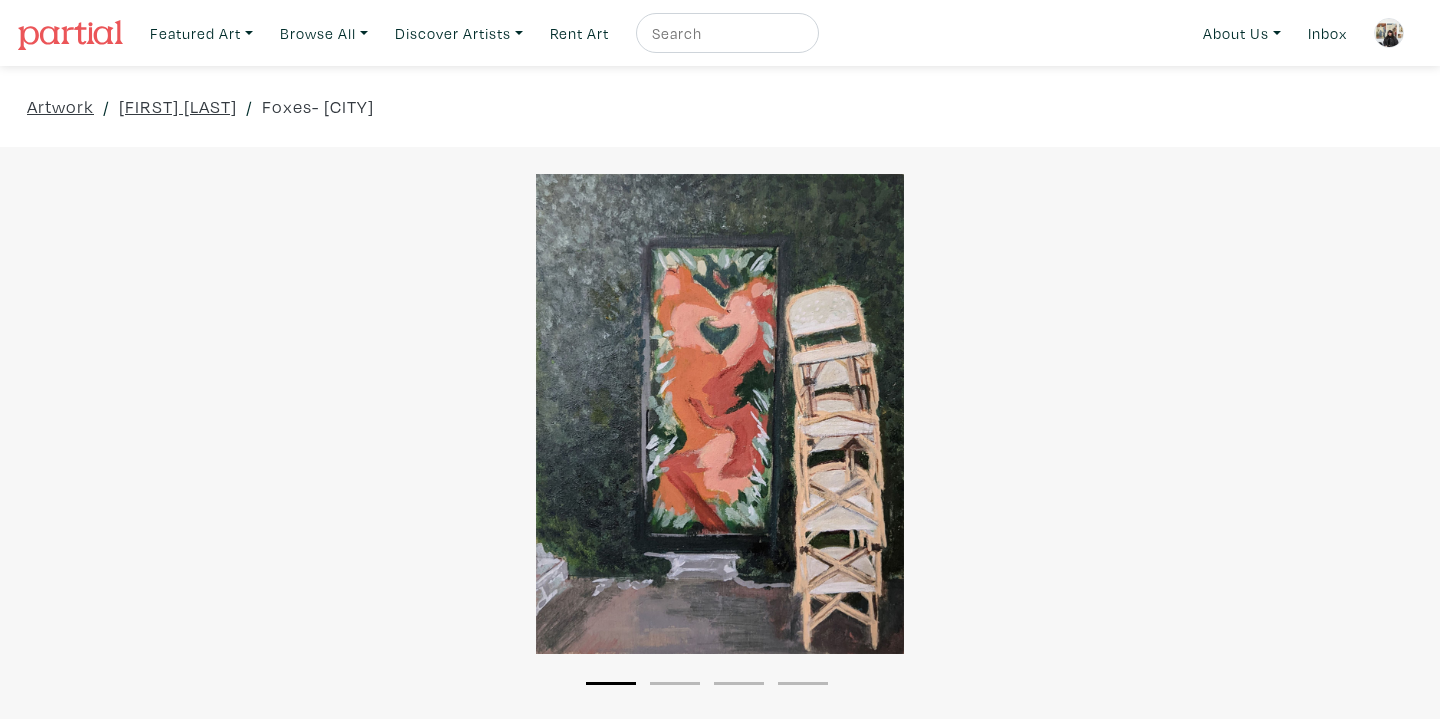 scroll, scrollTop: 0, scrollLeft: 0, axis: both 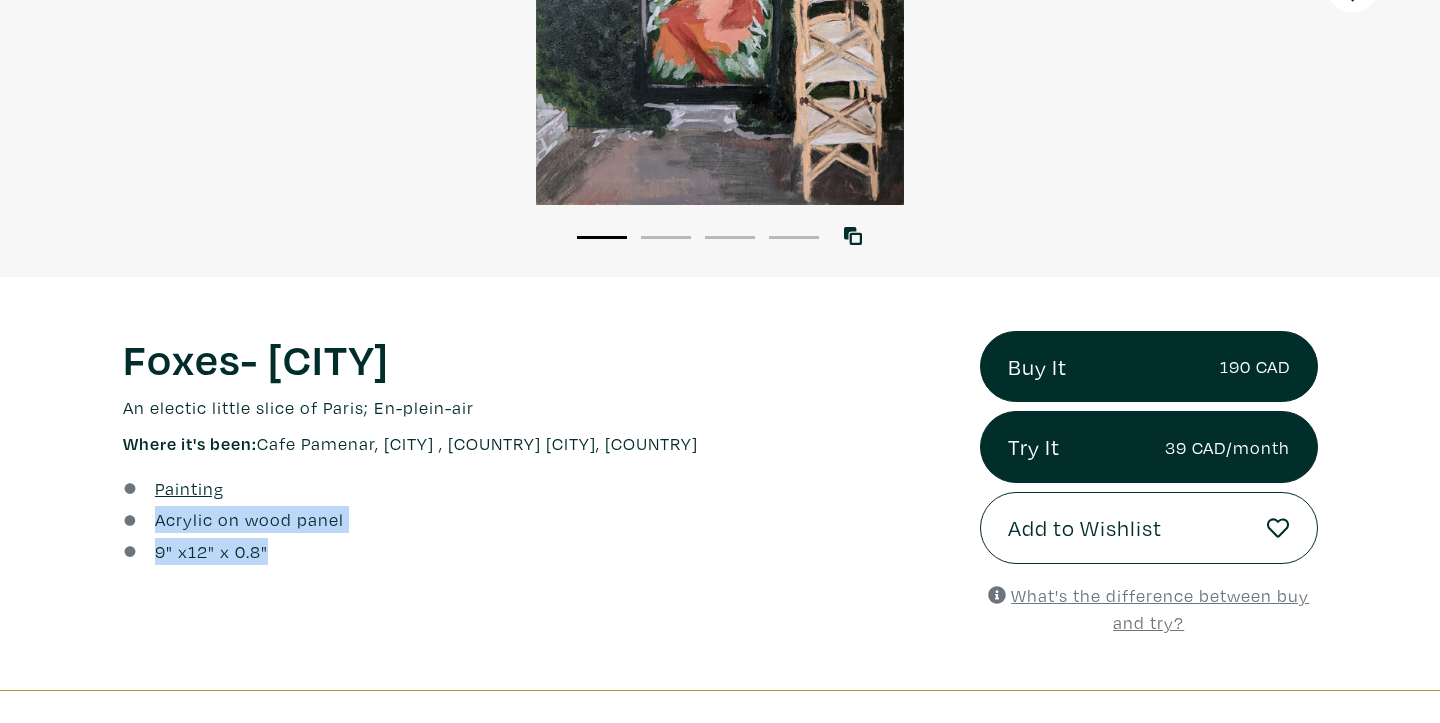 drag, startPoint x: 143, startPoint y: 521, endPoint x: 330, endPoint y: 575, distance: 194.6407 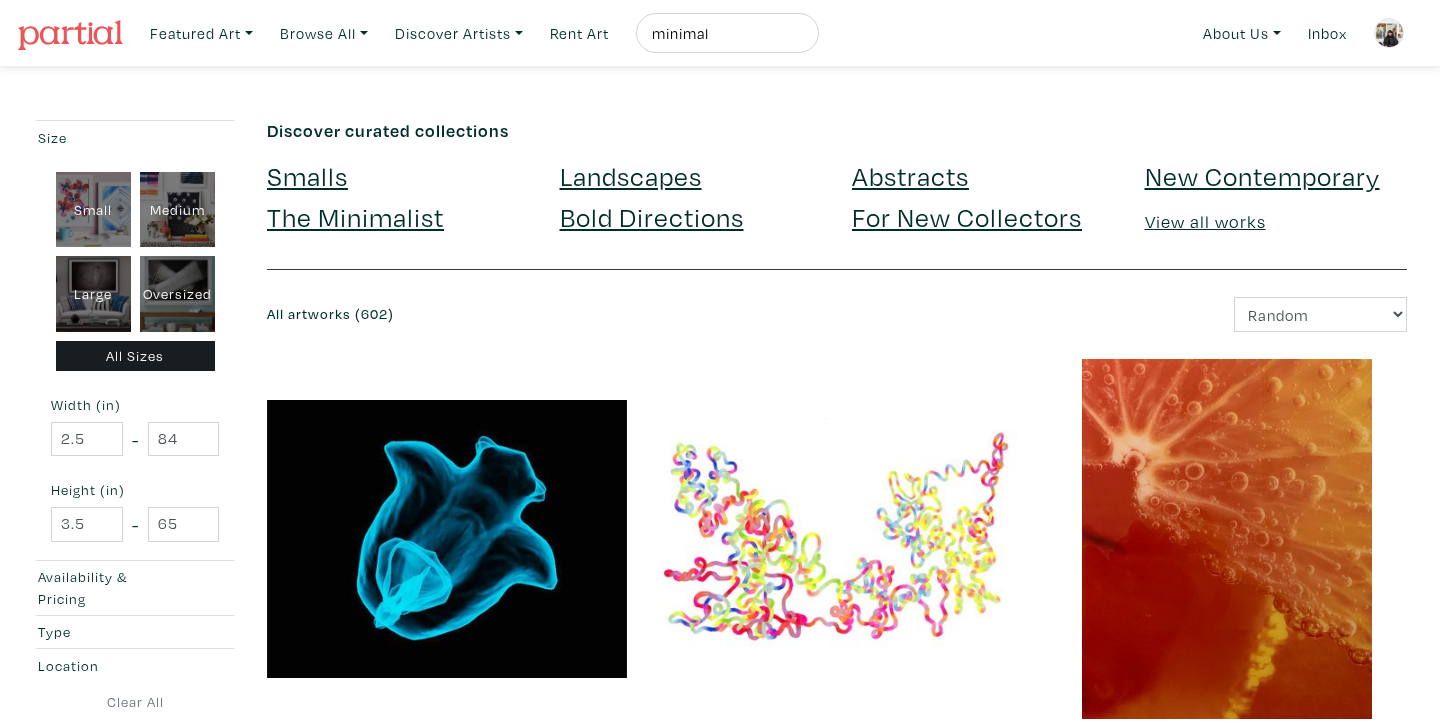 scroll, scrollTop: 0, scrollLeft: 0, axis: both 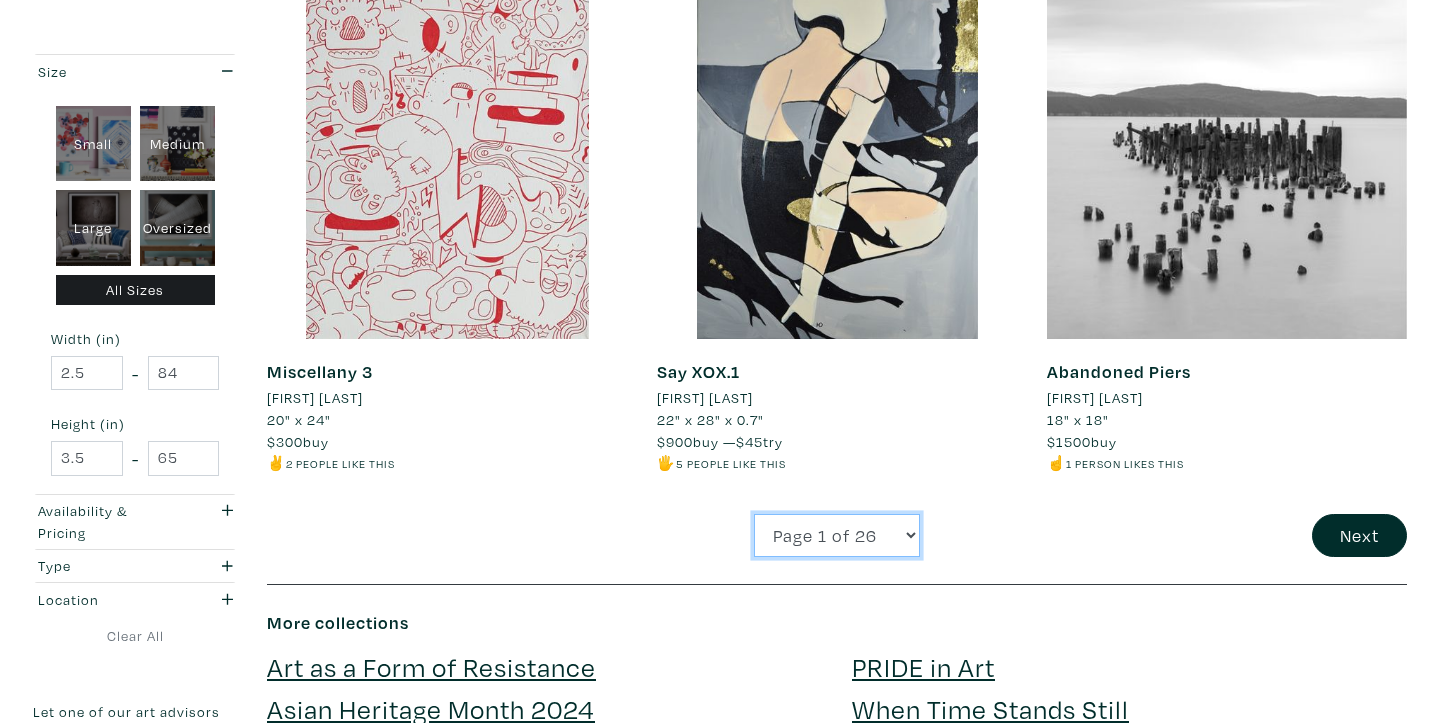 click on "Page 1 of 26
Page 2 of 26
Page 3 of 26
Page 4 of 26
Page 5 of 26
Page 6 of 26
Page 7 of 26
Page 8 of 26
Page 9 of 26
Page 10 of 26
Page 11 of 26
Page 12 of 26
Page 13 of 26
Page 14 of 26
Page 15 of 26
Page 16 of 26
Page 17 of 26
Page 18 of 26
Page 19 of 26
Page 20 of 26
Page 21 of 26
Page 22 of 26
Page 23 of 26
Page 24 of 26
Page 25 of 26
Page 26 of 26" at bounding box center (837, 535) 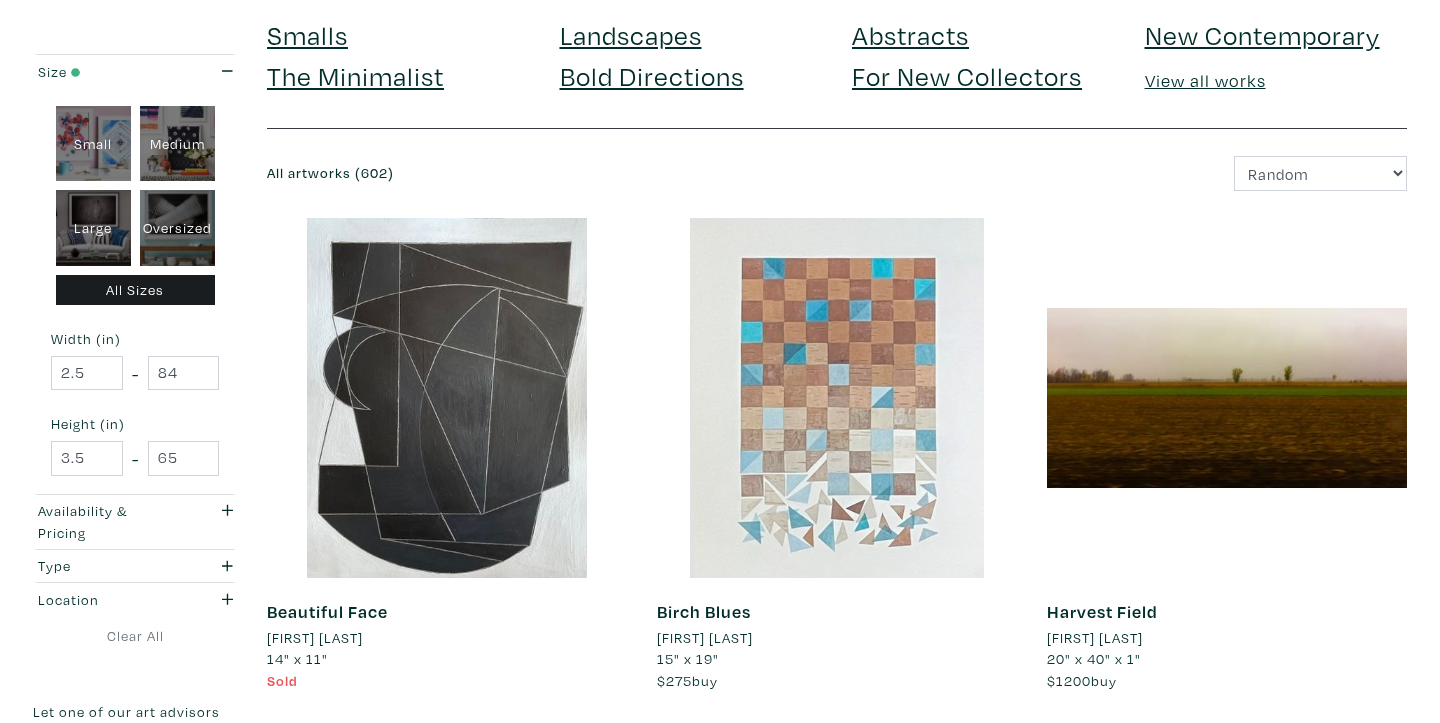 scroll, scrollTop: 244, scrollLeft: 0, axis: vertical 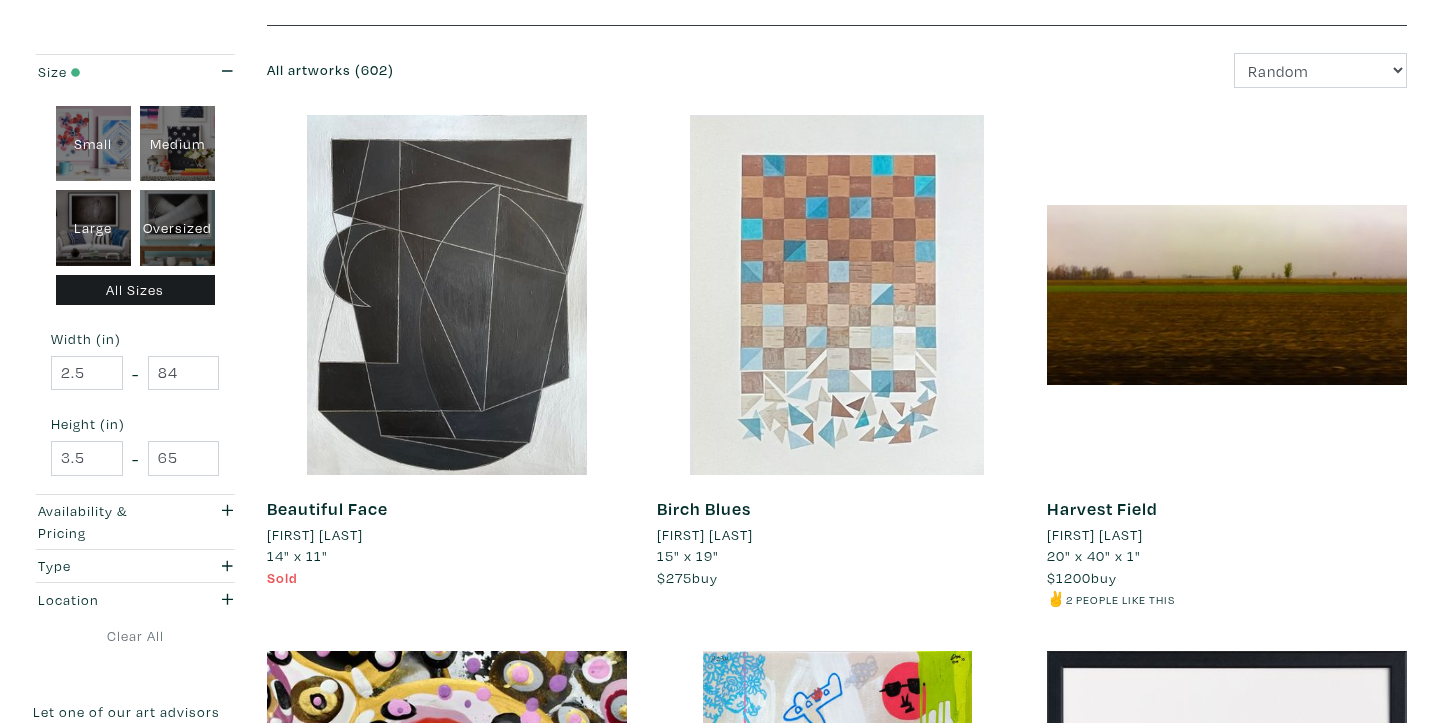click on "[FIRST] [LAST]" at bounding box center [705, 535] 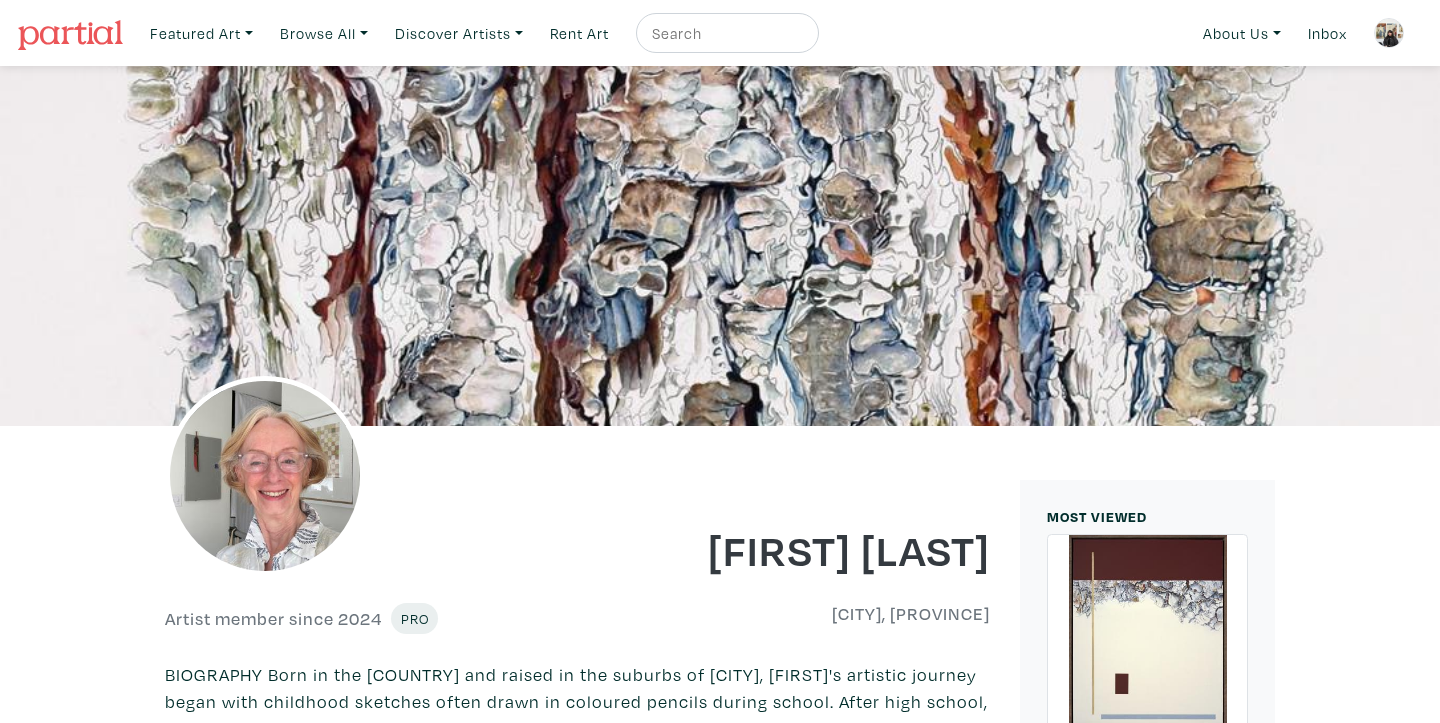 scroll, scrollTop: 554, scrollLeft: 0, axis: vertical 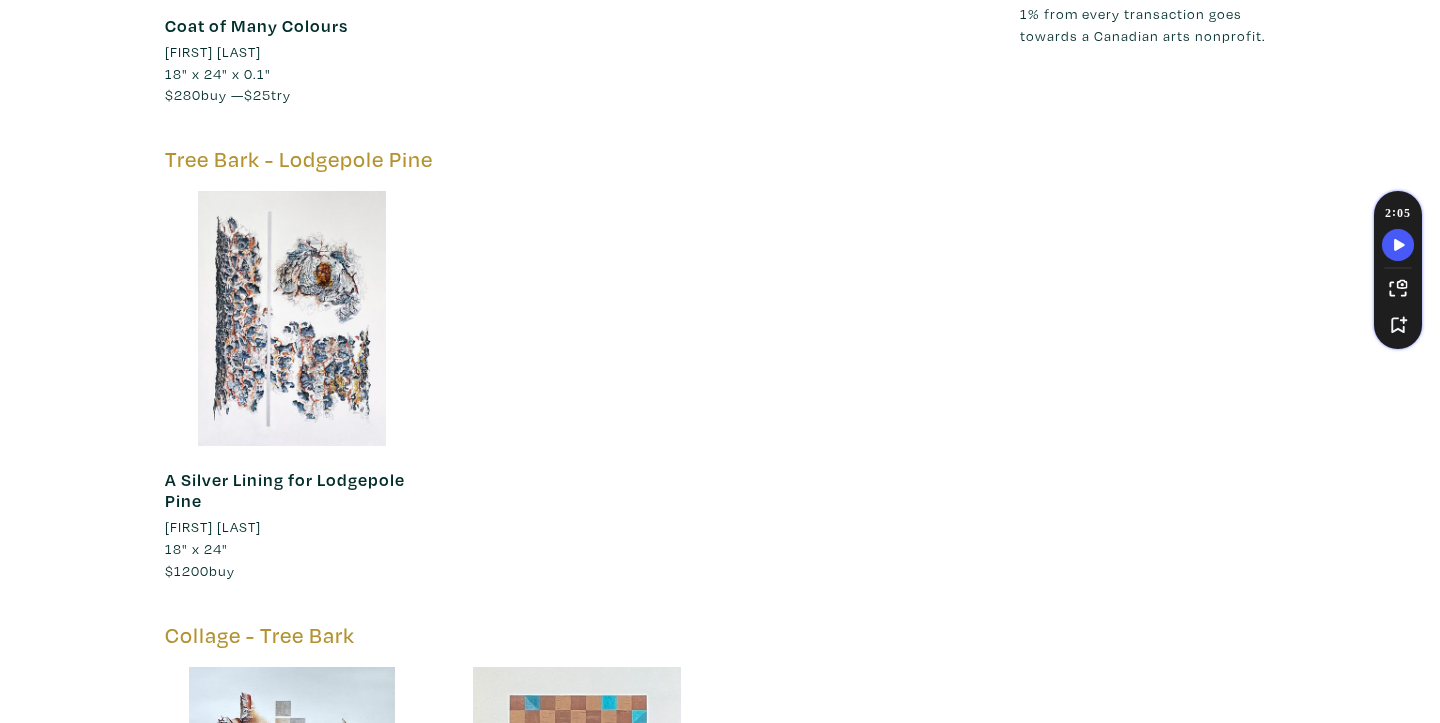 click on "A Silver Lining for Lodgepole Pine" at bounding box center (285, 490) 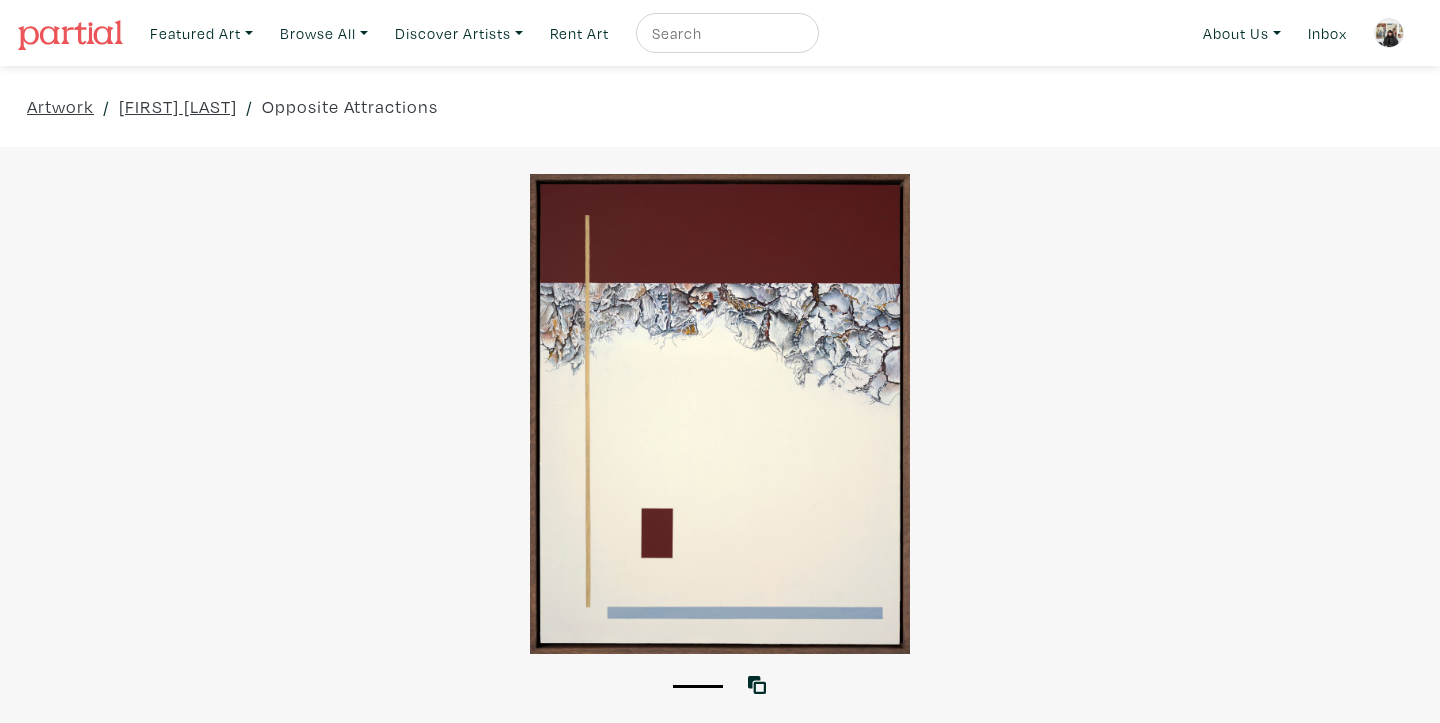 scroll, scrollTop: 0, scrollLeft: 0, axis: both 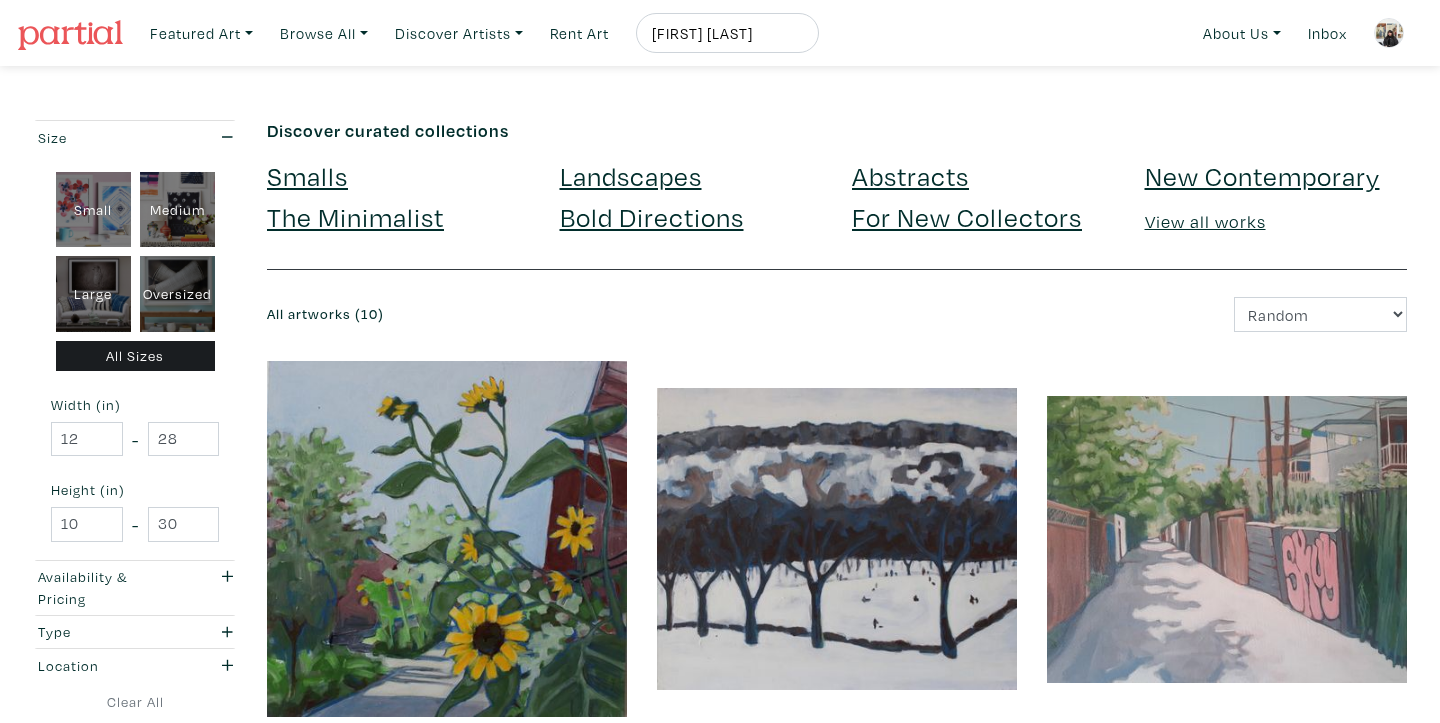 drag, startPoint x: 786, startPoint y: 32, endPoint x: 654, endPoint y: 24, distance: 132.2422 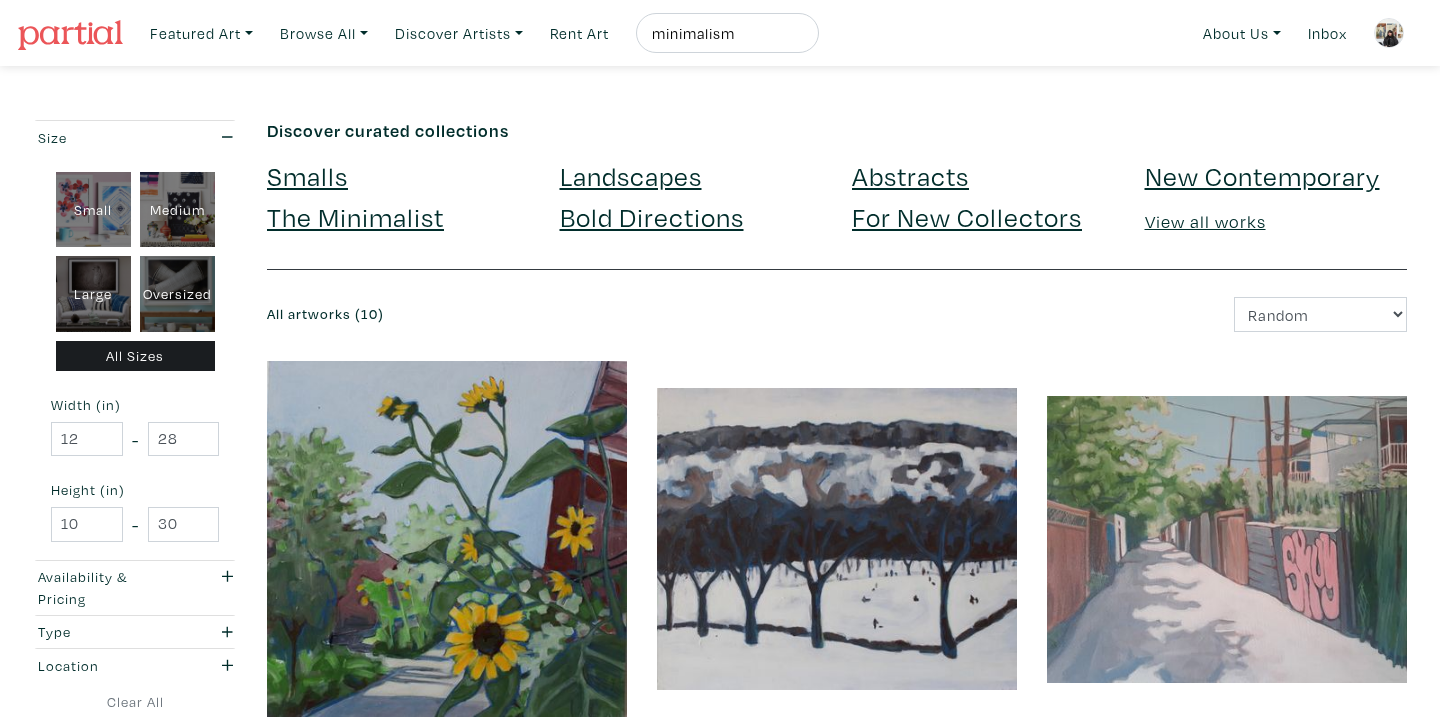 type on "minimalism" 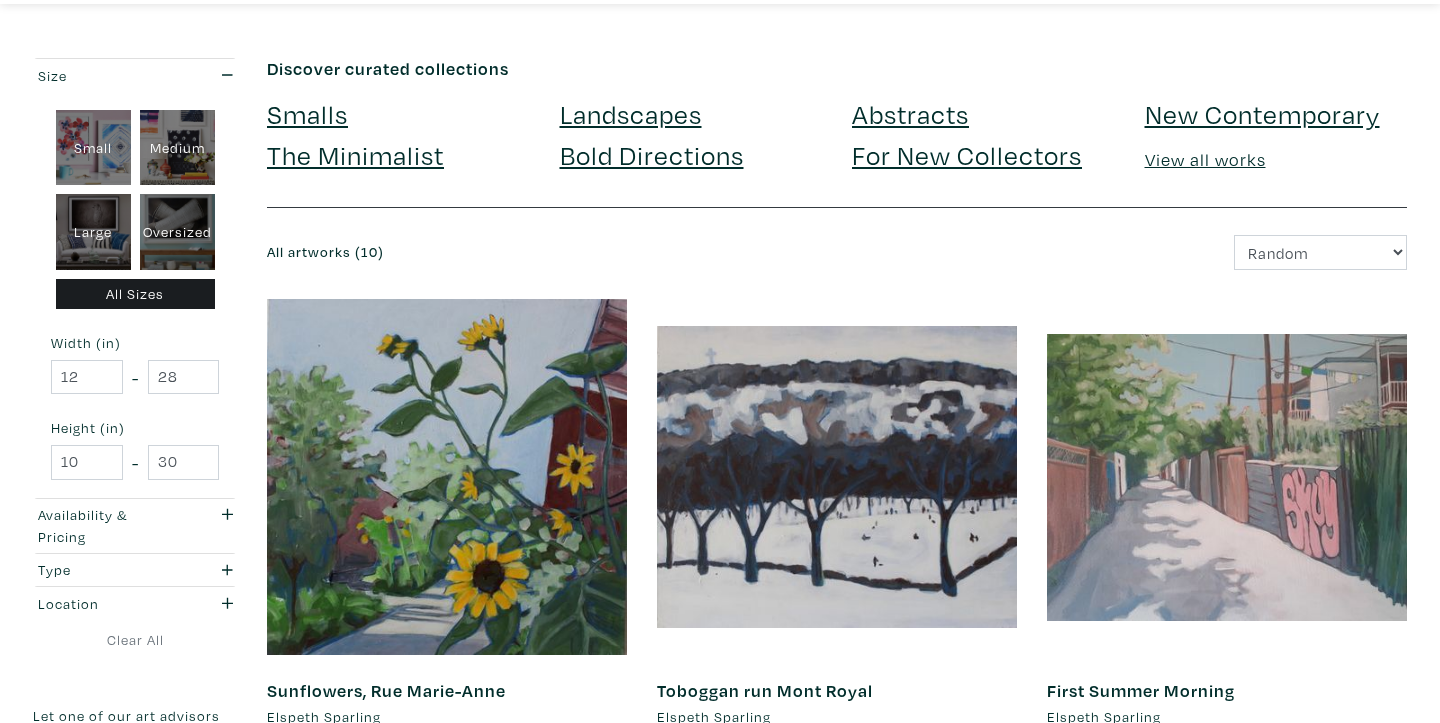 scroll, scrollTop: 0, scrollLeft: 0, axis: both 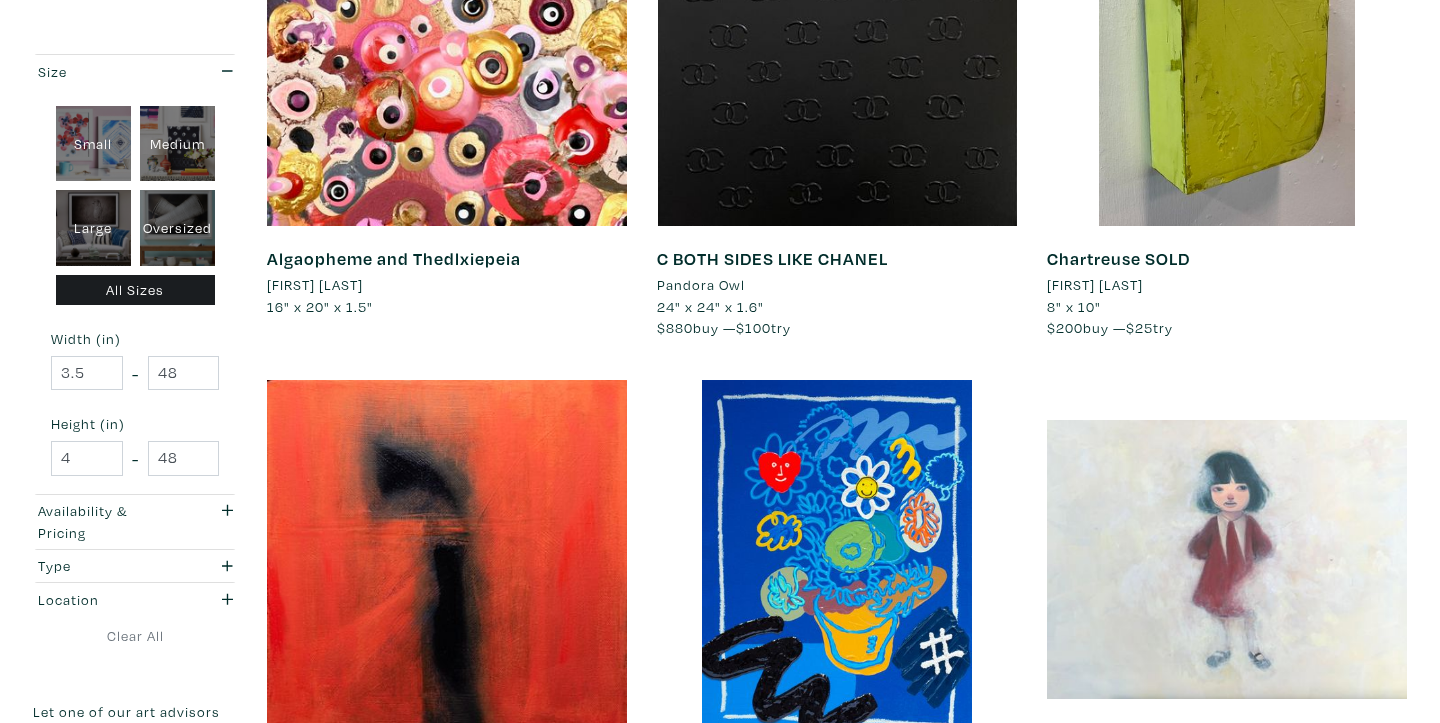 click on "[FIRST] [LAST]" at bounding box center [1095, 285] 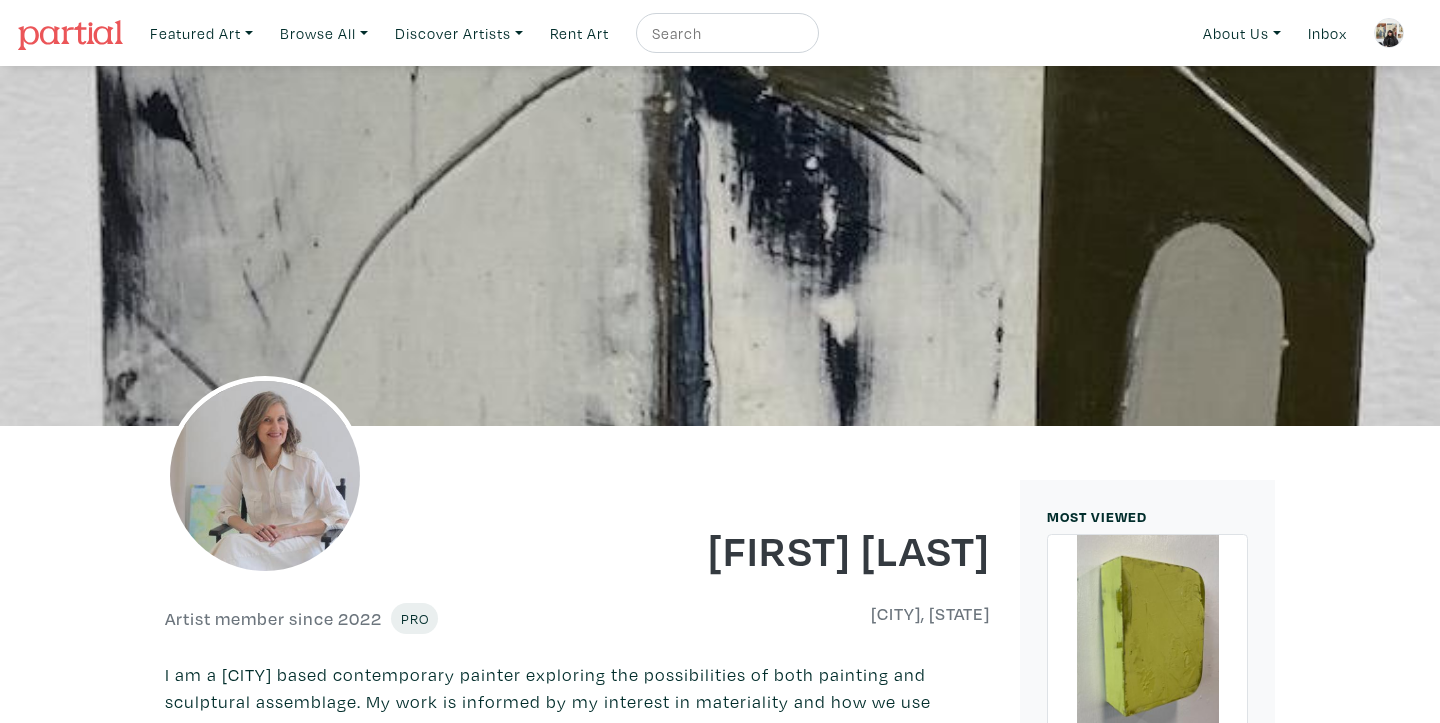 scroll, scrollTop: 1091, scrollLeft: 0, axis: vertical 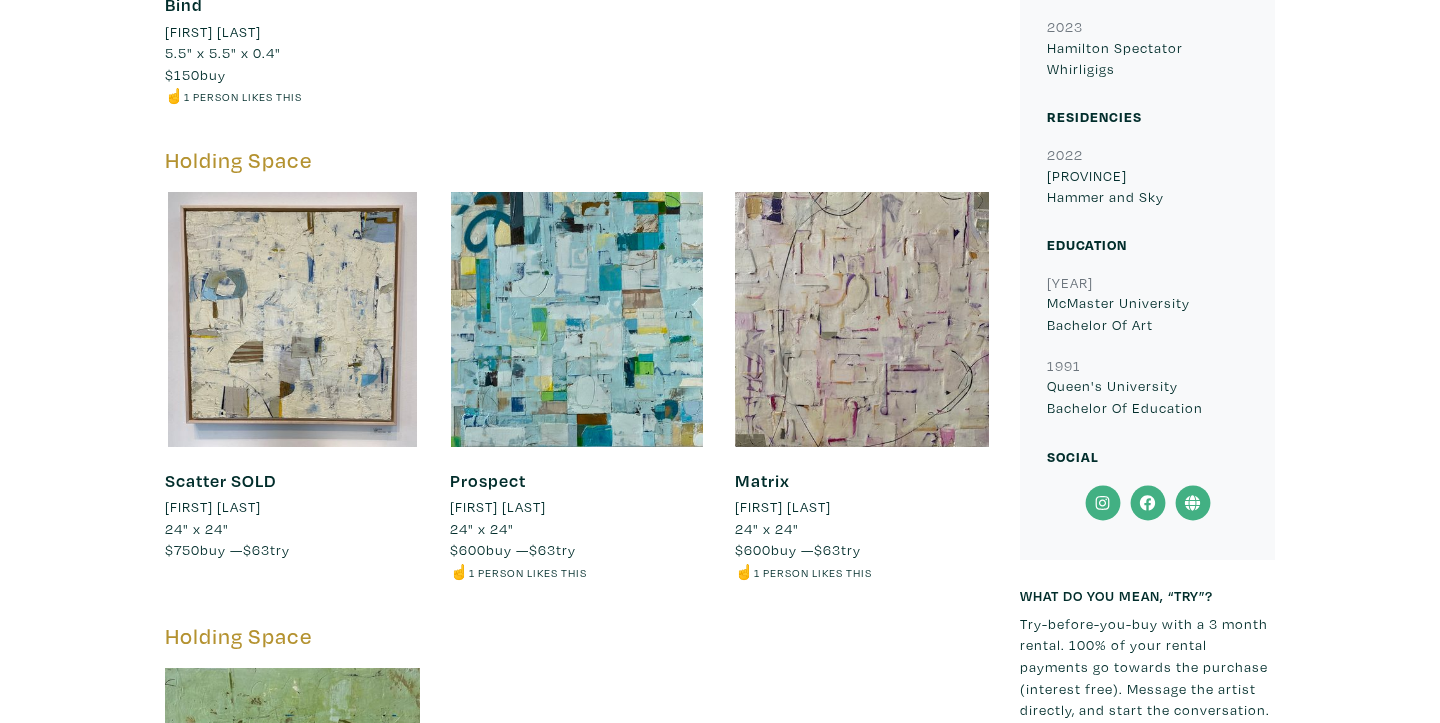 click at bounding box center (862, 319) 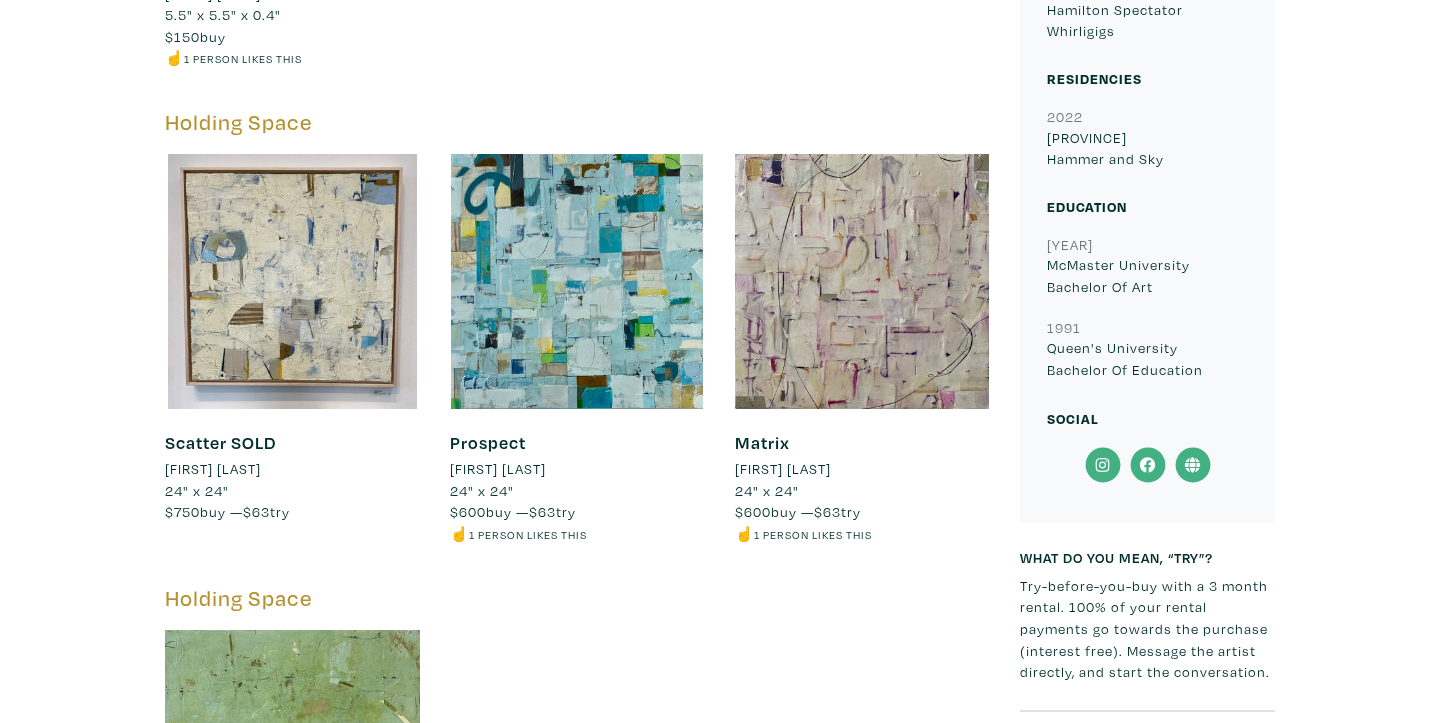 scroll, scrollTop: 1767, scrollLeft: 0, axis: vertical 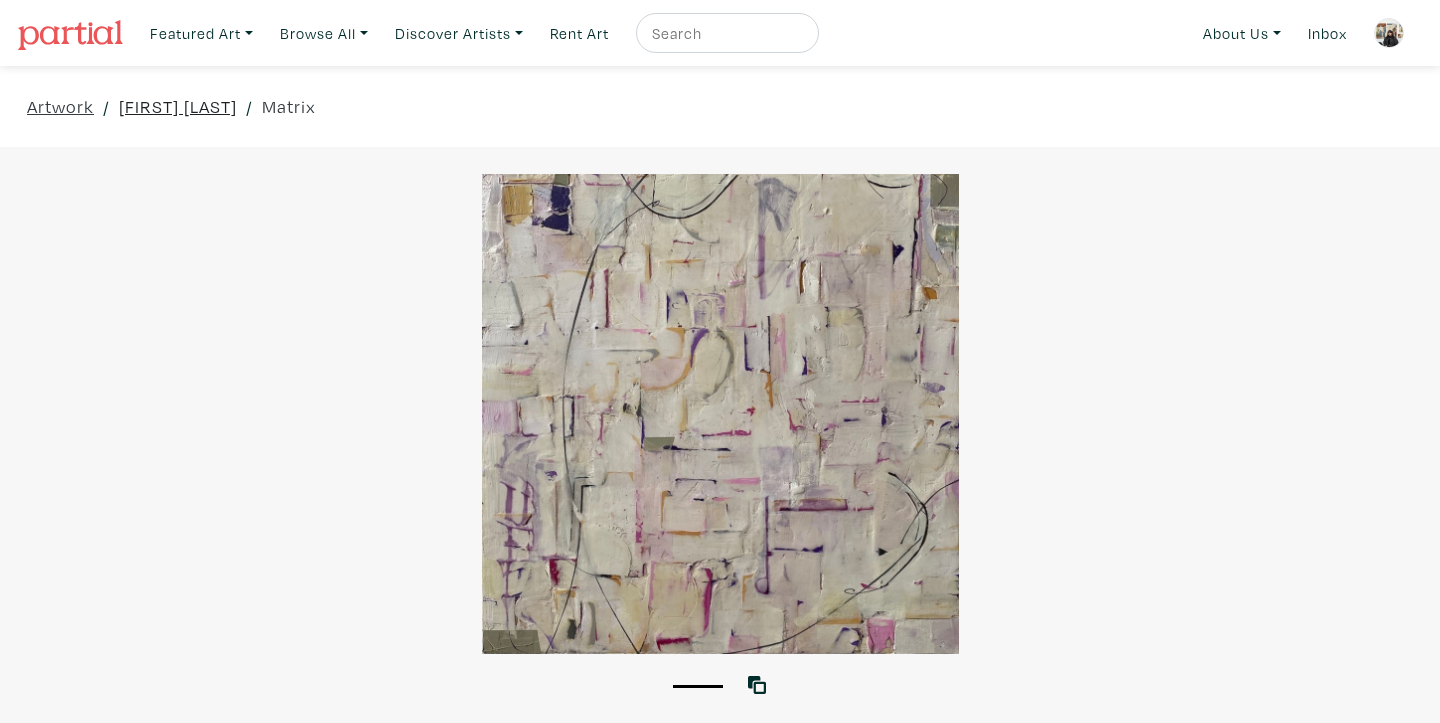 click on "[FIRST] [LAST]" at bounding box center (178, 106) 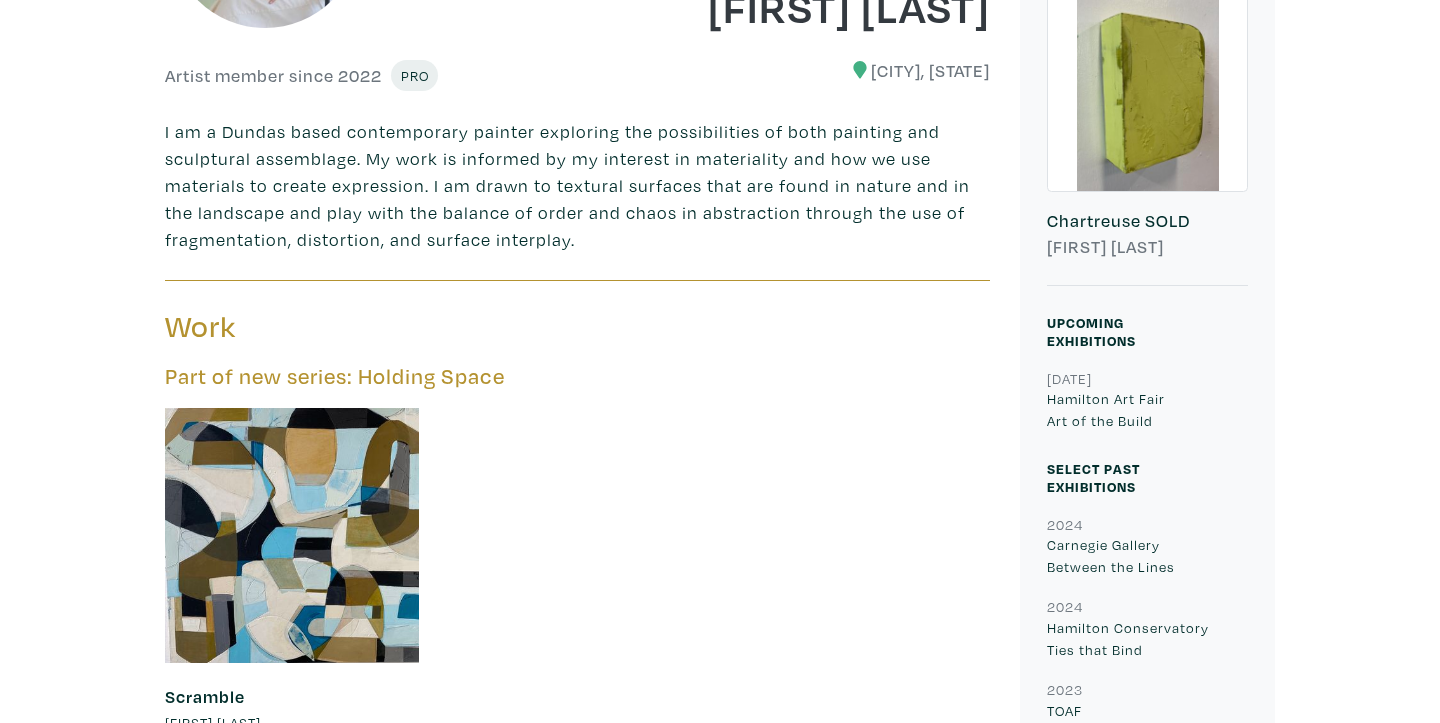 scroll, scrollTop: 0, scrollLeft: 0, axis: both 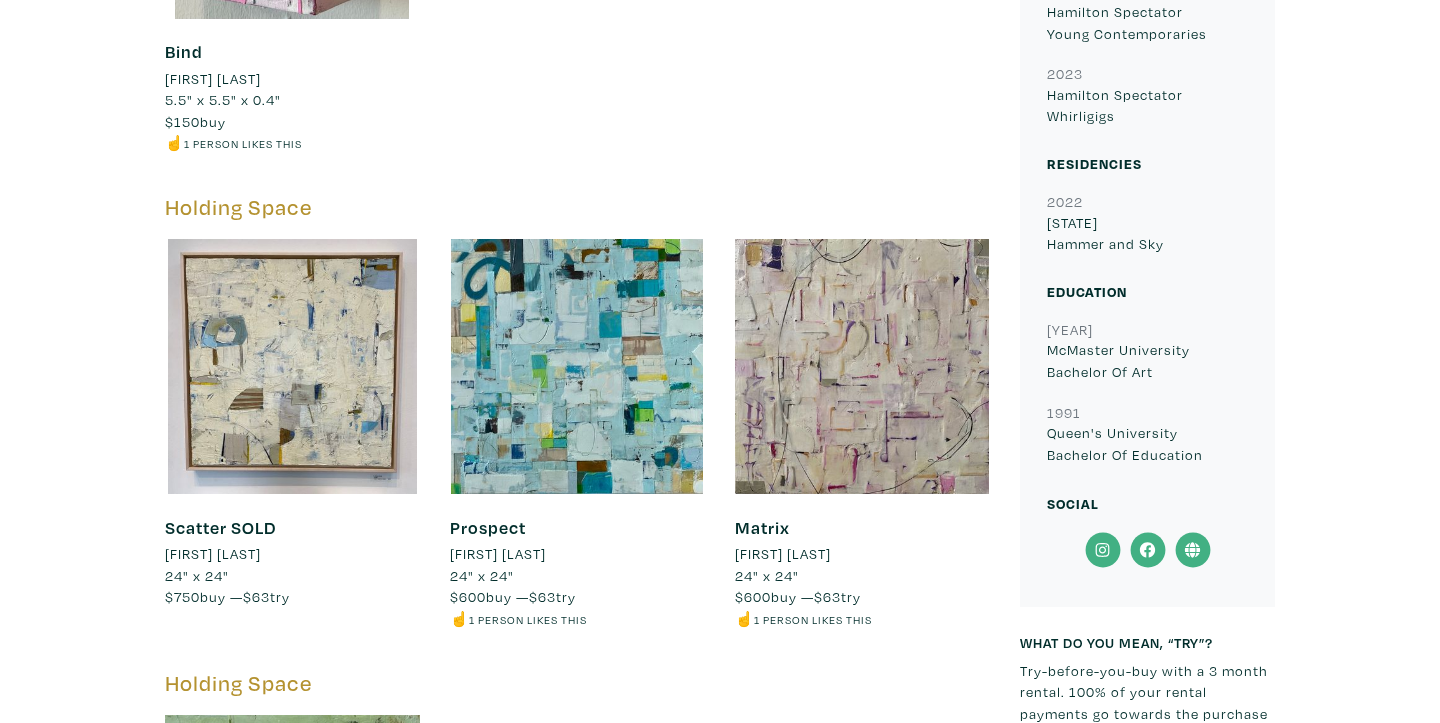 click at bounding box center [577, 366] 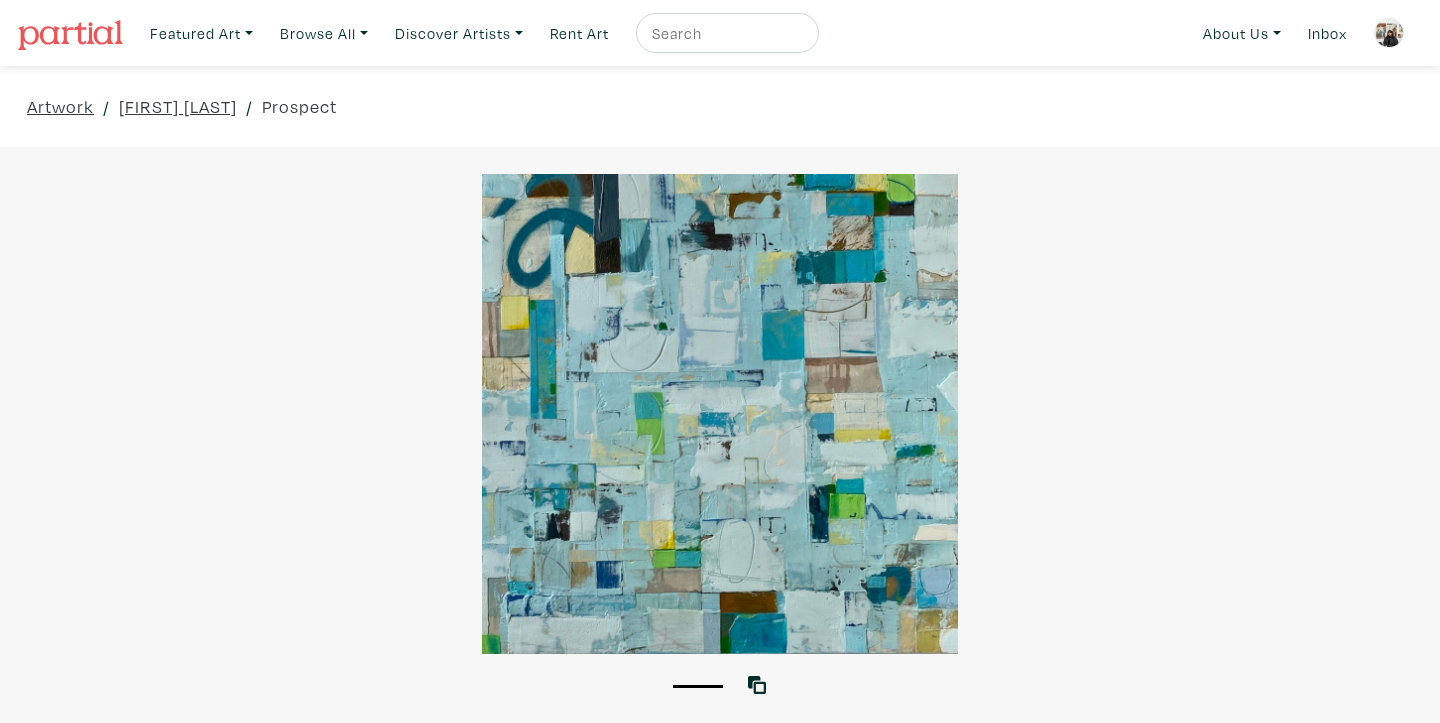 scroll, scrollTop: 454, scrollLeft: 0, axis: vertical 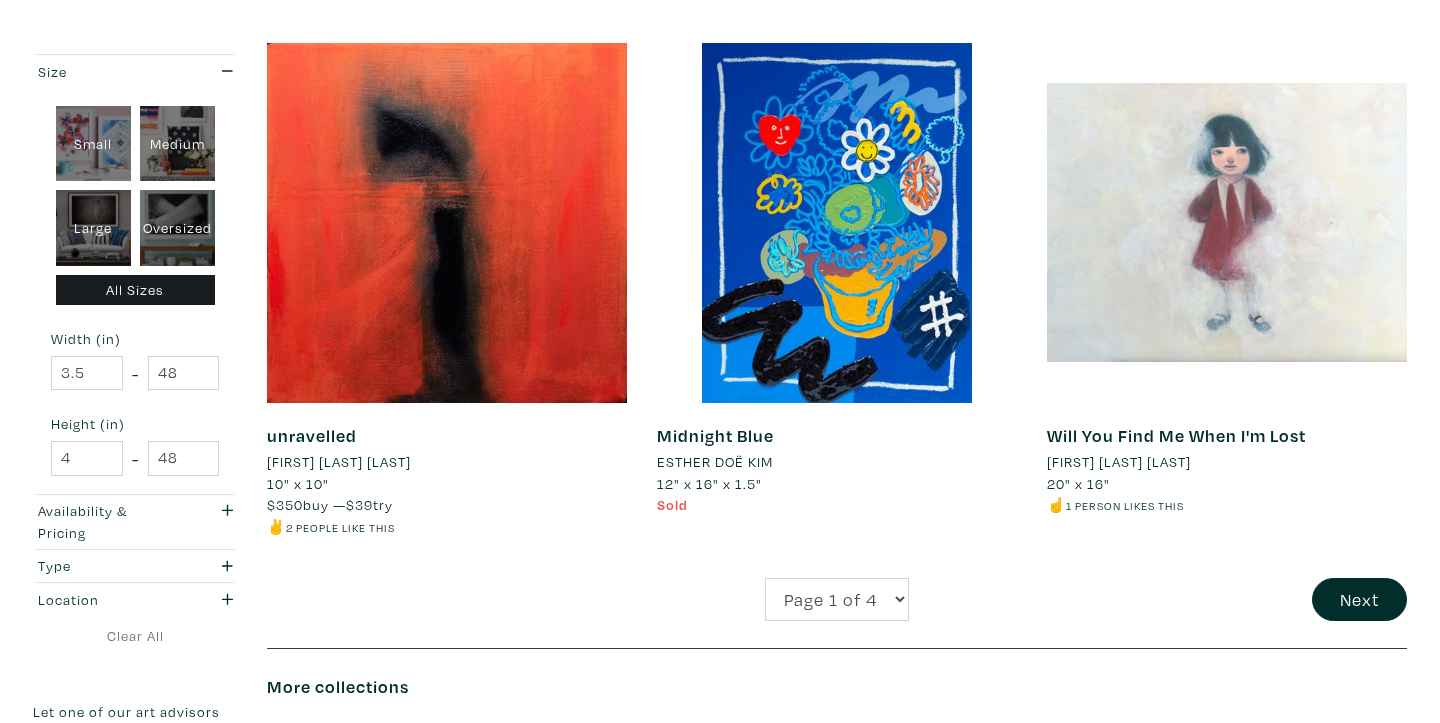 click on "[FIRST] [LAST] [LAST]" at bounding box center (1119, 462) 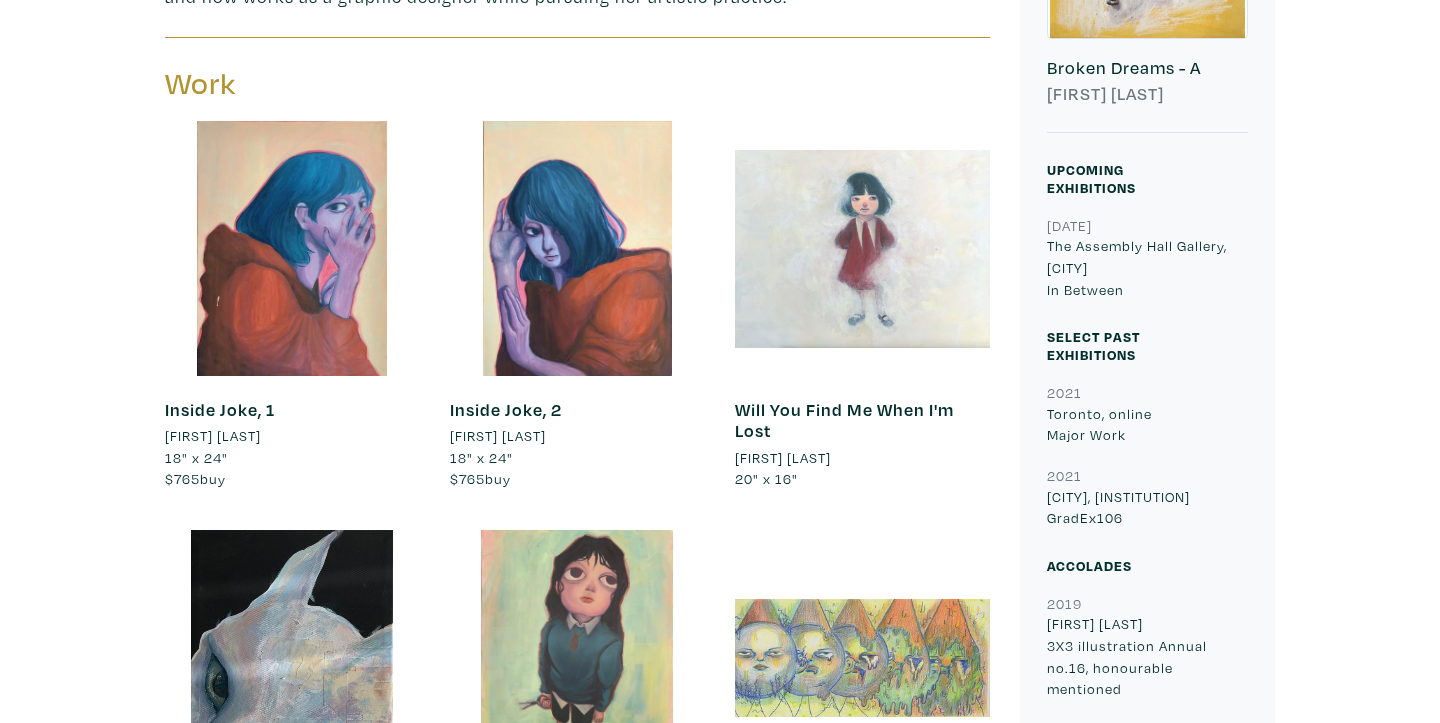 scroll, scrollTop: 696, scrollLeft: 0, axis: vertical 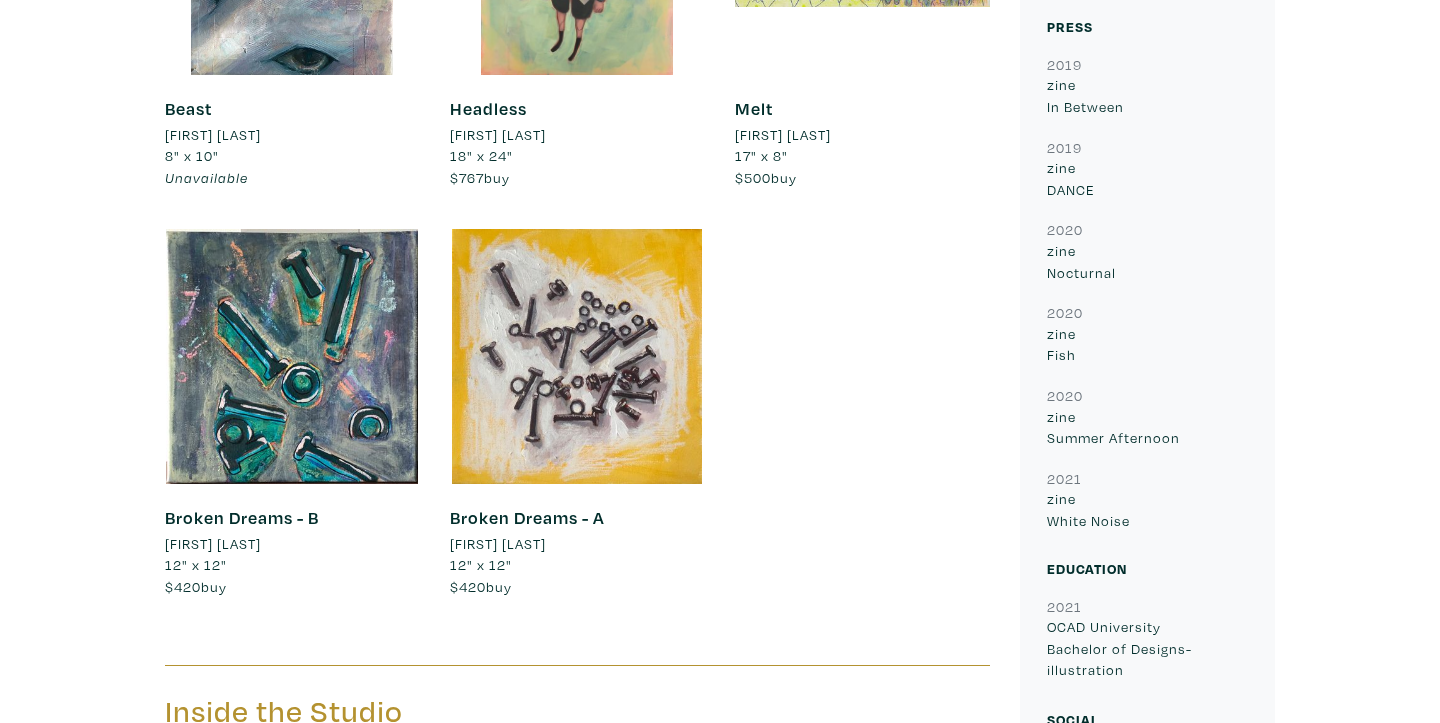 click at bounding box center (577, 356) 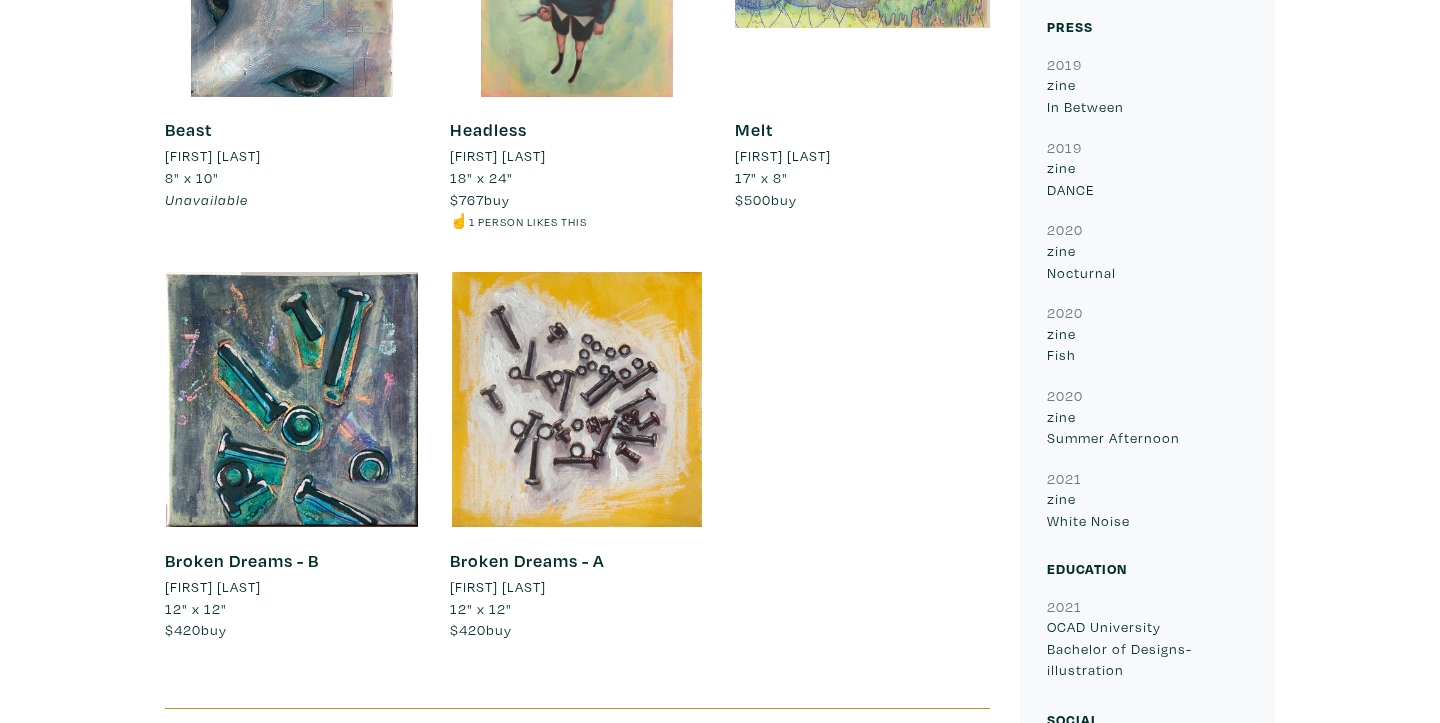 scroll, scrollTop: 1428, scrollLeft: 0, axis: vertical 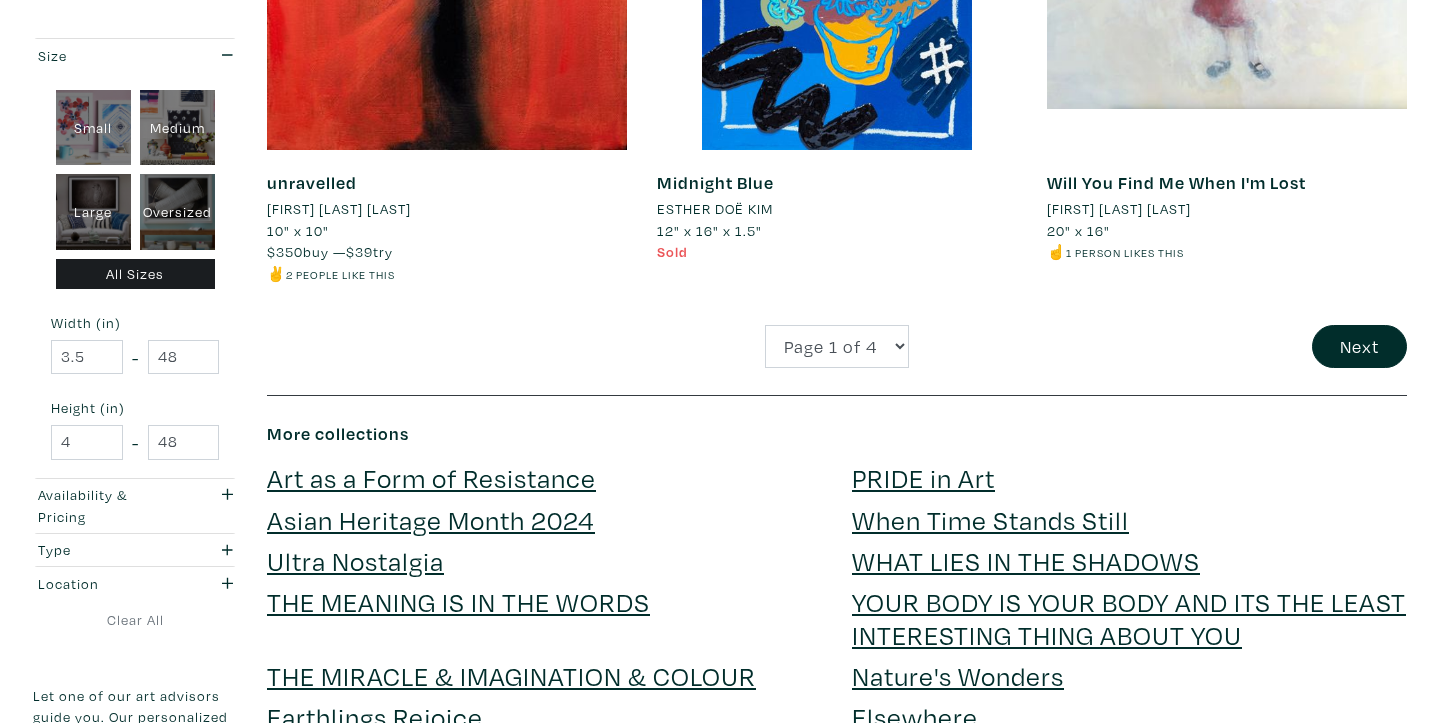 click on "ESTHER DOË  KIM" at bounding box center (837, 209) 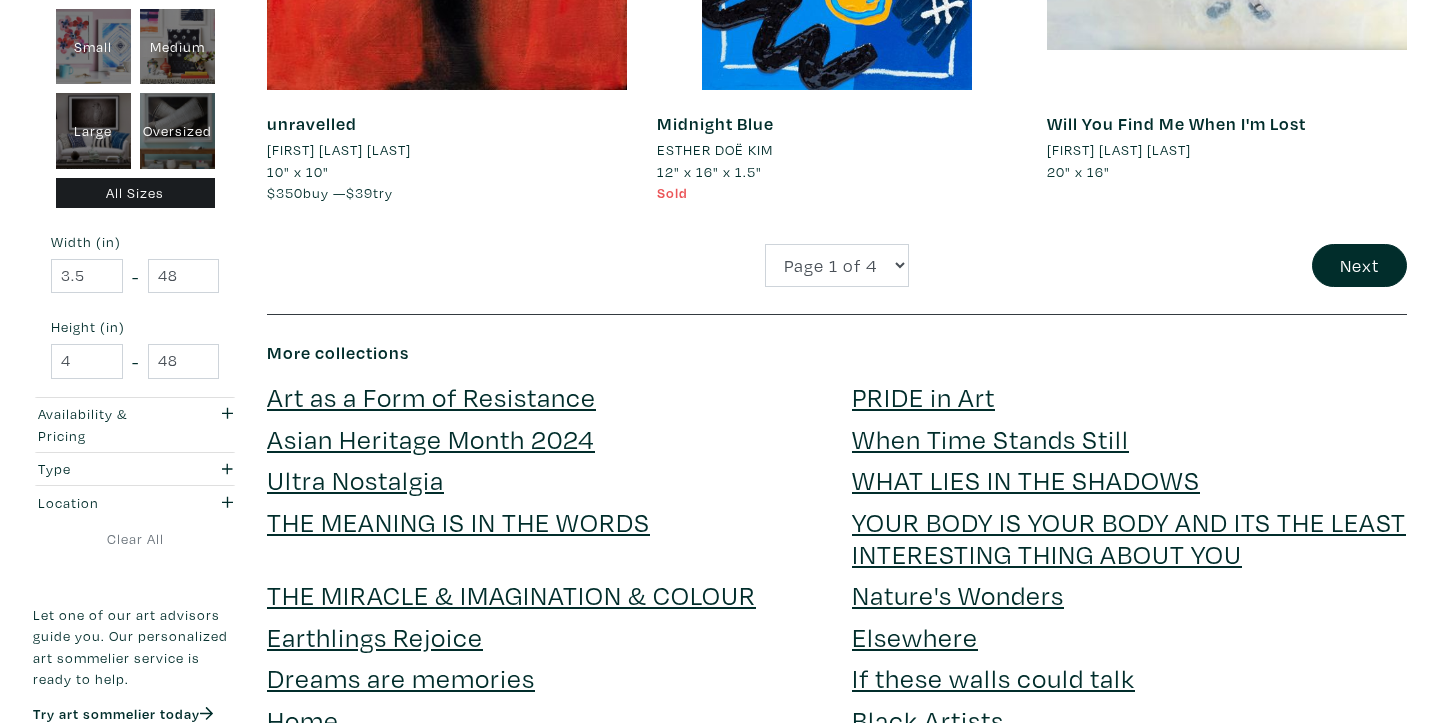 scroll, scrollTop: 4226, scrollLeft: 0, axis: vertical 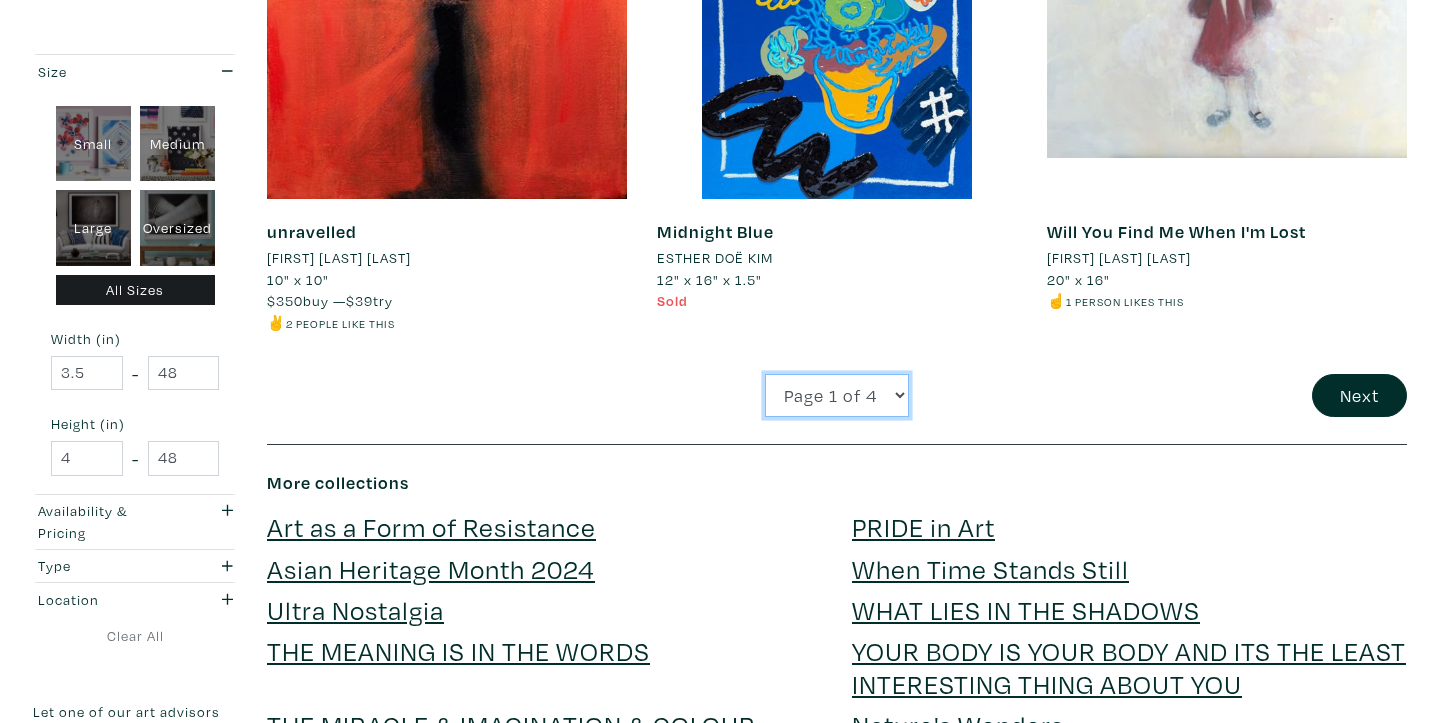 click on "Page 1 of 4
Page 2 of 4
Page 3 of 4
Page 4 of 4" at bounding box center [837, 395] 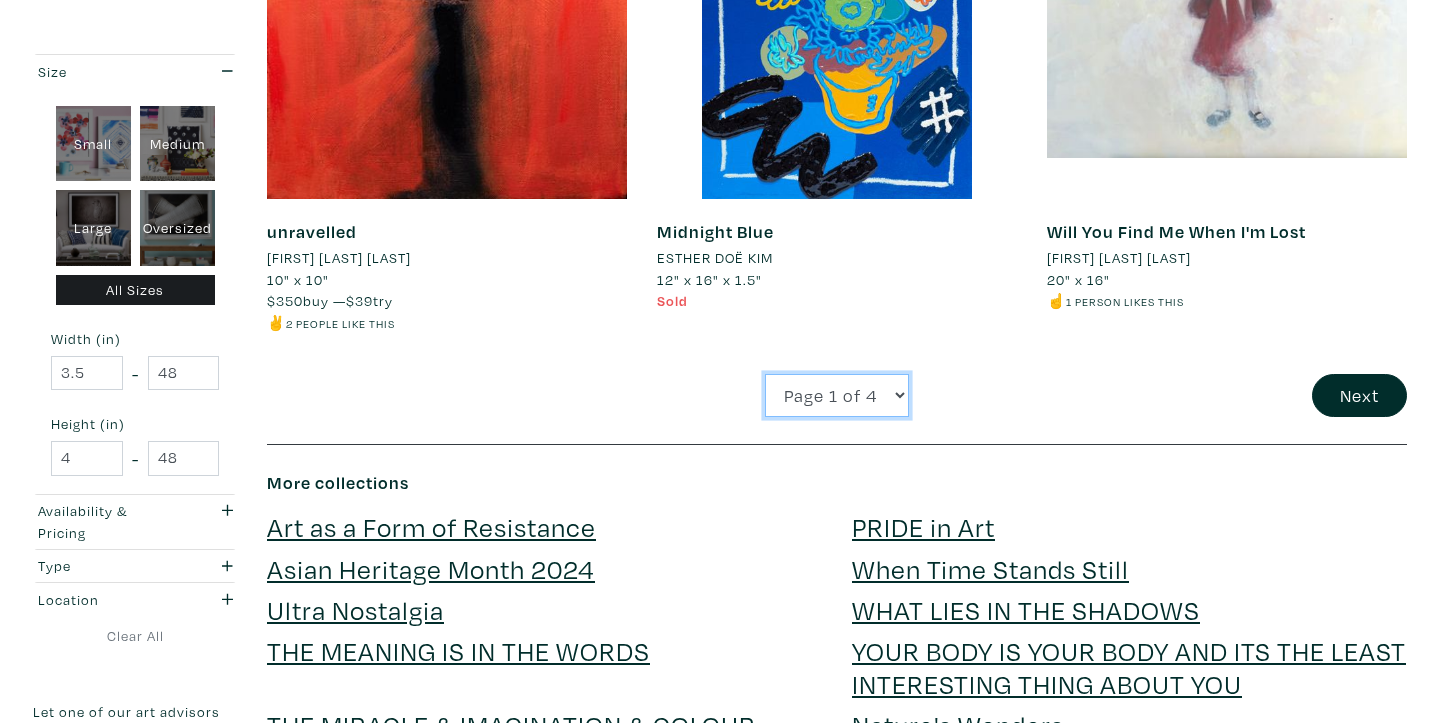 select on "2" 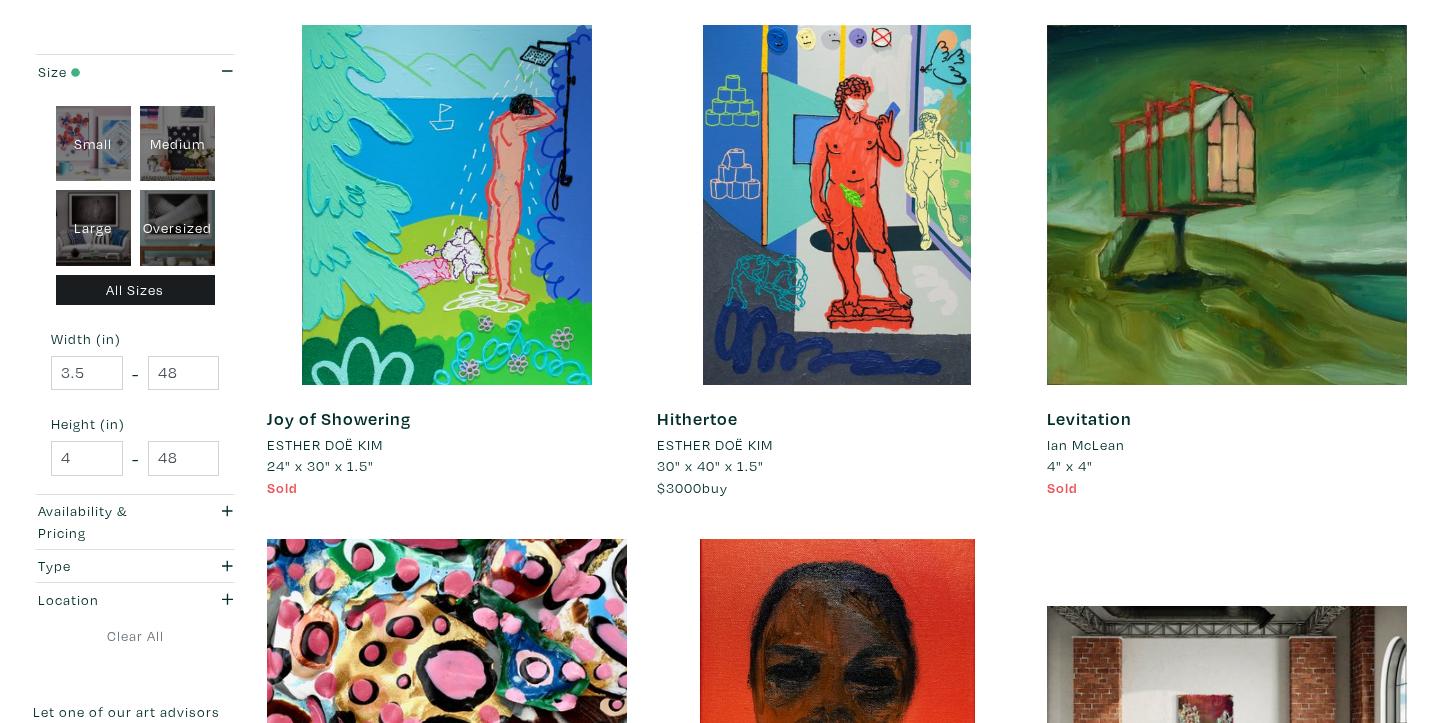 scroll, scrollTop: 334, scrollLeft: 0, axis: vertical 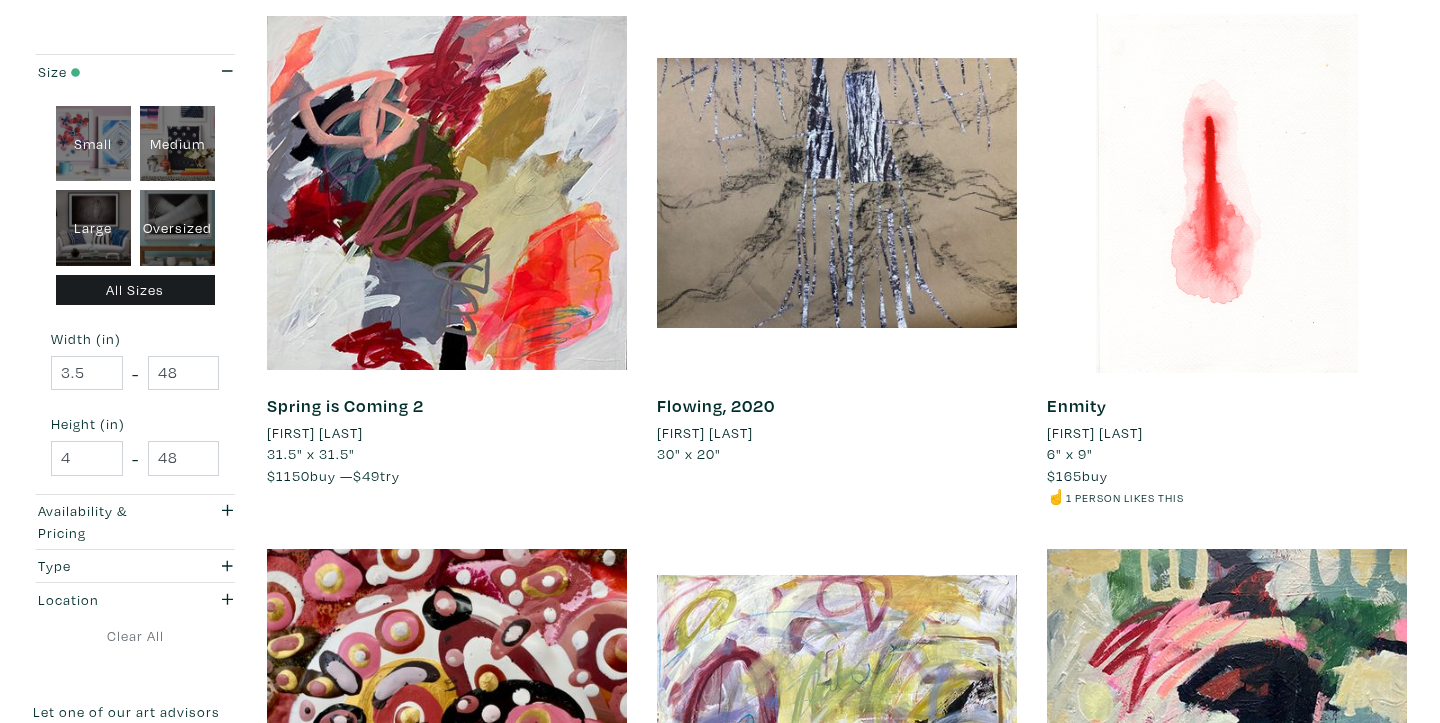 click on "Mayra Majano" at bounding box center [1095, 433] 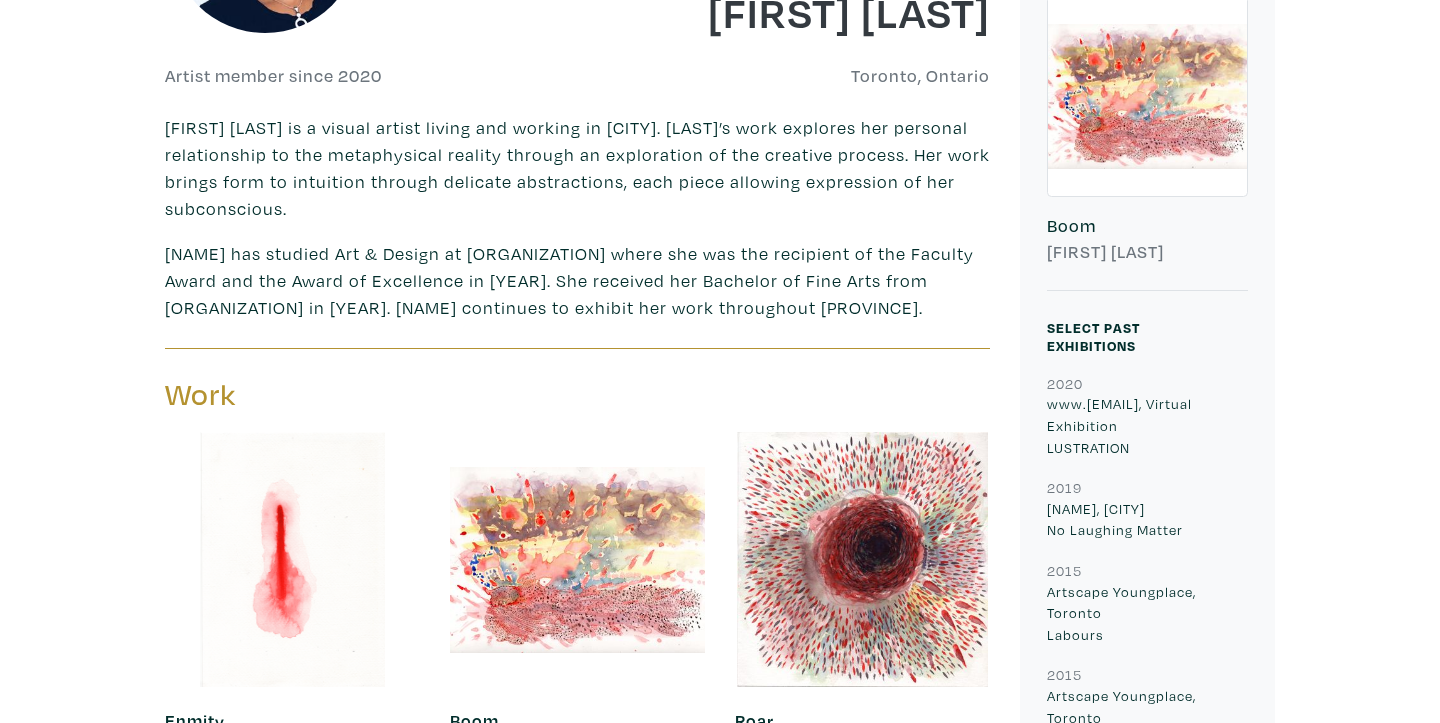 scroll, scrollTop: 761, scrollLeft: 0, axis: vertical 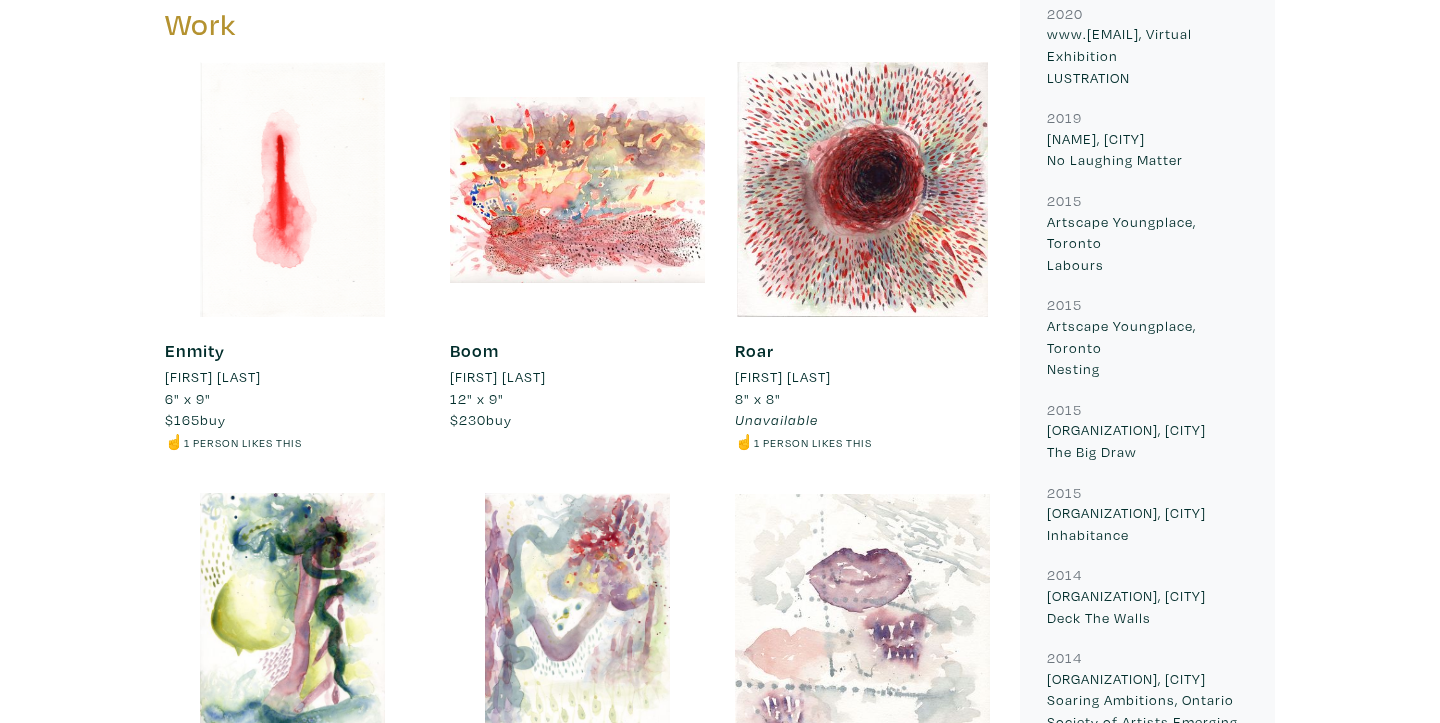 click at bounding box center [292, 189] 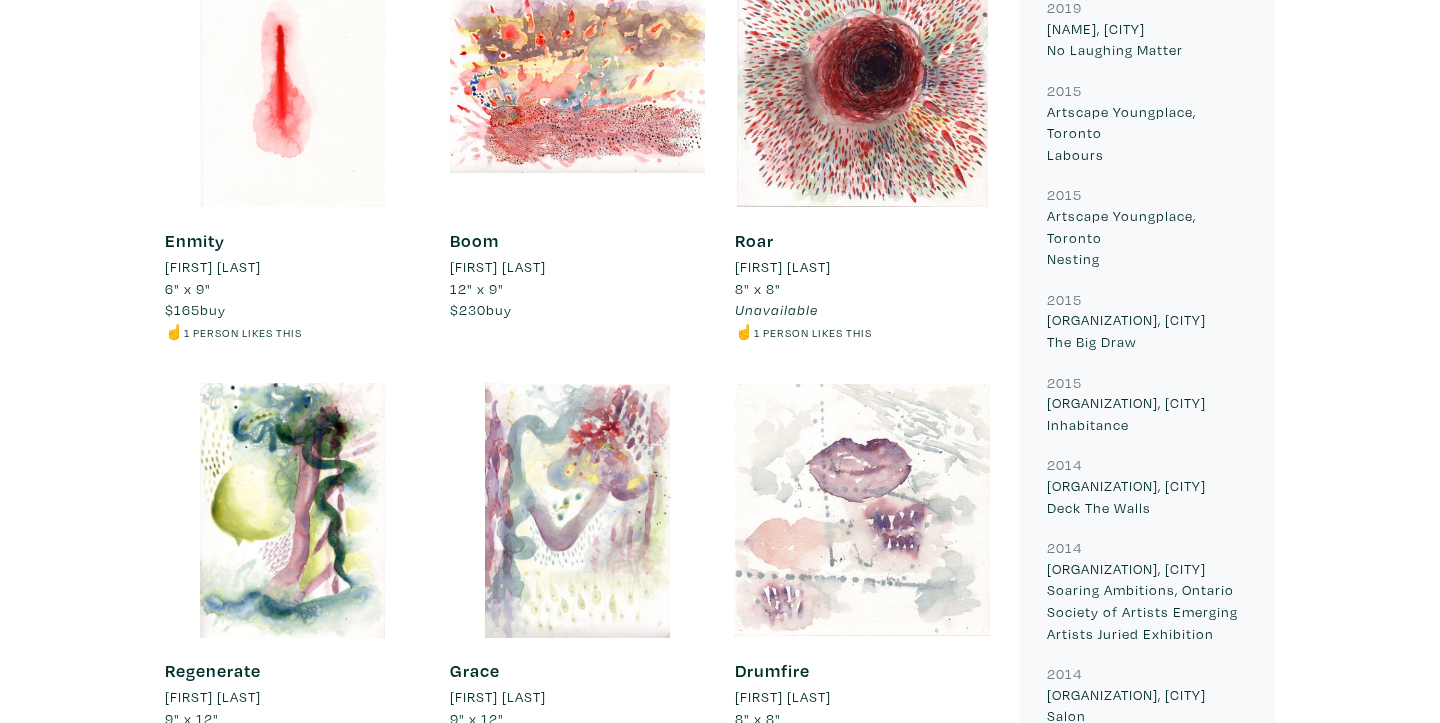scroll, scrollTop: 991, scrollLeft: 0, axis: vertical 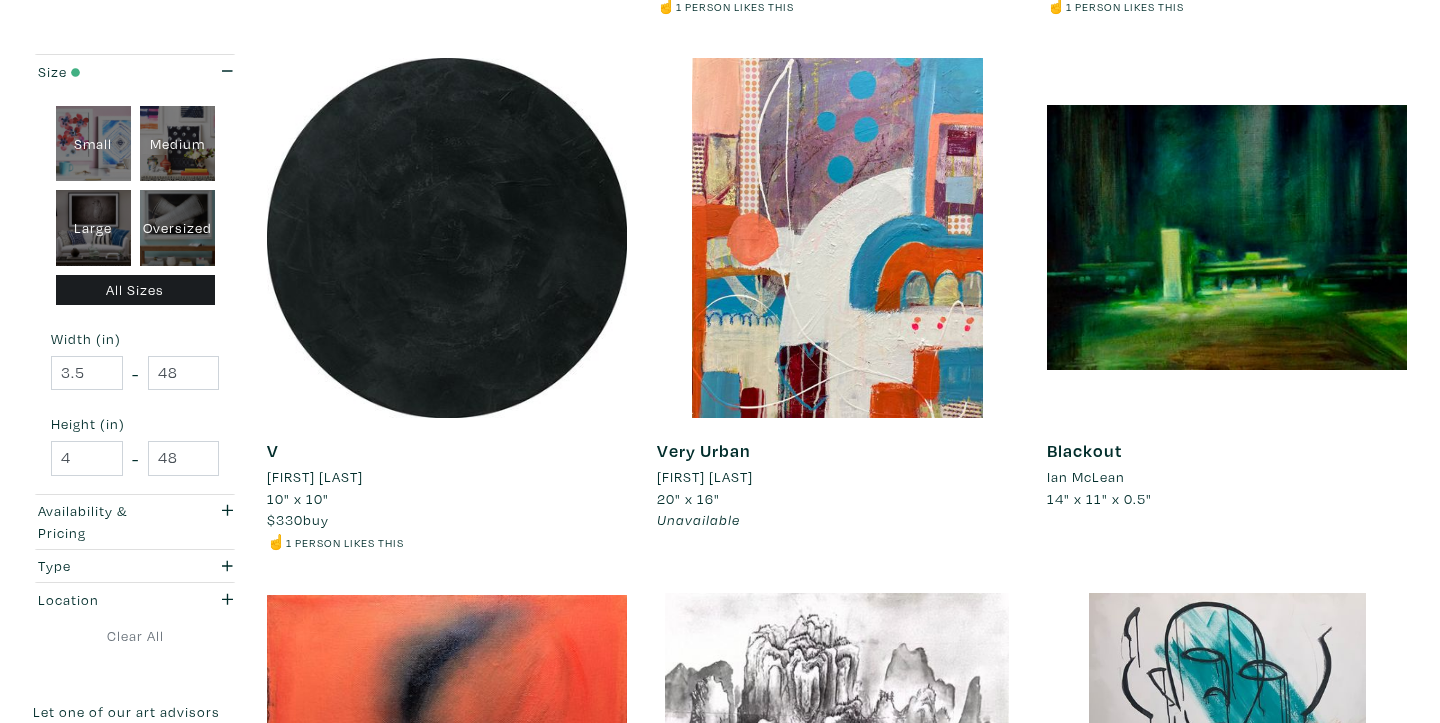 click on "Helen Nhan" at bounding box center [315, 477] 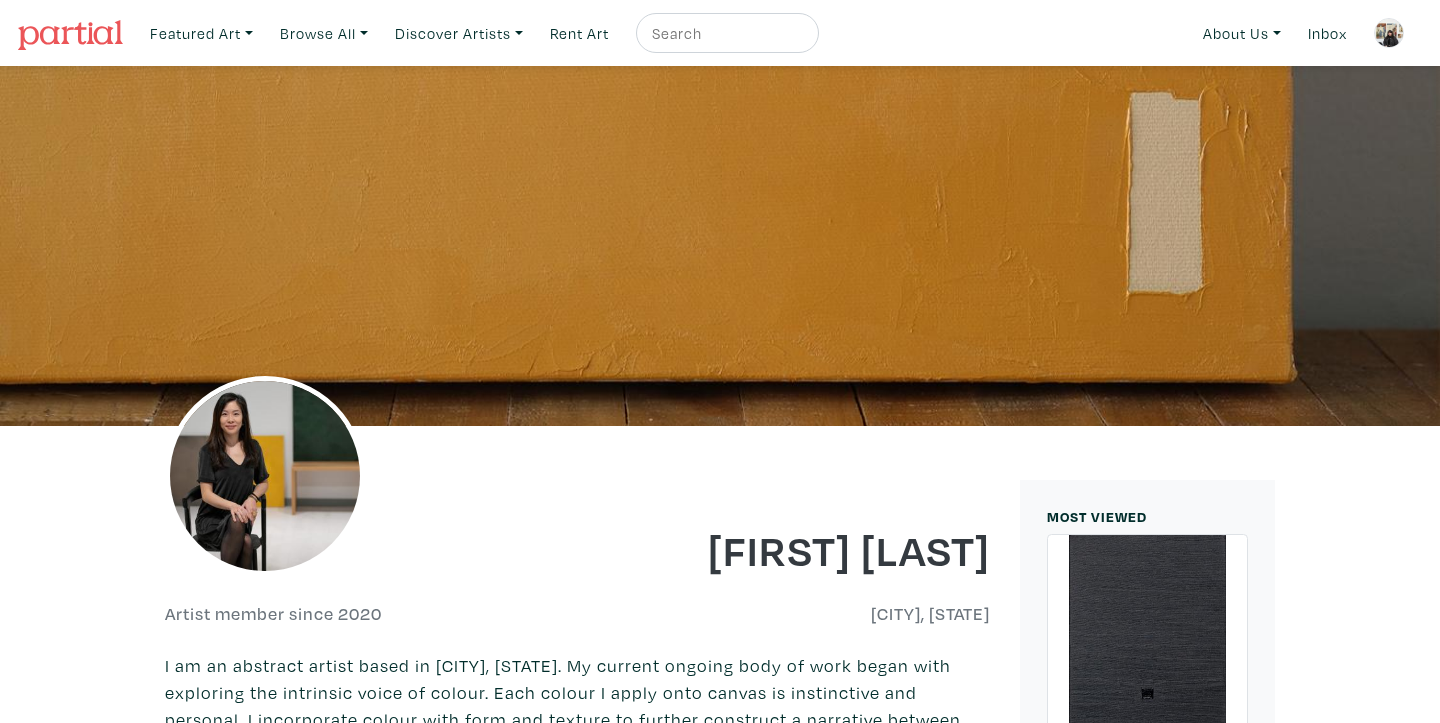 scroll, scrollTop: 0, scrollLeft: 0, axis: both 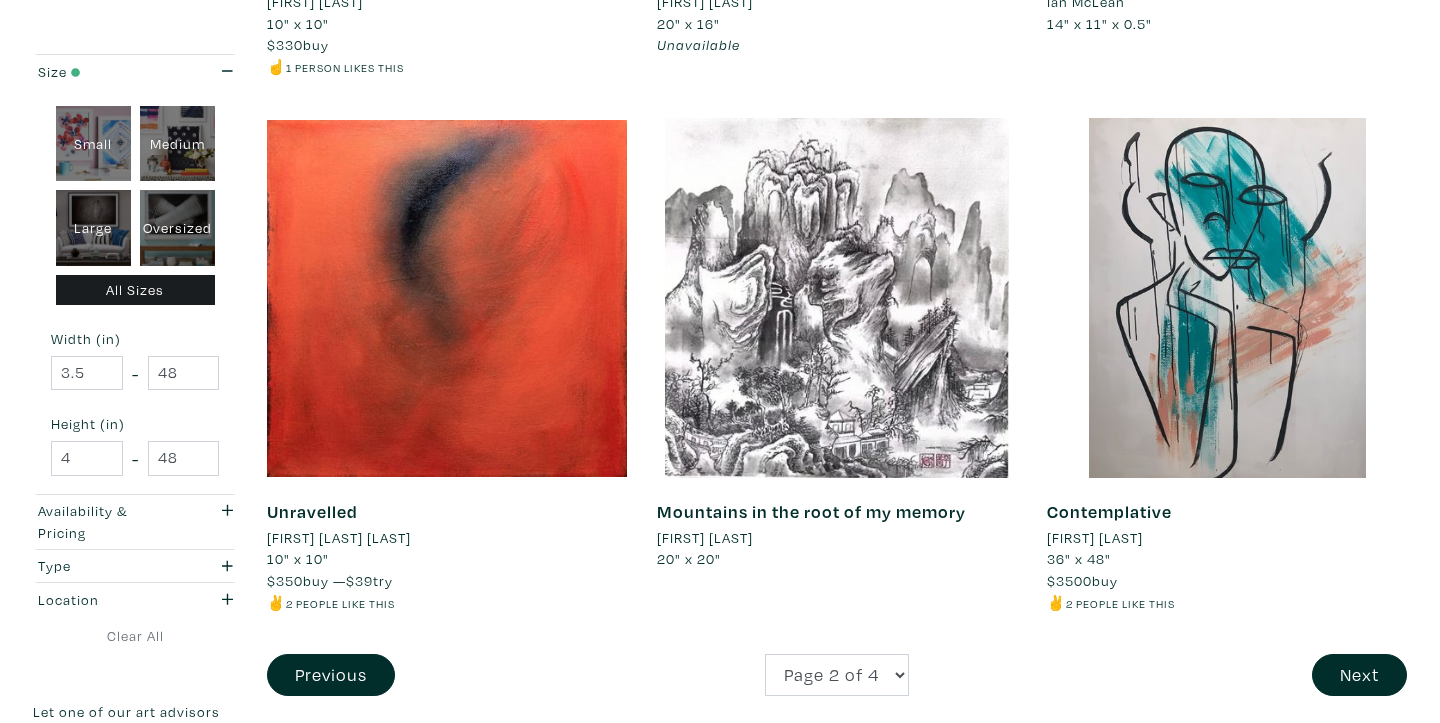 click on "[FIRST] [LAST]" at bounding box center (705, 538) 